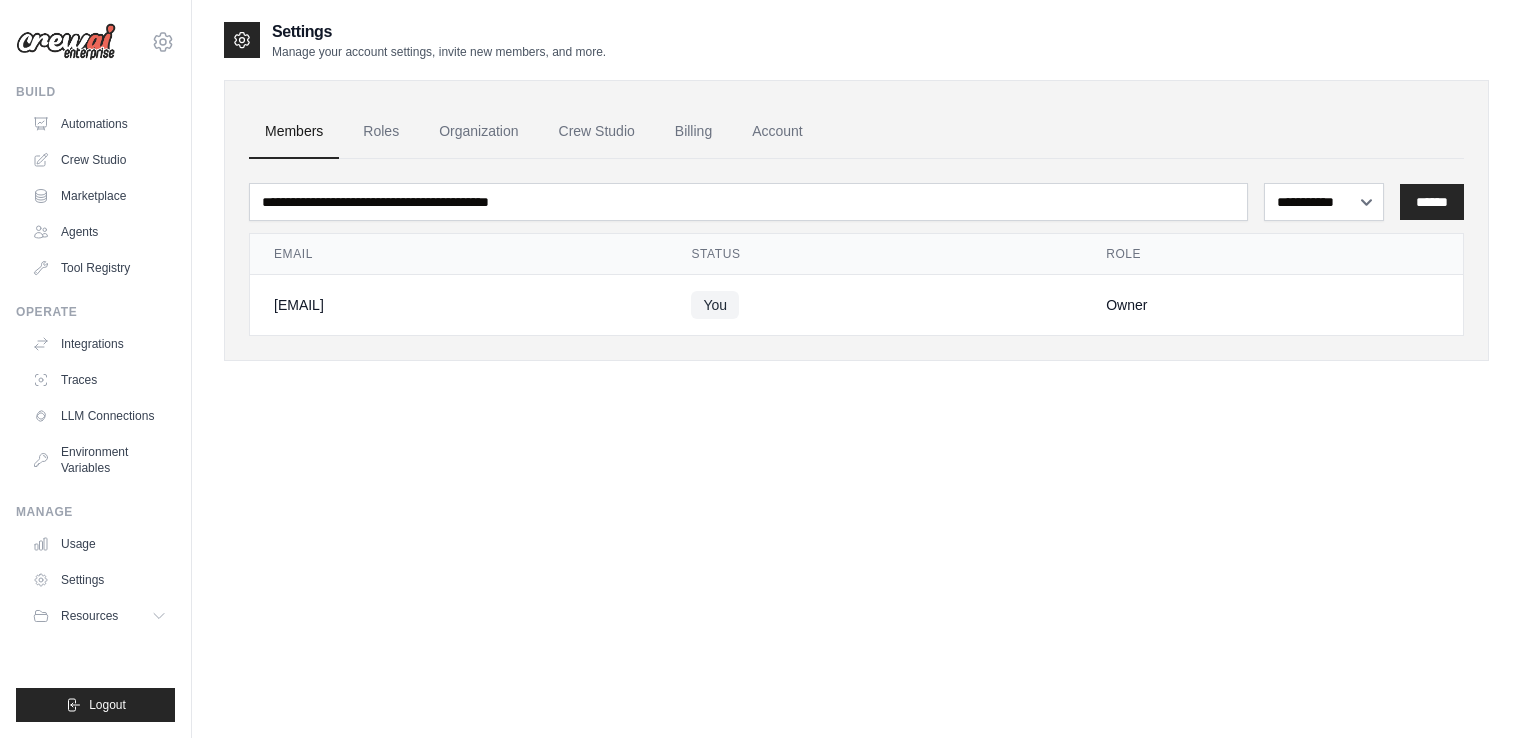 scroll, scrollTop: 0, scrollLeft: 0, axis: both 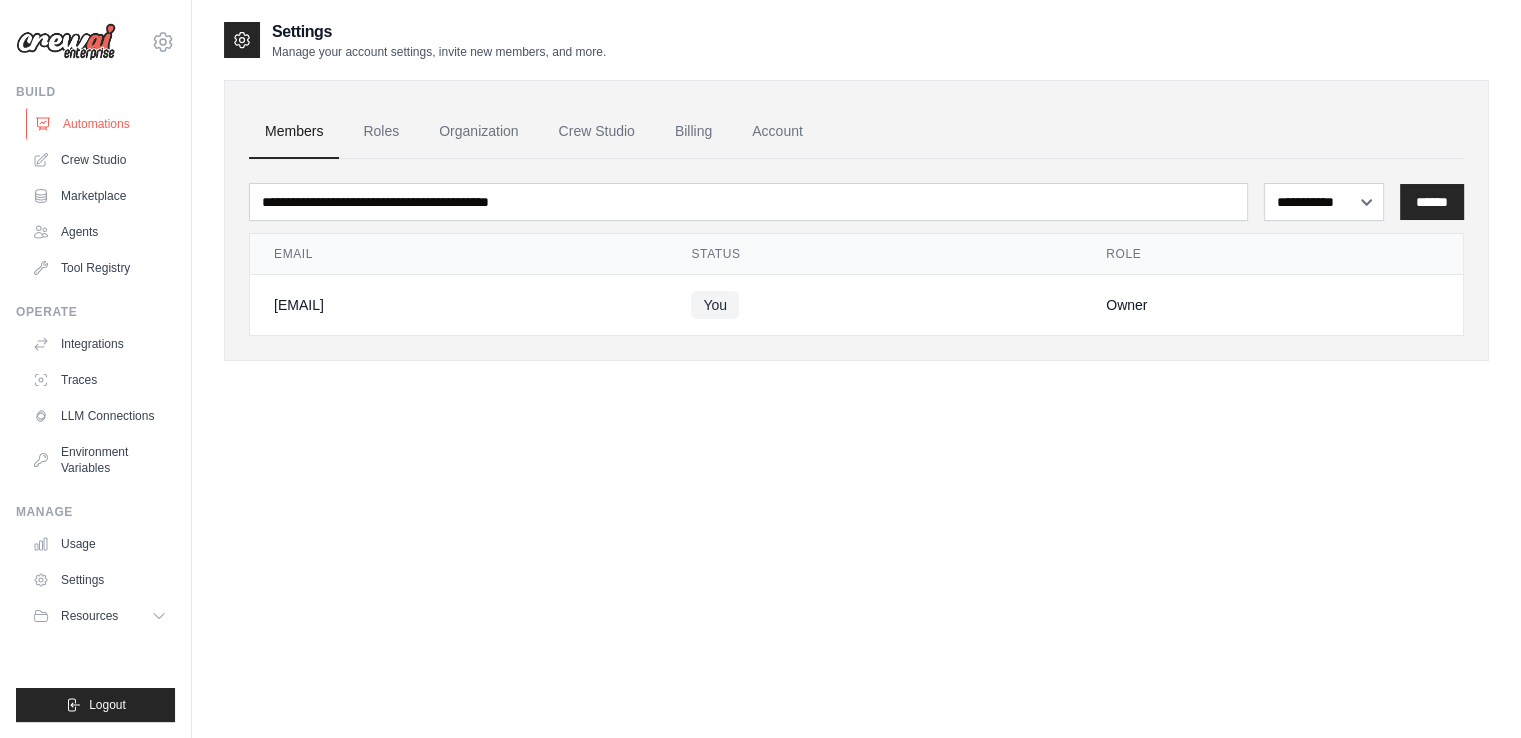 click on "Automations" at bounding box center [101, 124] 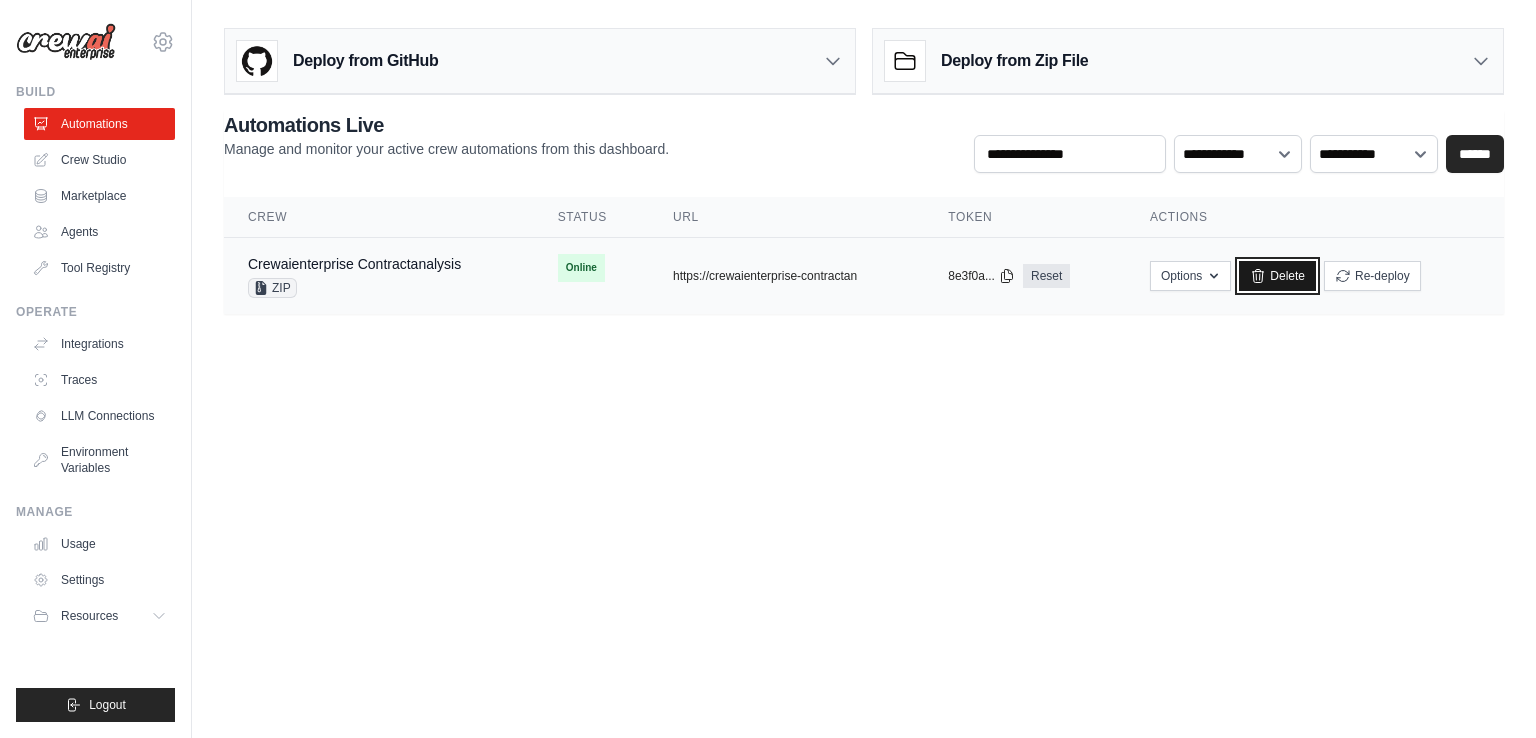 click on "Delete" at bounding box center (1277, 276) 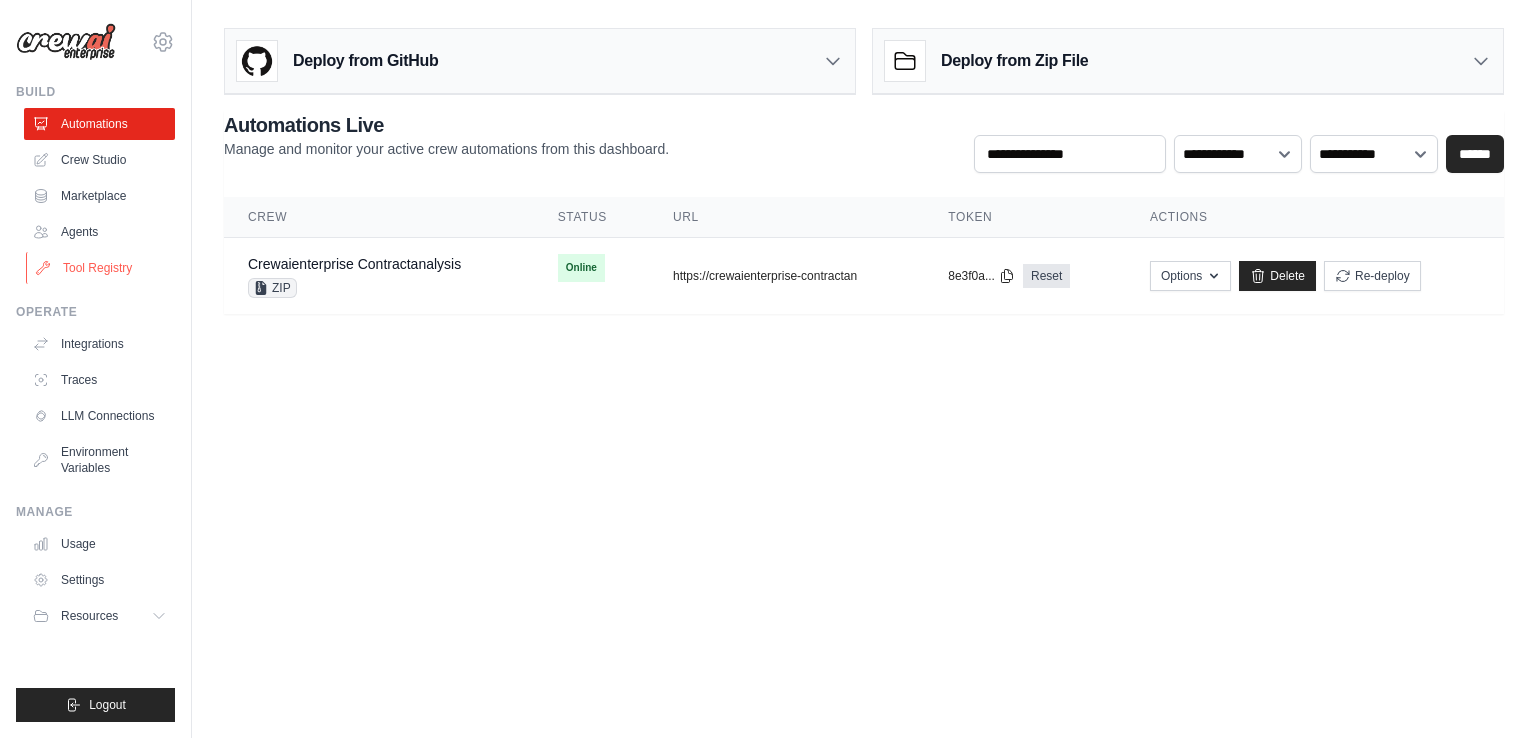 scroll, scrollTop: 0, scrollLeft: 0, axis: both 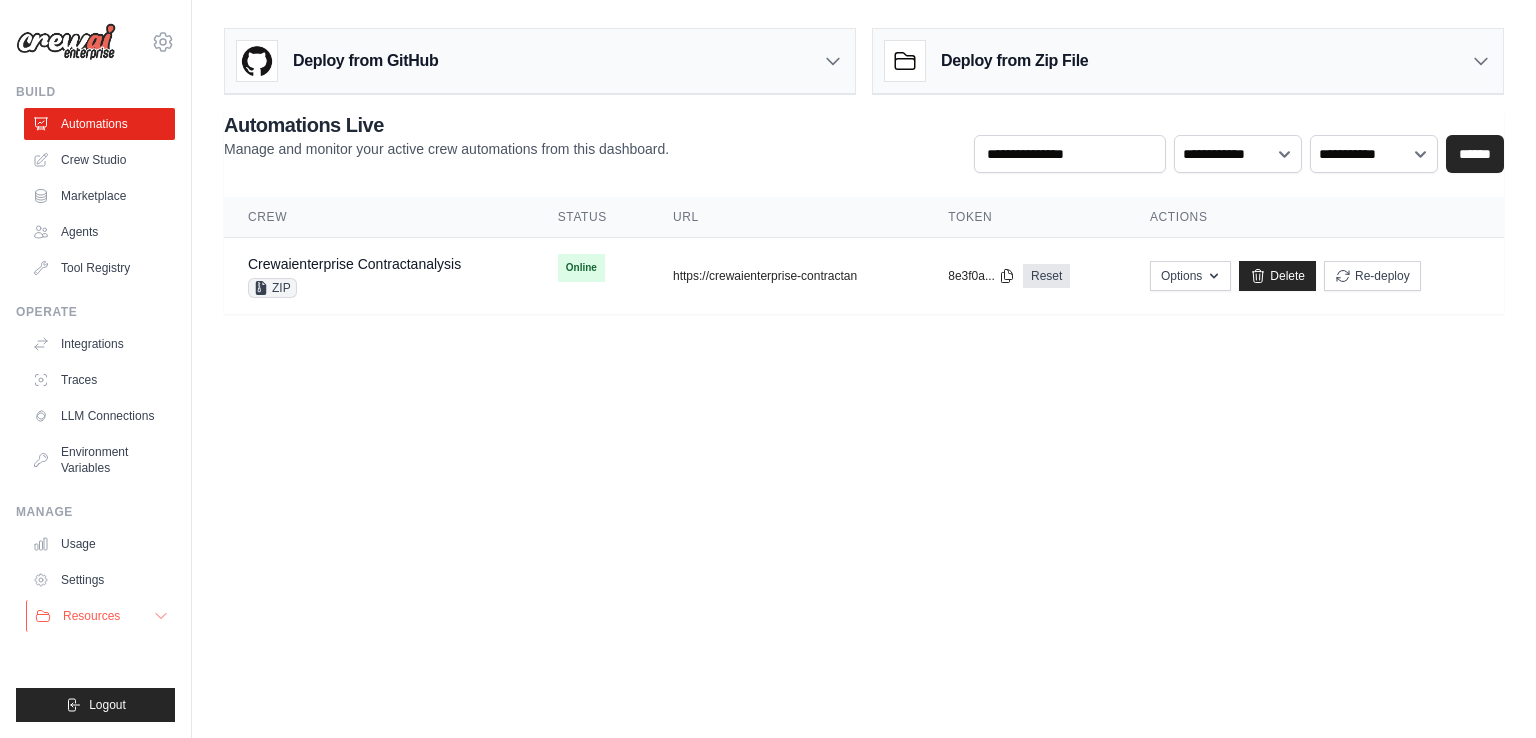 click on "Resources" at bounding box center (101, 616) 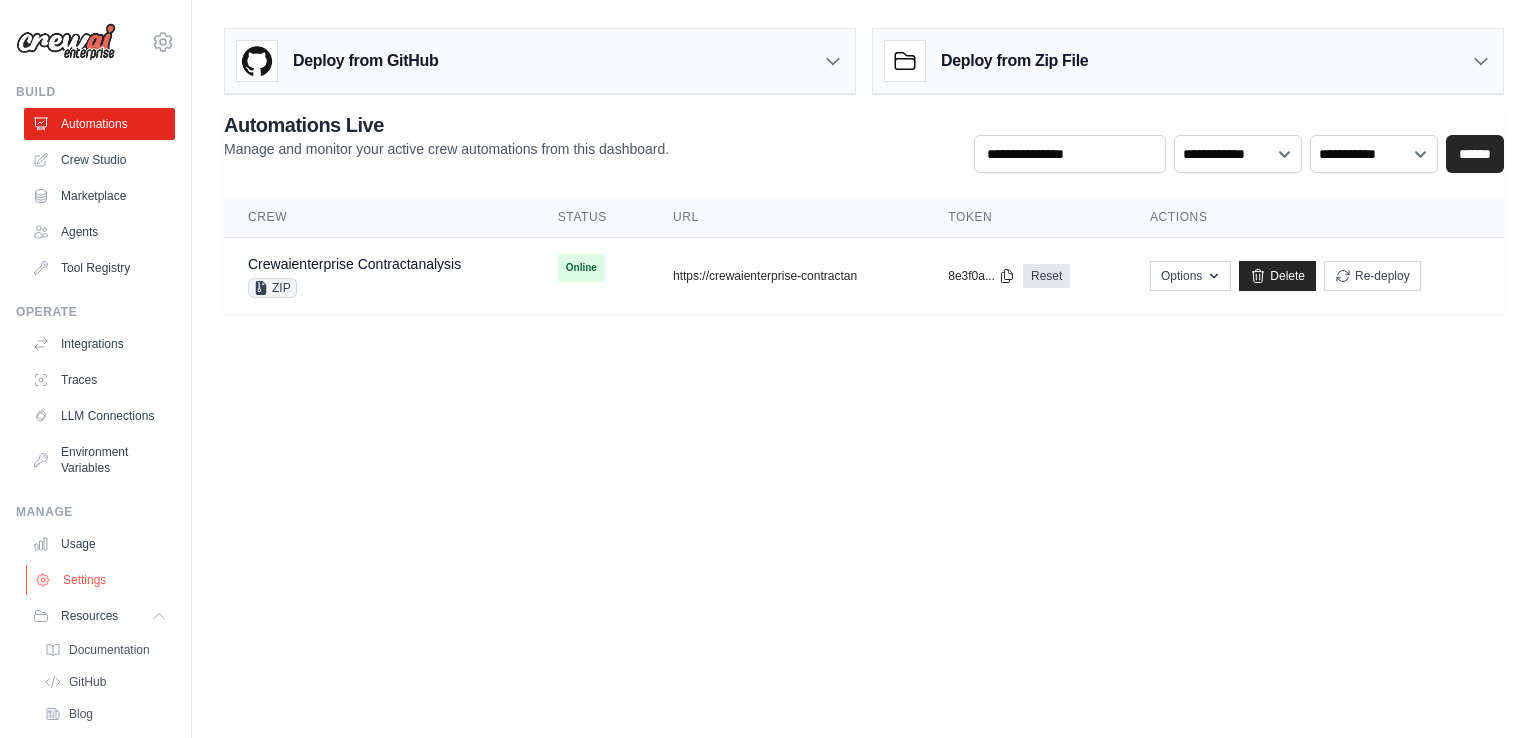 click on "Settings" at bounding box center (101, 580) 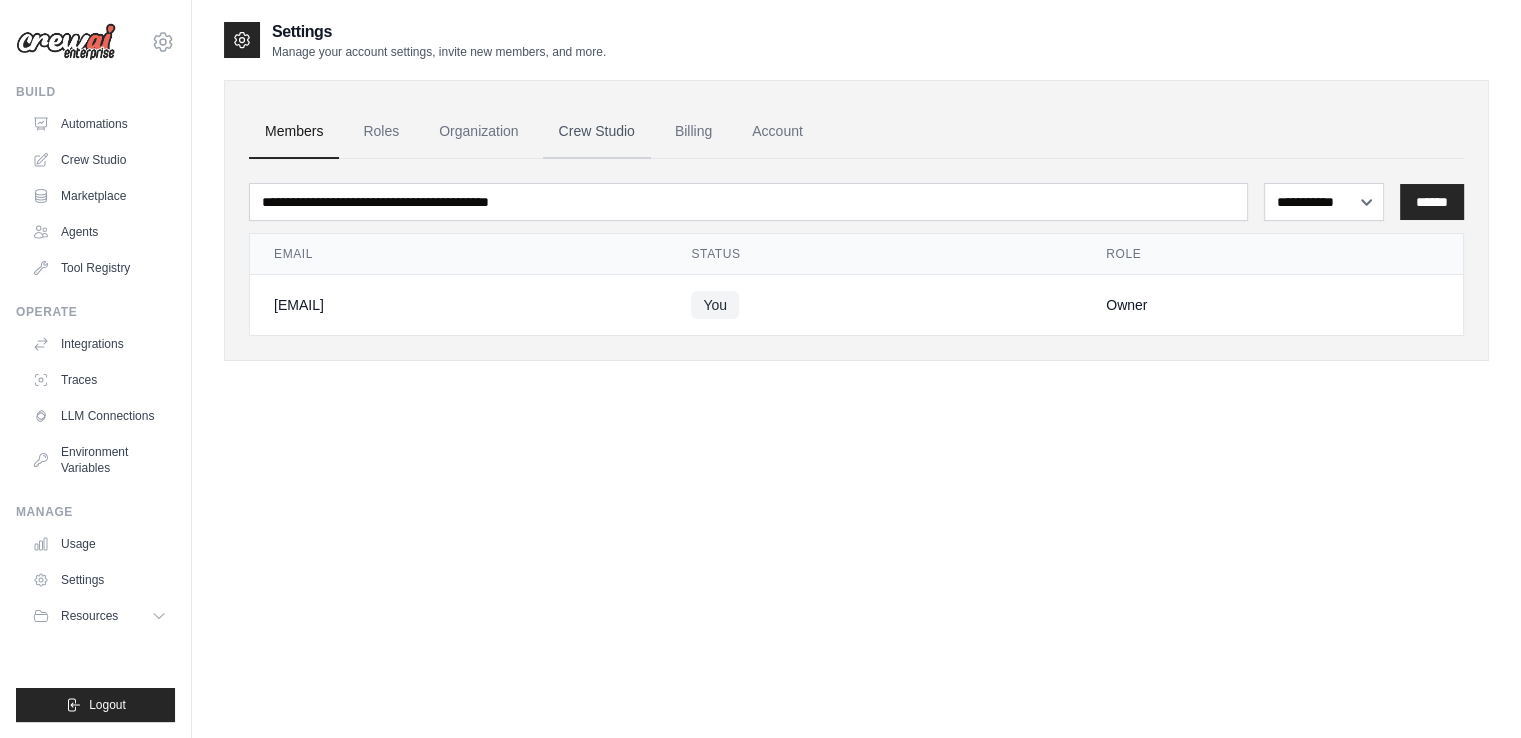 click on "Crew Studio" at bounding box center (597, 132) 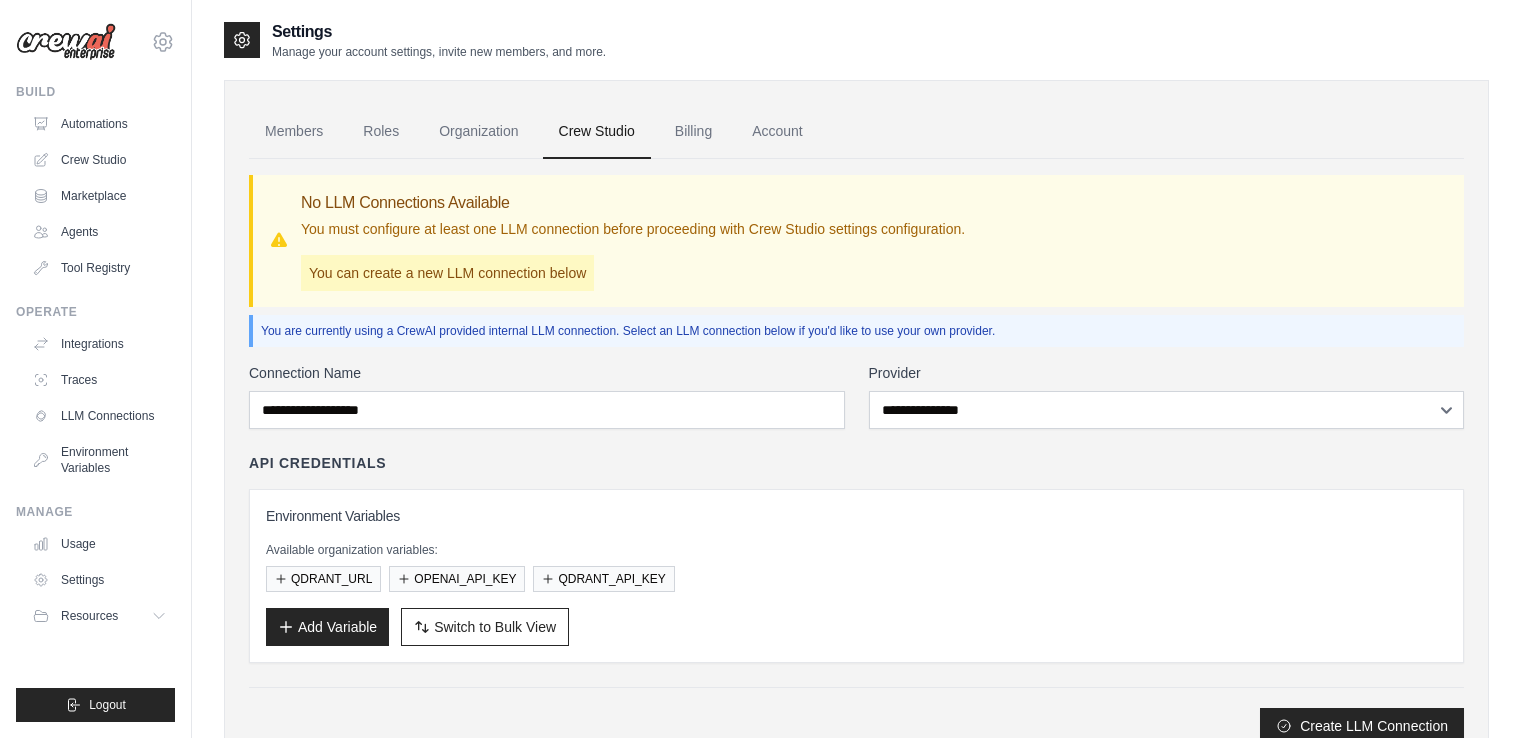 scroll, scrollTop: 0, scrollLeft: 0, axis: both 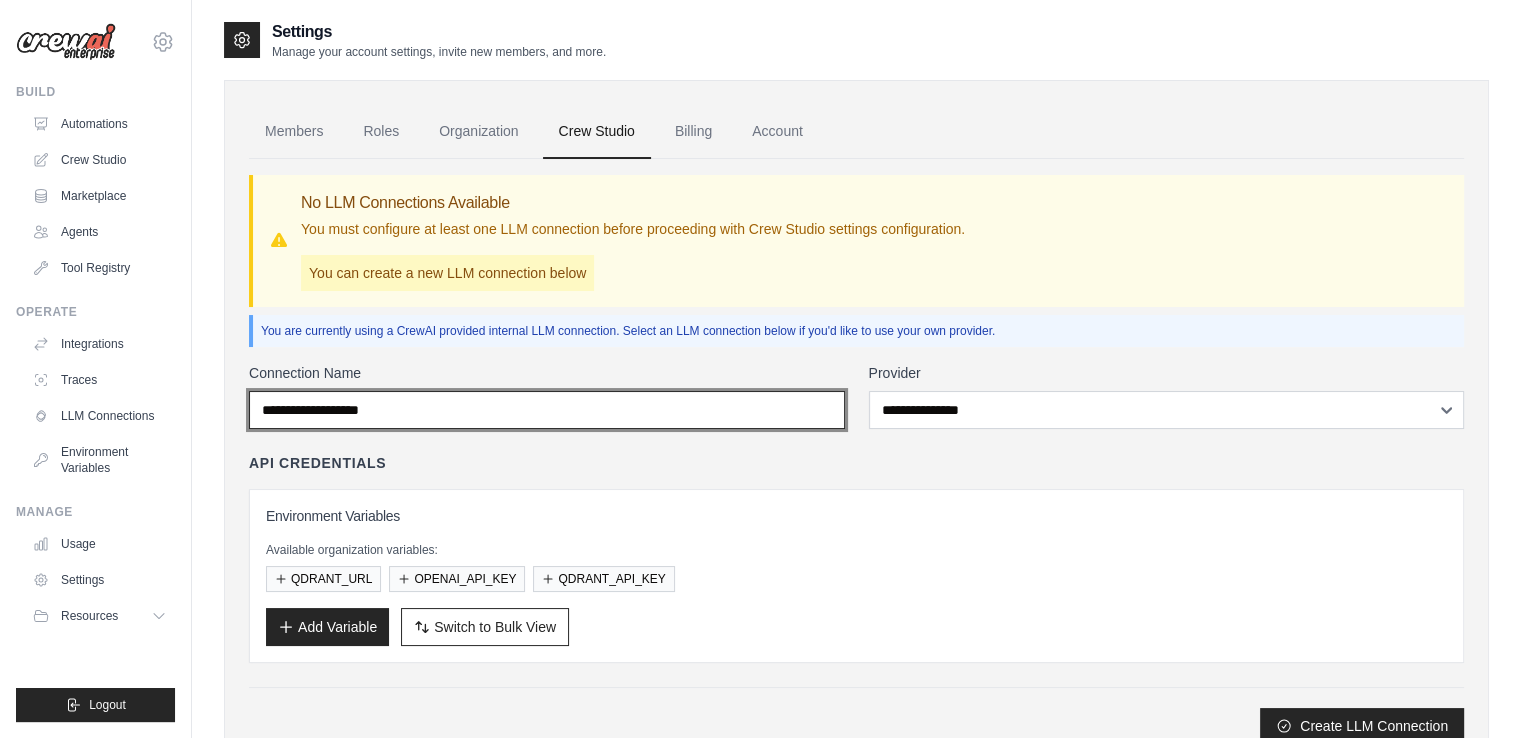 click on "Connection Name" at bounding box center [547, 410] 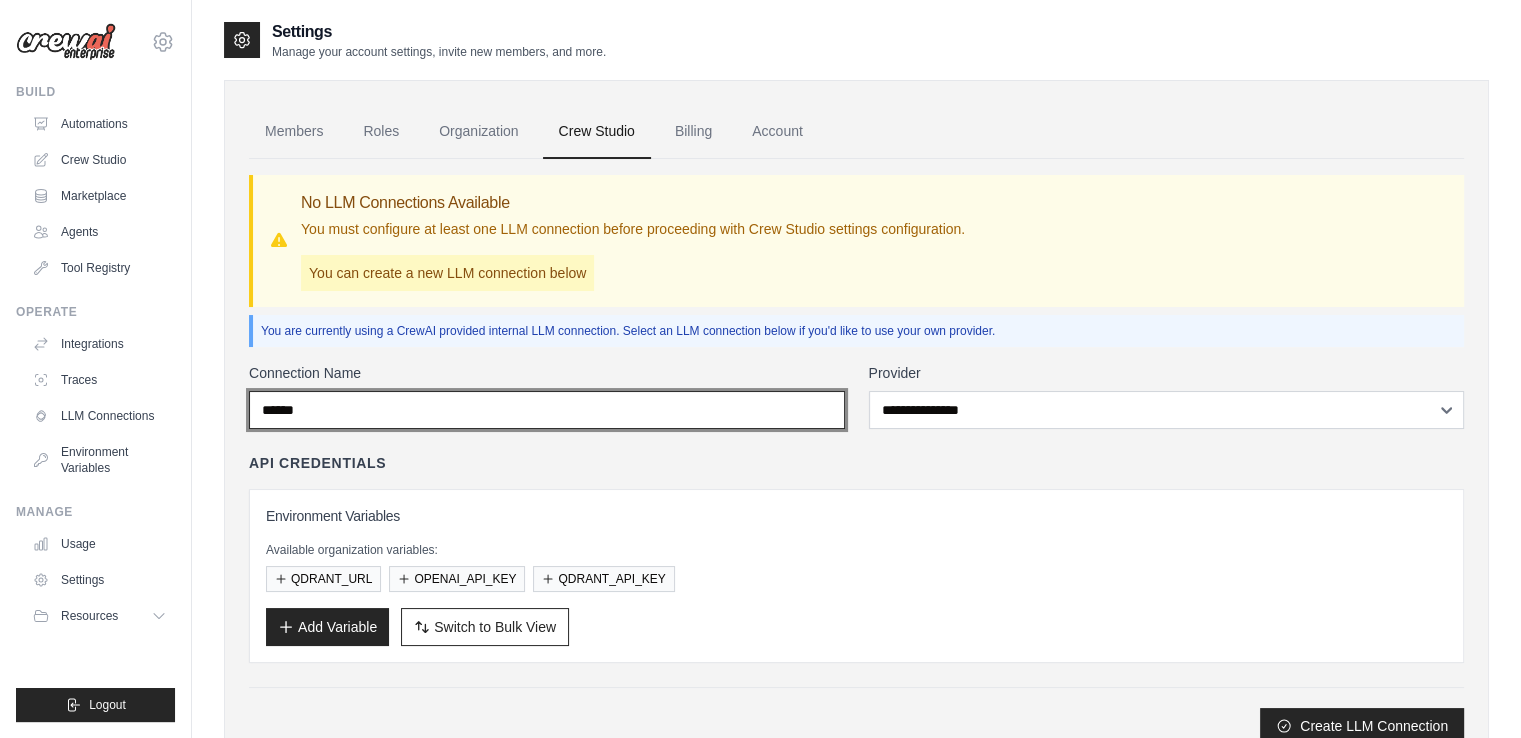 type on "******" 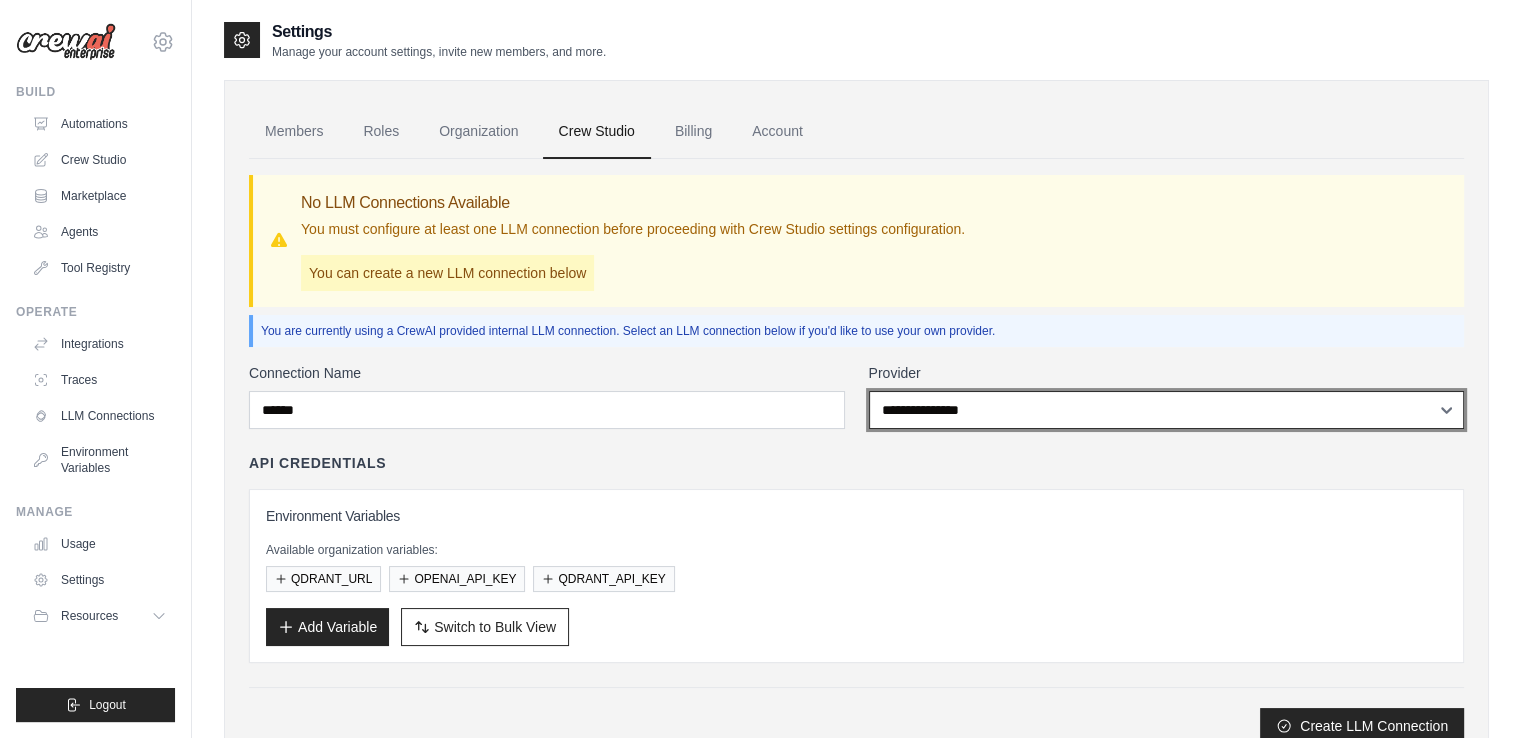 click on "**********" at bounding box center (1167, 410) 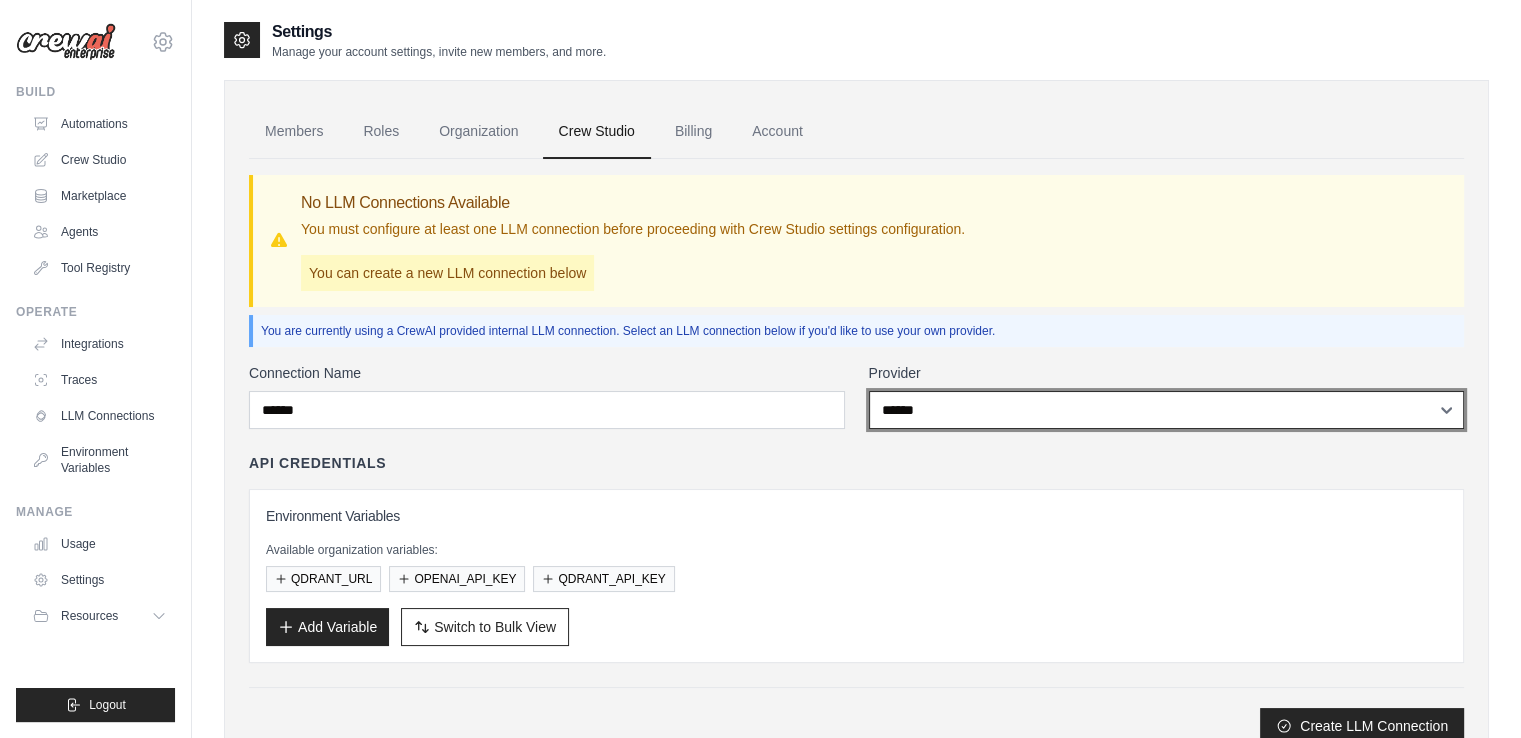 click on "**********" at bounding box center [1167, 410] 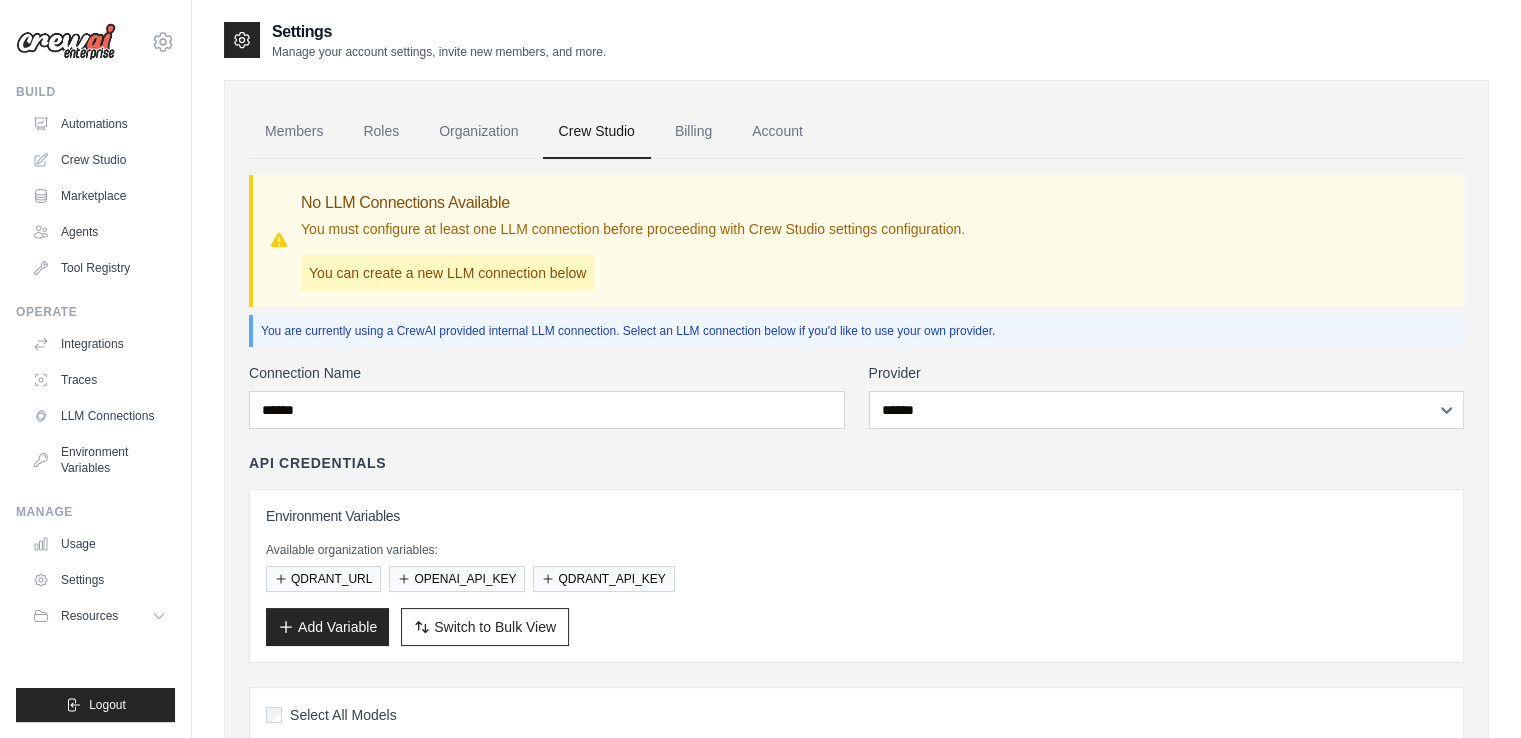 click on "API Credentials
Environment Variables
Available organization variables:
QDRANT_URL
OPENAI_API_KEY
QDRANT_API_KEY
Add Variable
Switch to Bulk View
Switch to Table View" at bounding box center [856, 558] 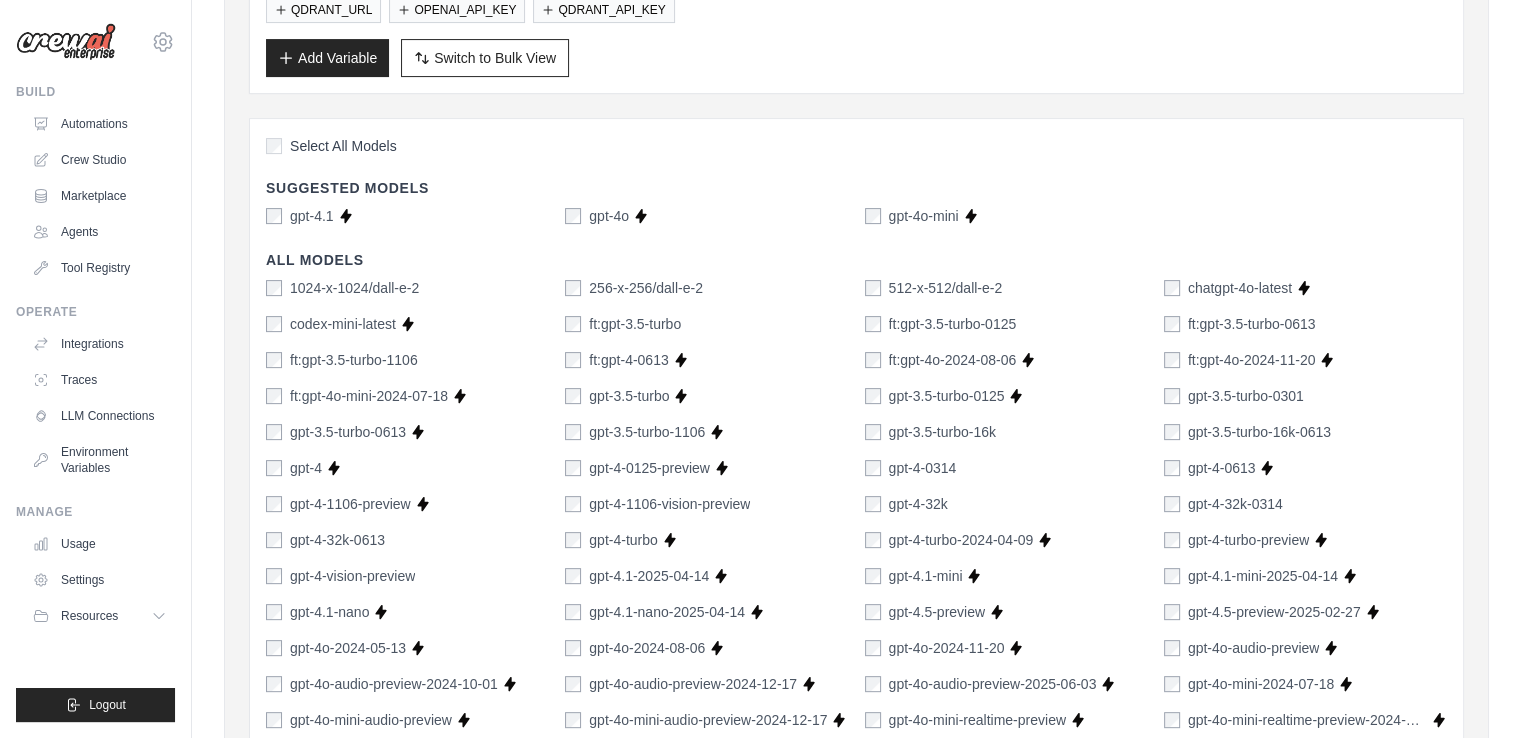 scroll, scrollTop: 500, scrollLeft: 0, axis: vertical 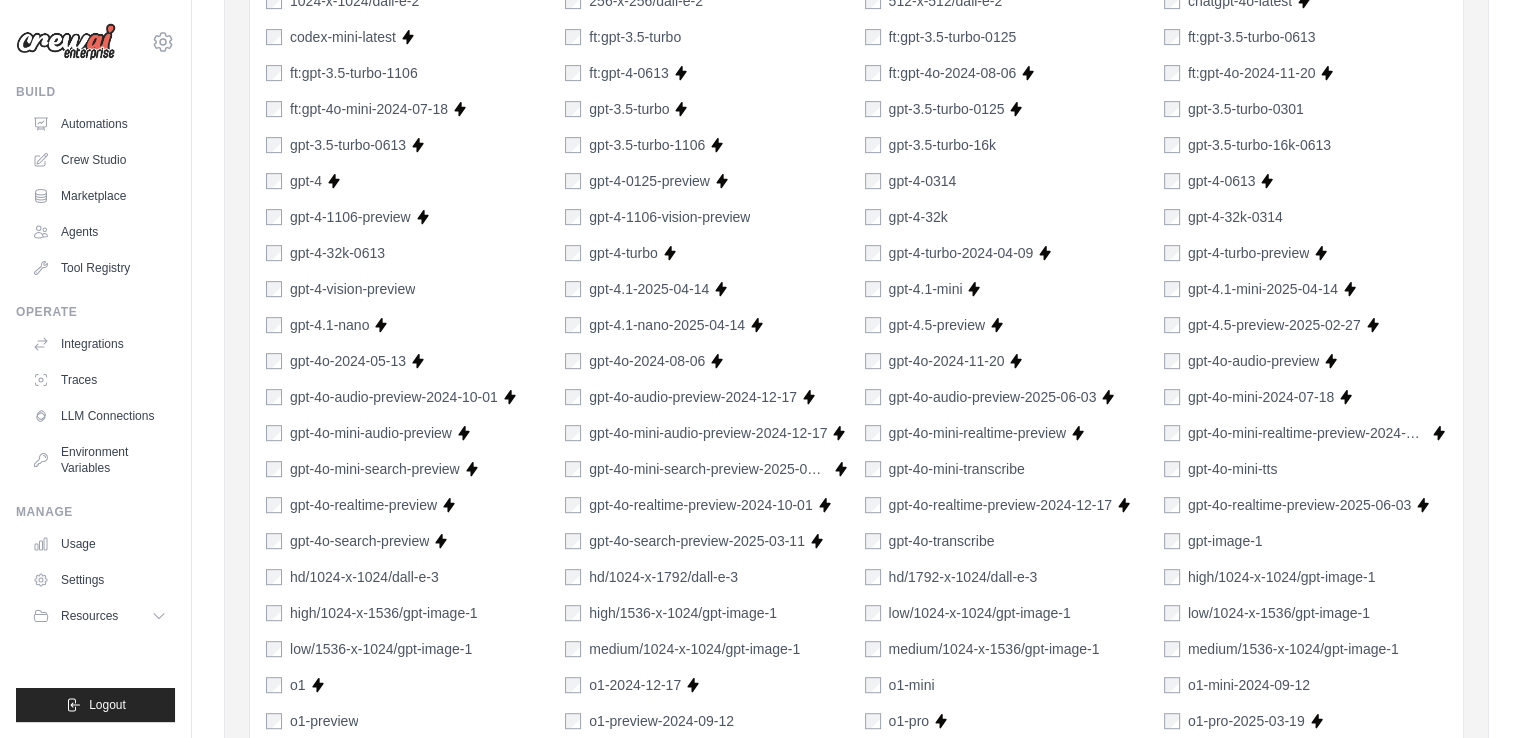 click on "1024-x-1024/dall-e-2 256-x-256/dall-e-2 512-x-512/dall-e-2 chatgpt-4o-latest
Supports Crew Studio codex-mini-latest
Supports Crew Studio ft:gpt-3.5-turbo ft:gpt-3.5-turbo-0125 ft:gpt-3.5-turbo-0613 ft:gpt-3.5-turbo-1106 ft:gpt-4-0613
Supports Crew Studio ft:gpt-4o-2024-08-06
Supports Crew Studio ft:gpt-4o-2024-11-20
Supports Crew Studio ft:gpt-4o-mini-2024-07-18
Supports Crew Studio gpt-3.5-turbo
Supports Crew Studio gpt-3.5-turbo-0125
Supports Crew Studio gpt-3.5-turbo-0301 gpt-3.5-turbo-0613
Supports Crew Studio gpt-3.5-turbo-1106
Supports Crew Studio gpt-3.5-turbo-16k gpt-3.5-turbo-16k-0613 gpt-4
Supports Crew Studio gpt-4-0125-preview" at bounding box center (856, 487) 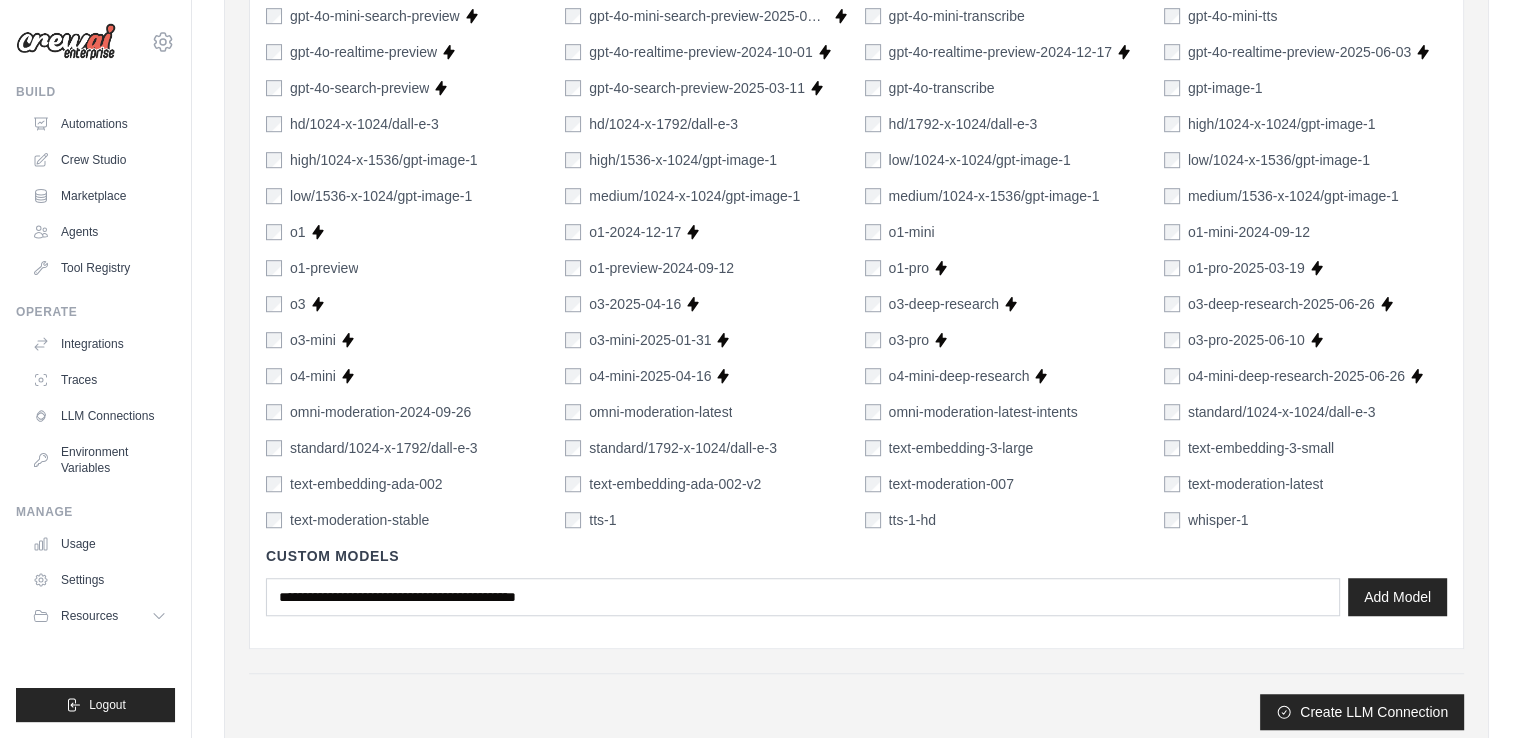 scroll, scrollTop: 1326, scrollLeft: 0, axis: vertical 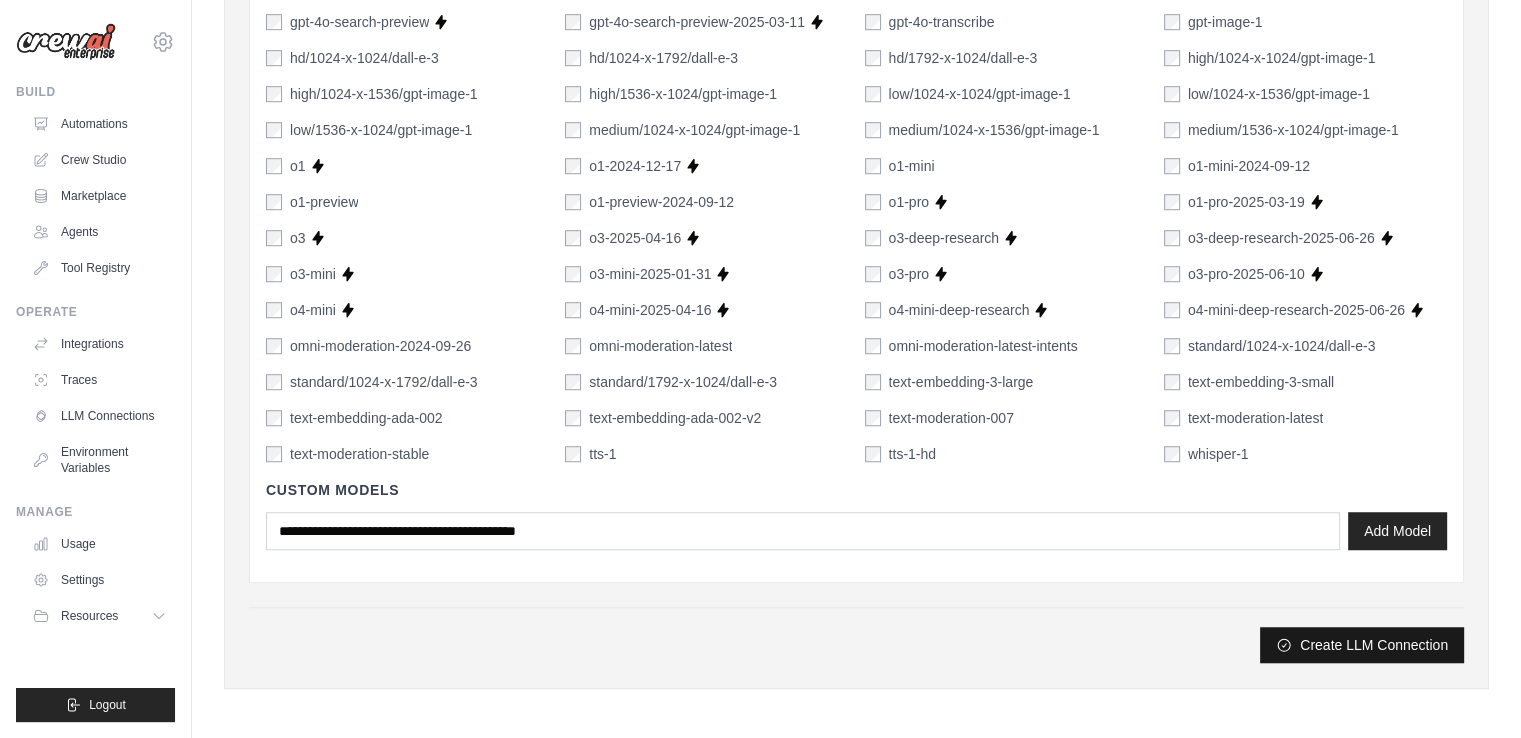 click on "Create LLM Connection" at bounding box center (1362, 645) 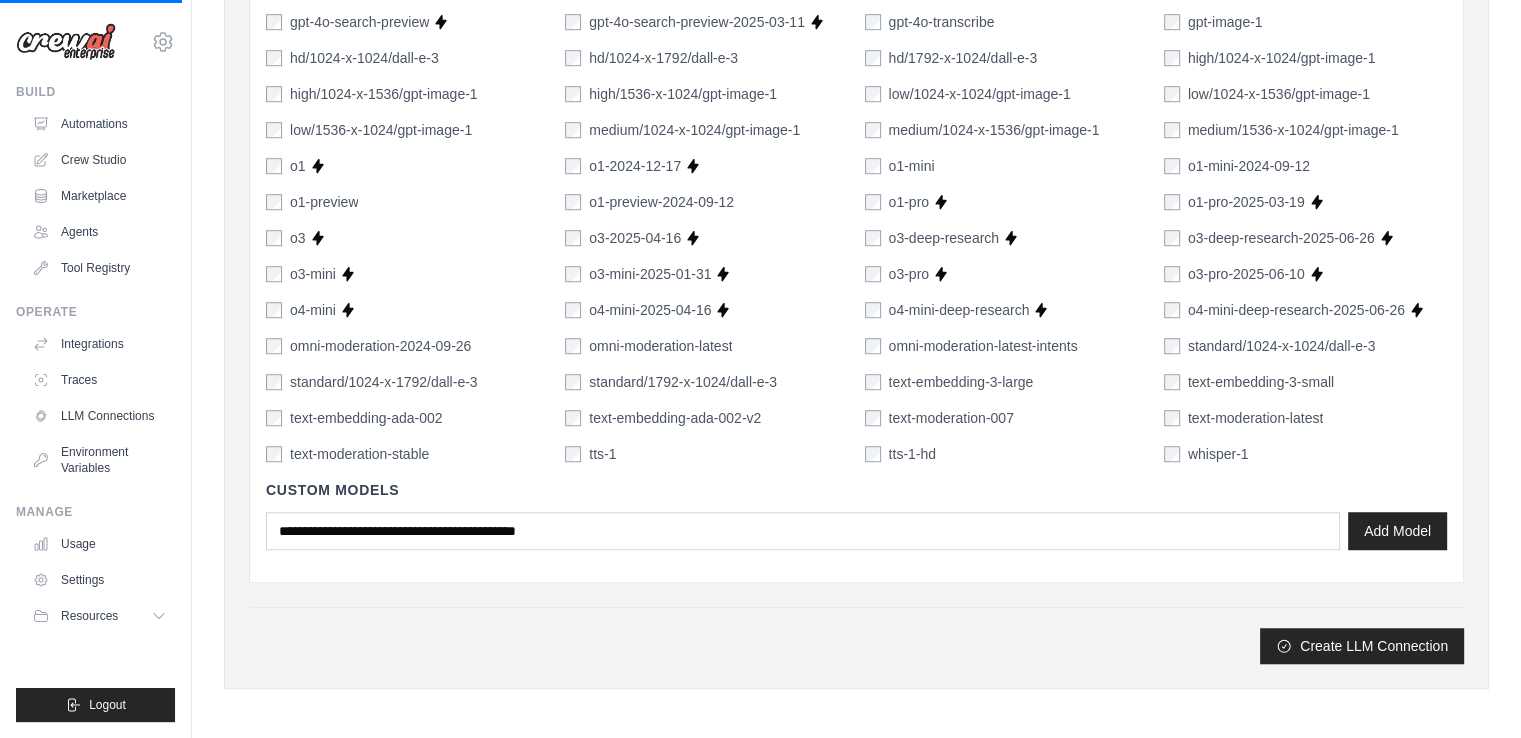 scroll, scrollTop: 0, scrollLeft: 0, axis: both 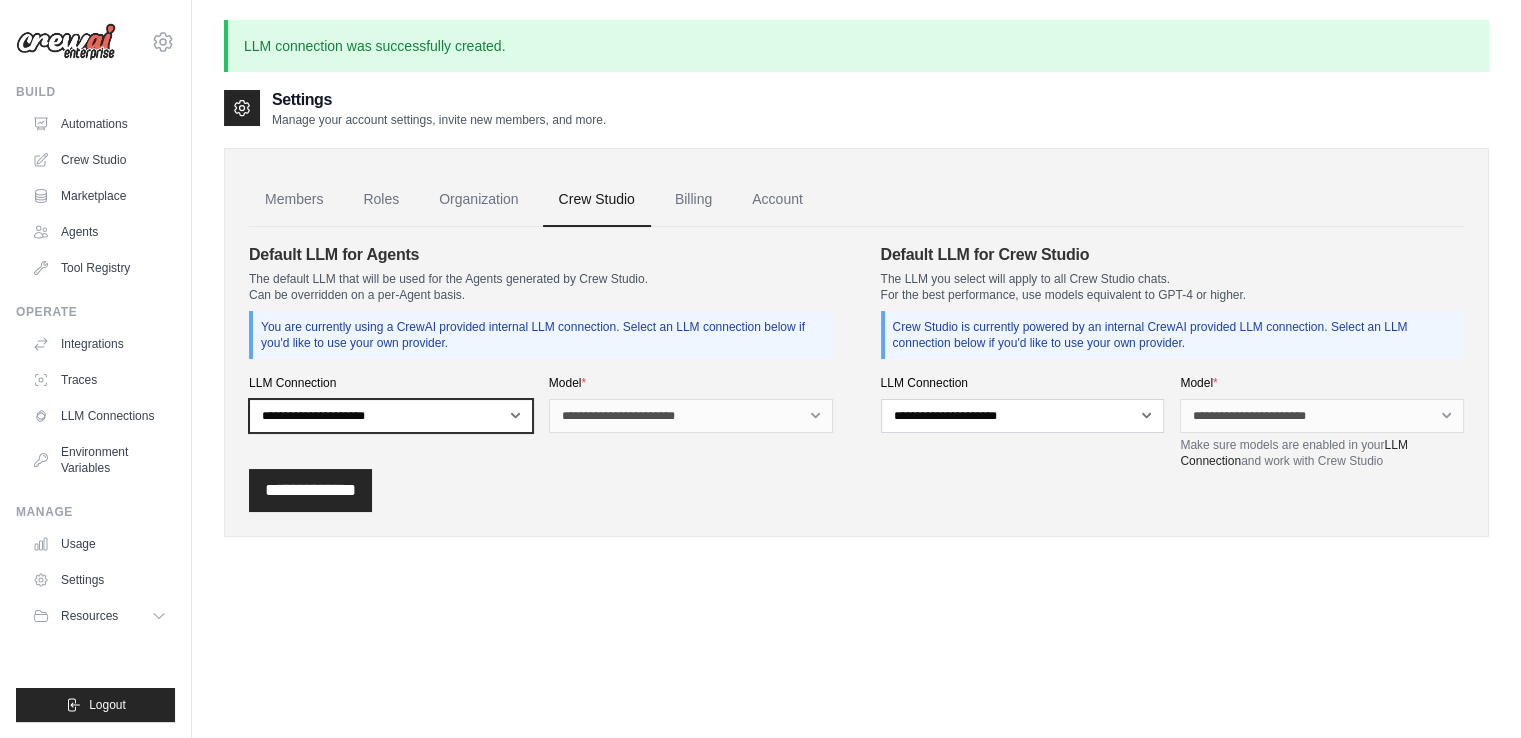click on "**********" at bounding box center (391, 416) 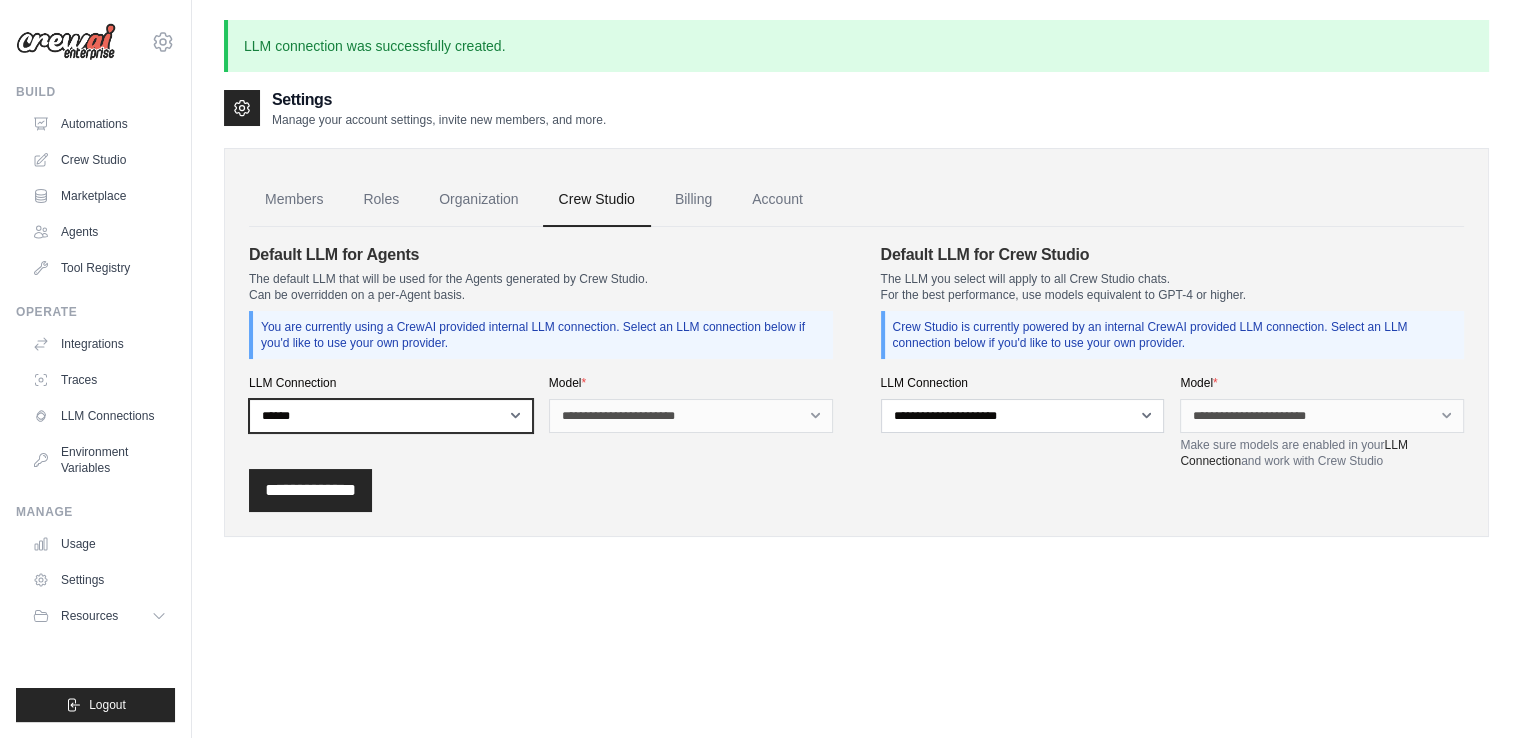 click on "**********" at bounding box center [391, 416] 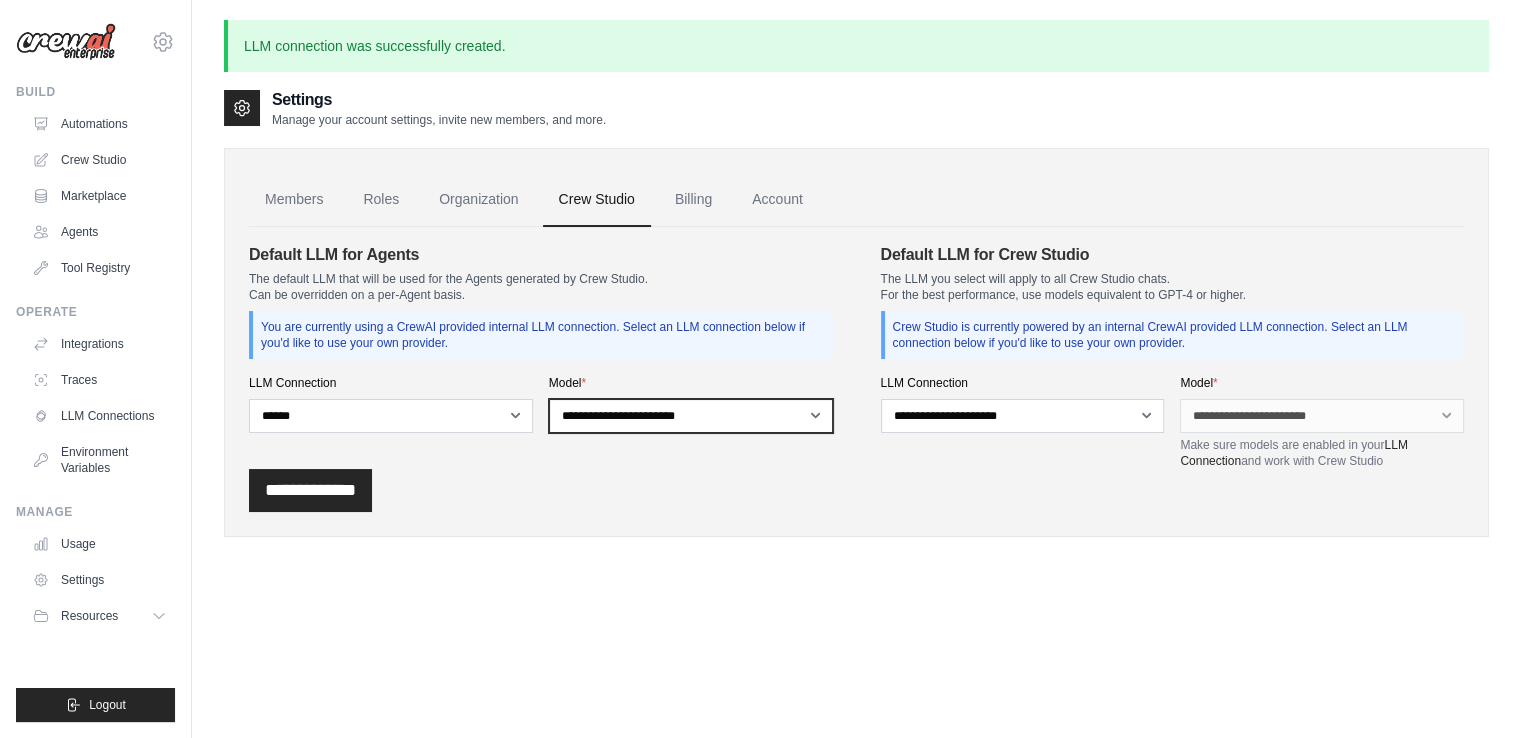 click on "**********" at bounding box center (691, 416) 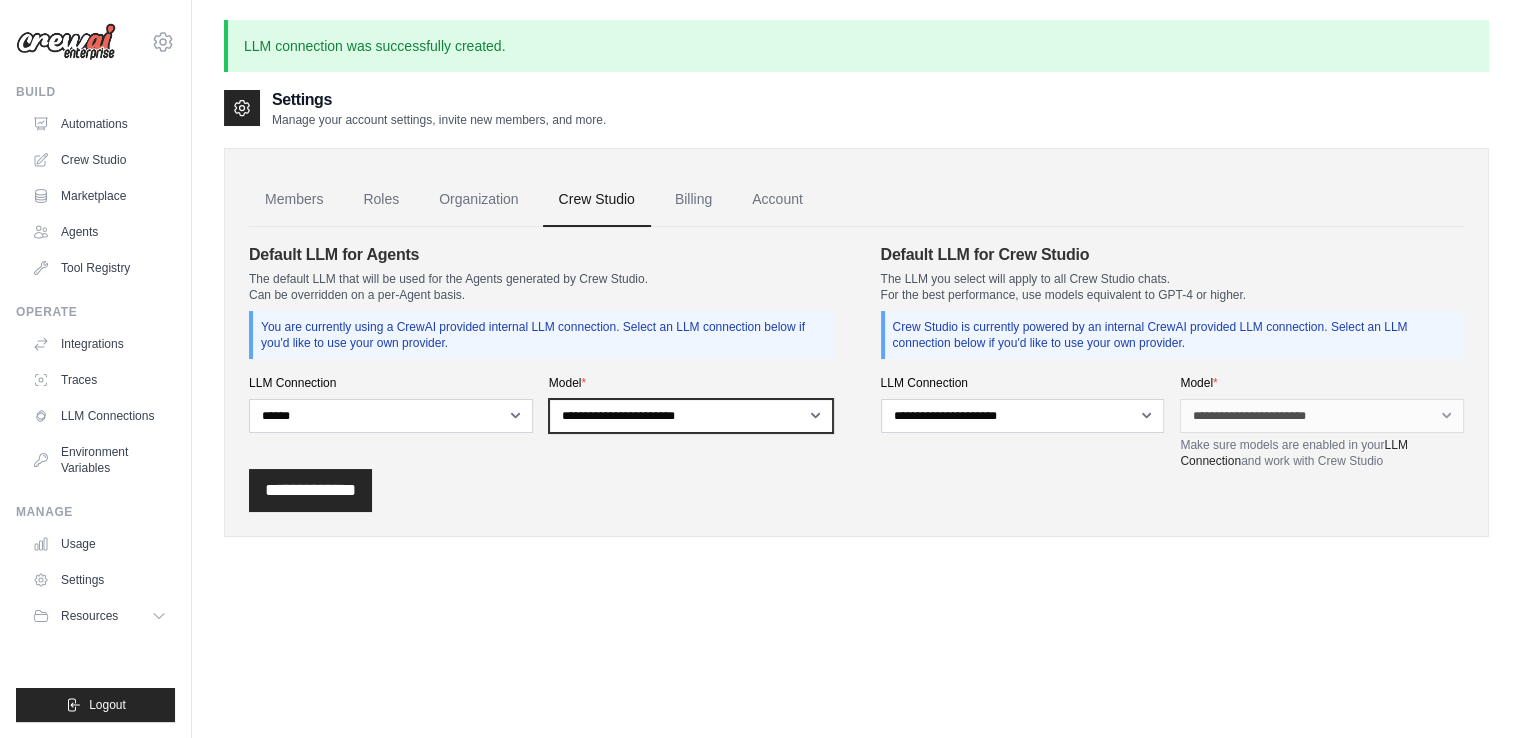 select on "**********" 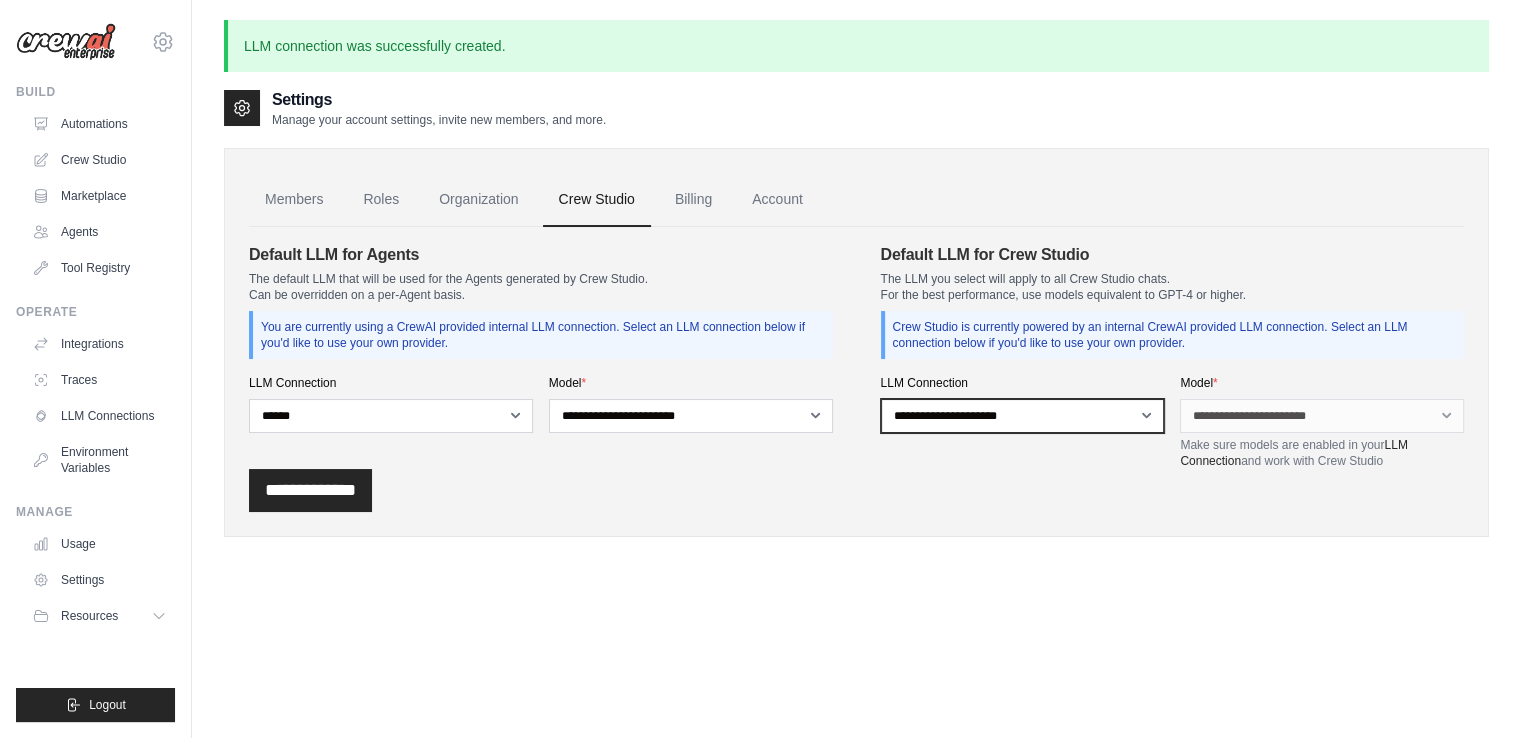 click on "**********" at bounding box center (1023, 416) 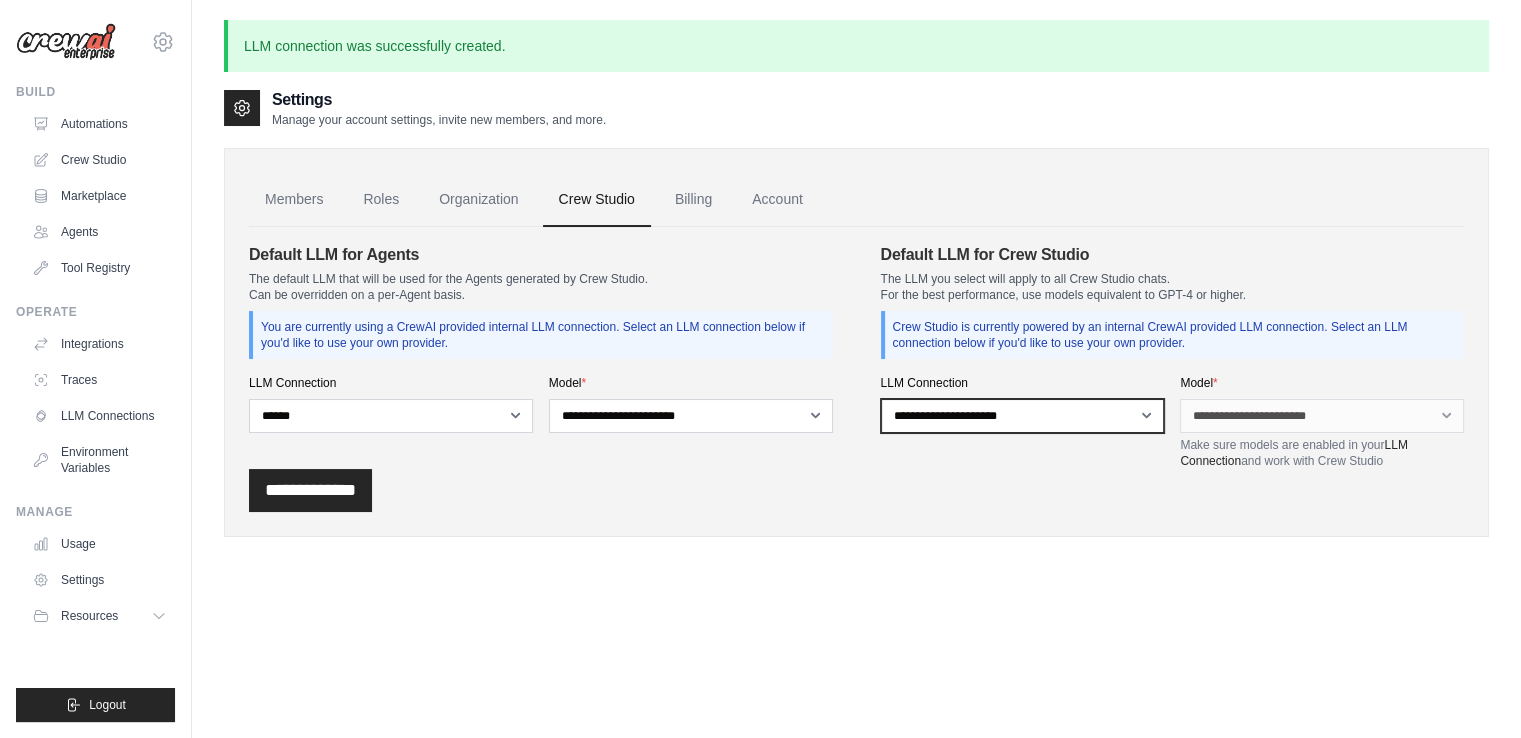 select on "******" 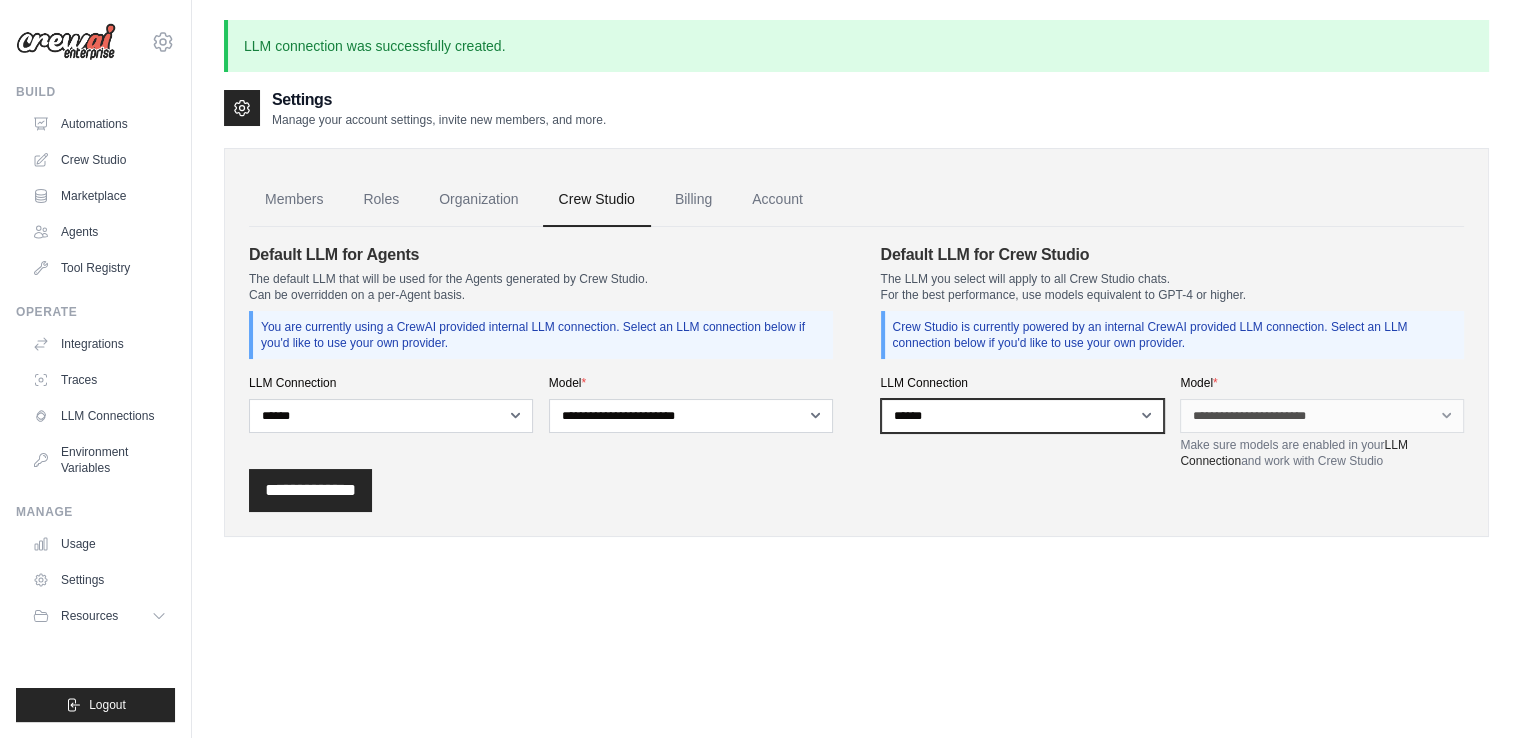 click on "**********" at bounding box center (1023, 416) 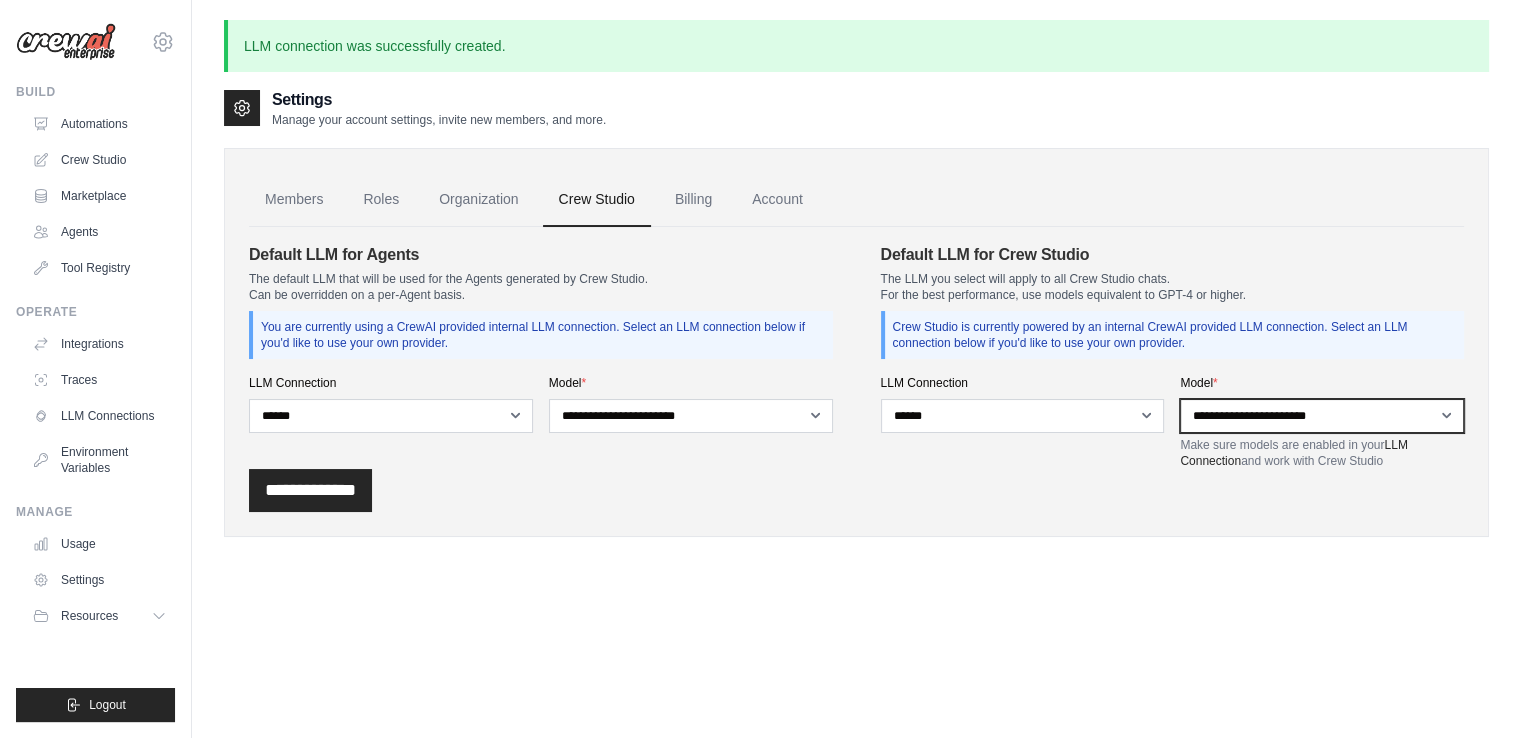 click on "**********" at bounding box center [1322, 416] 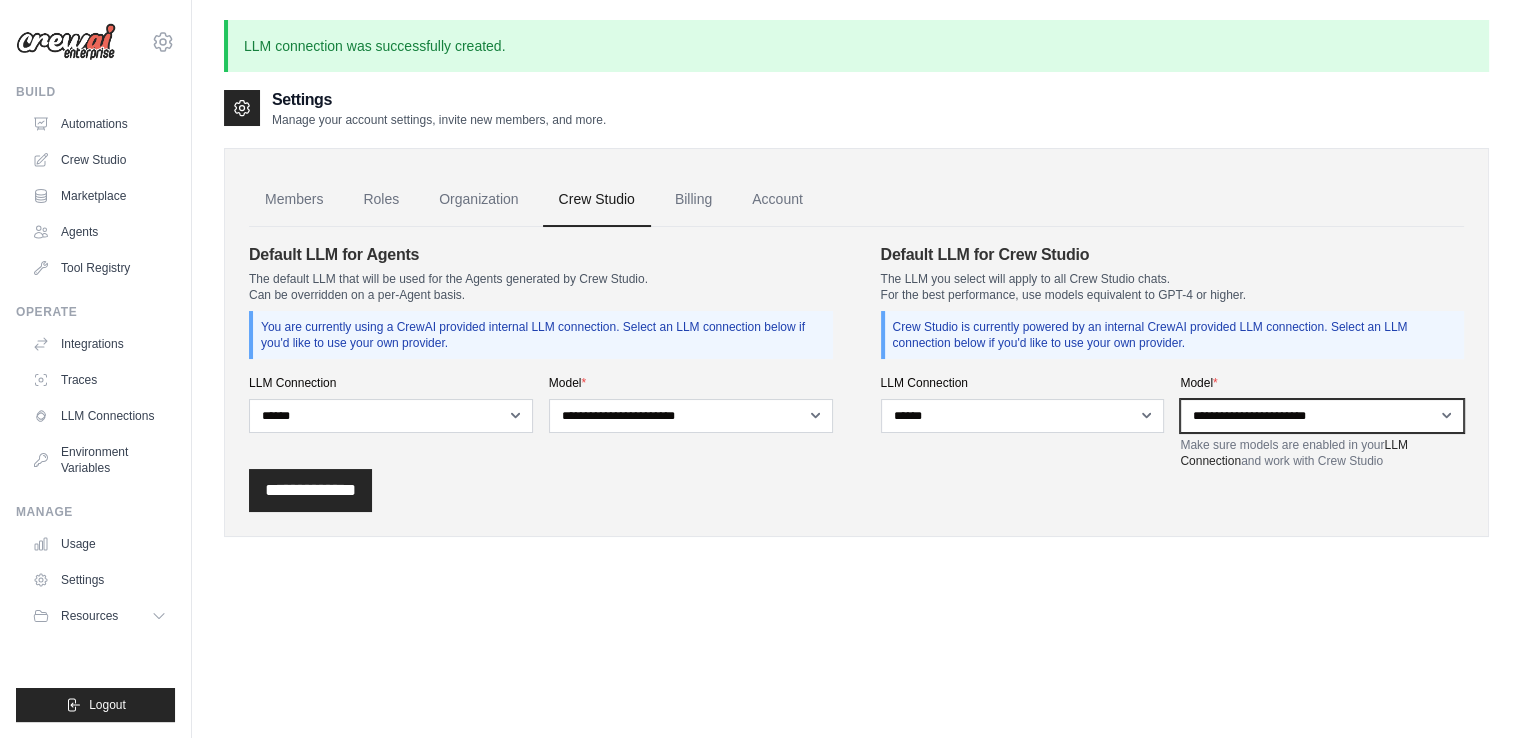 select on "**********" 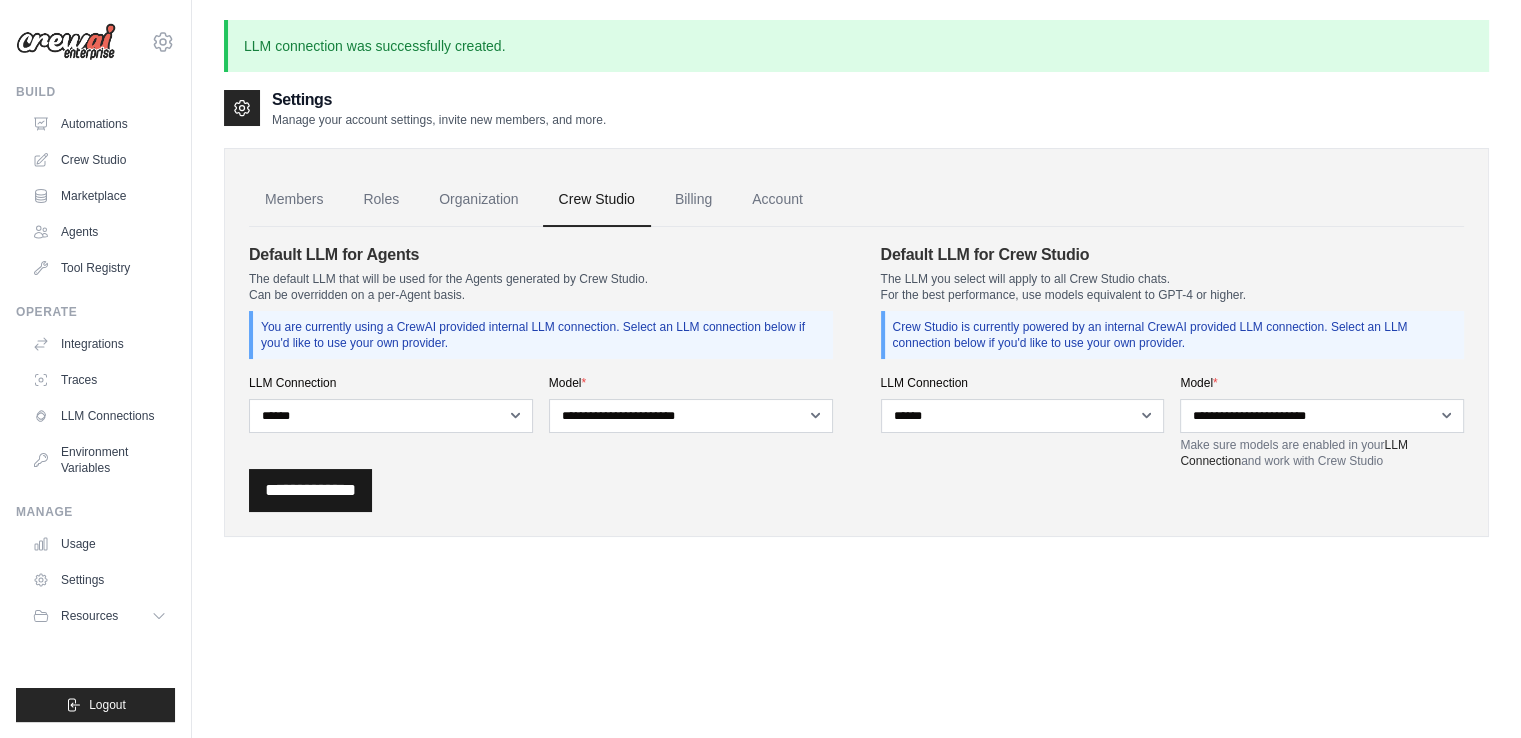 click on "**********" at bounding box center (310, 490) 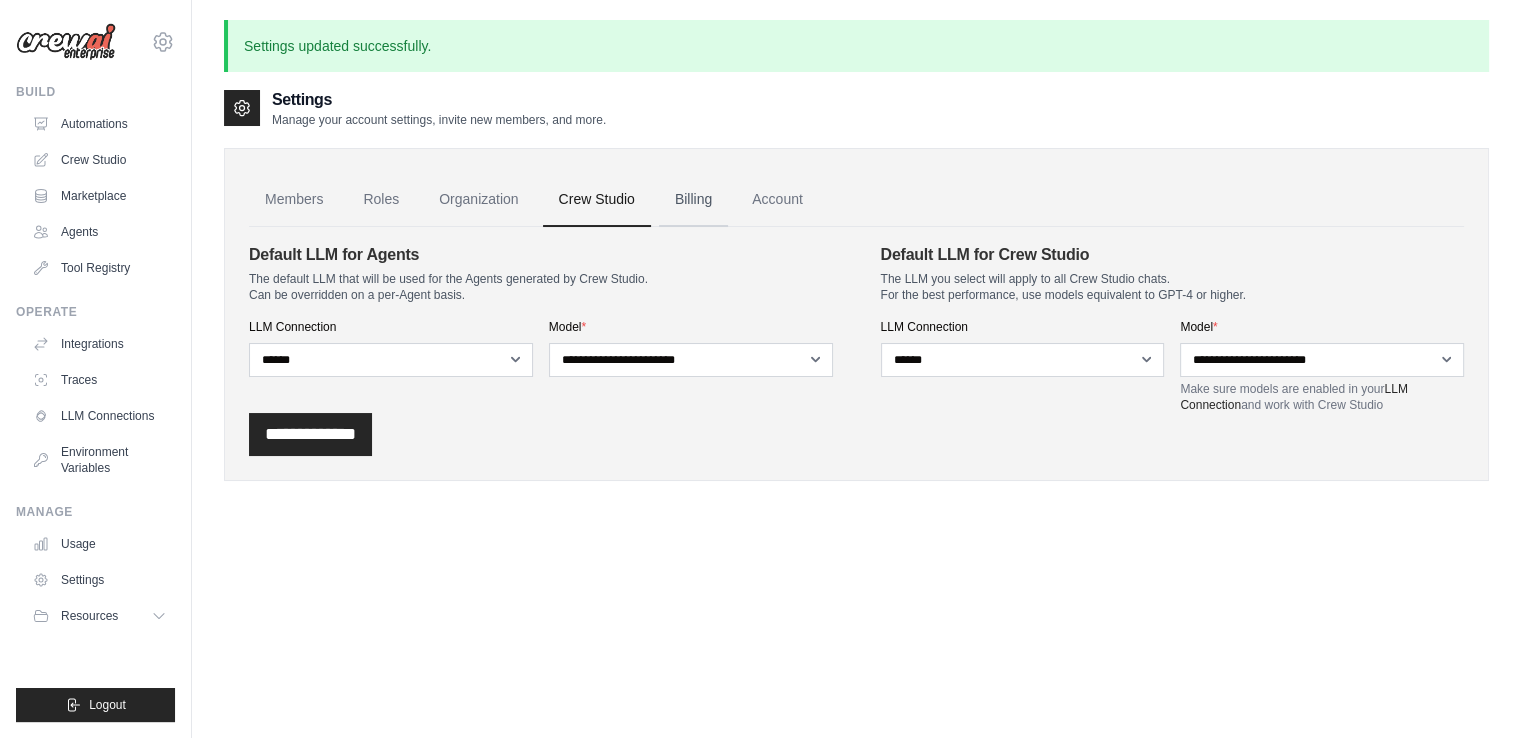 click on "Billing" at bounding box center [693, 200] 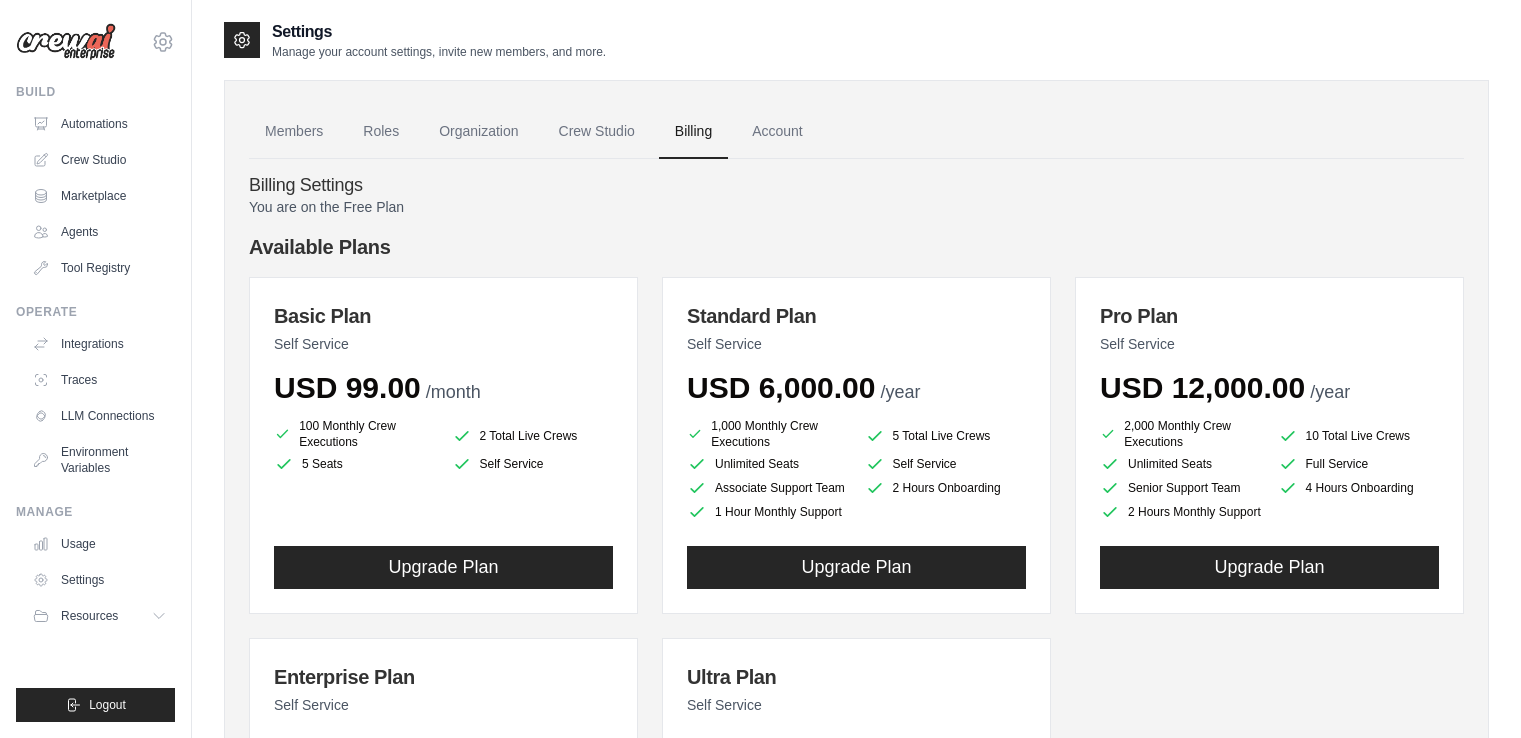 scroll, scrollTop: 0, scrollLeft: 0, axis: both 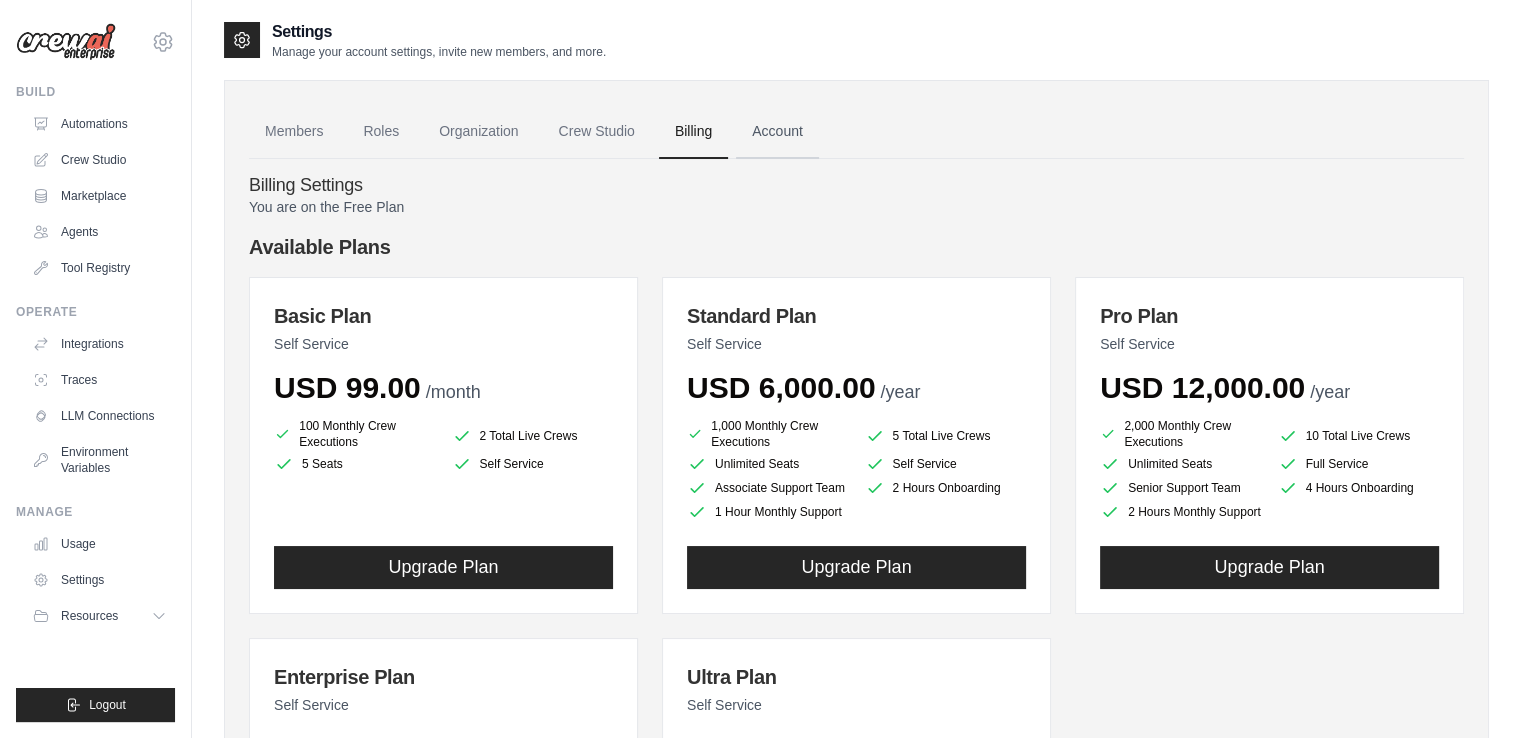 click on "Account" at bounding box center (777, 132) 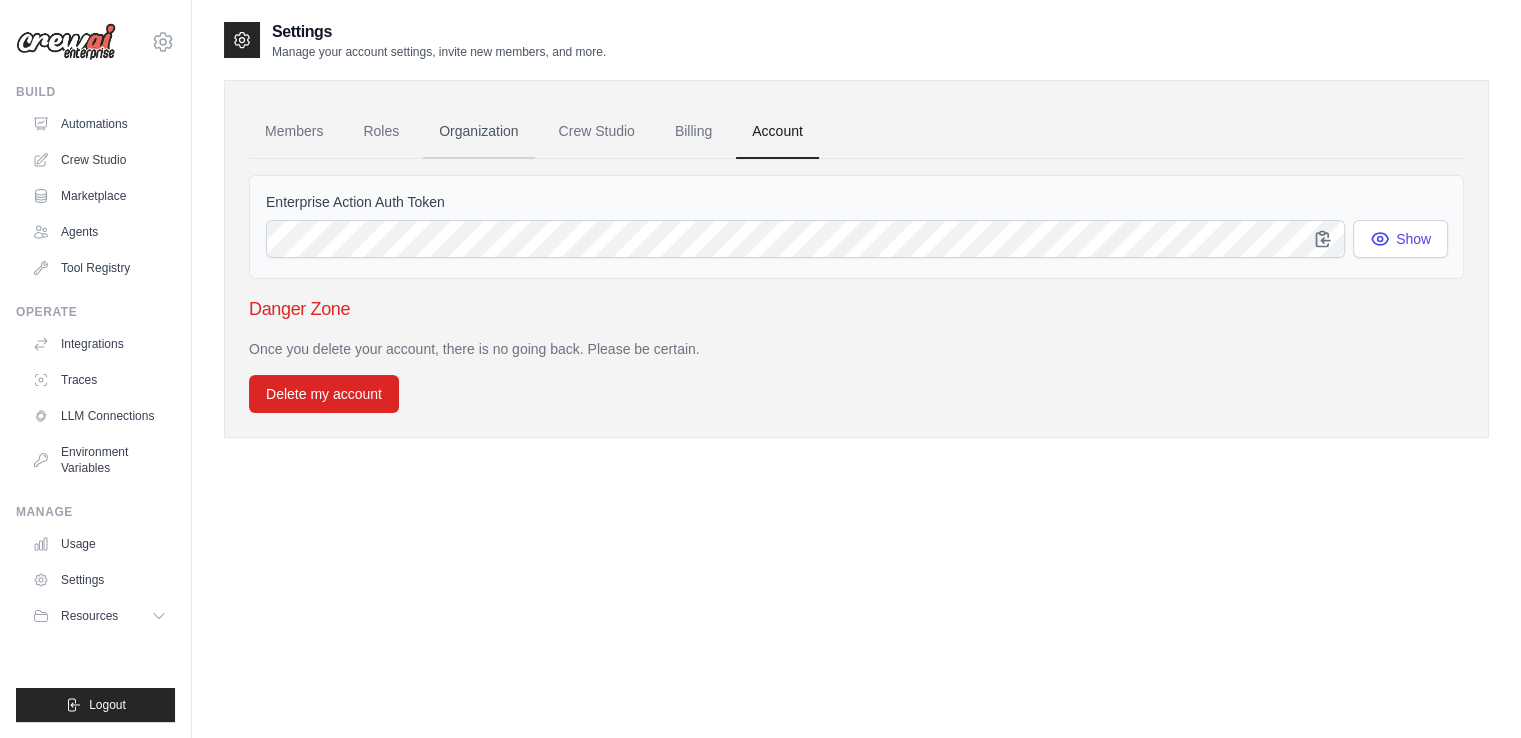 click on "Organization" at bounding box center [478, 132] 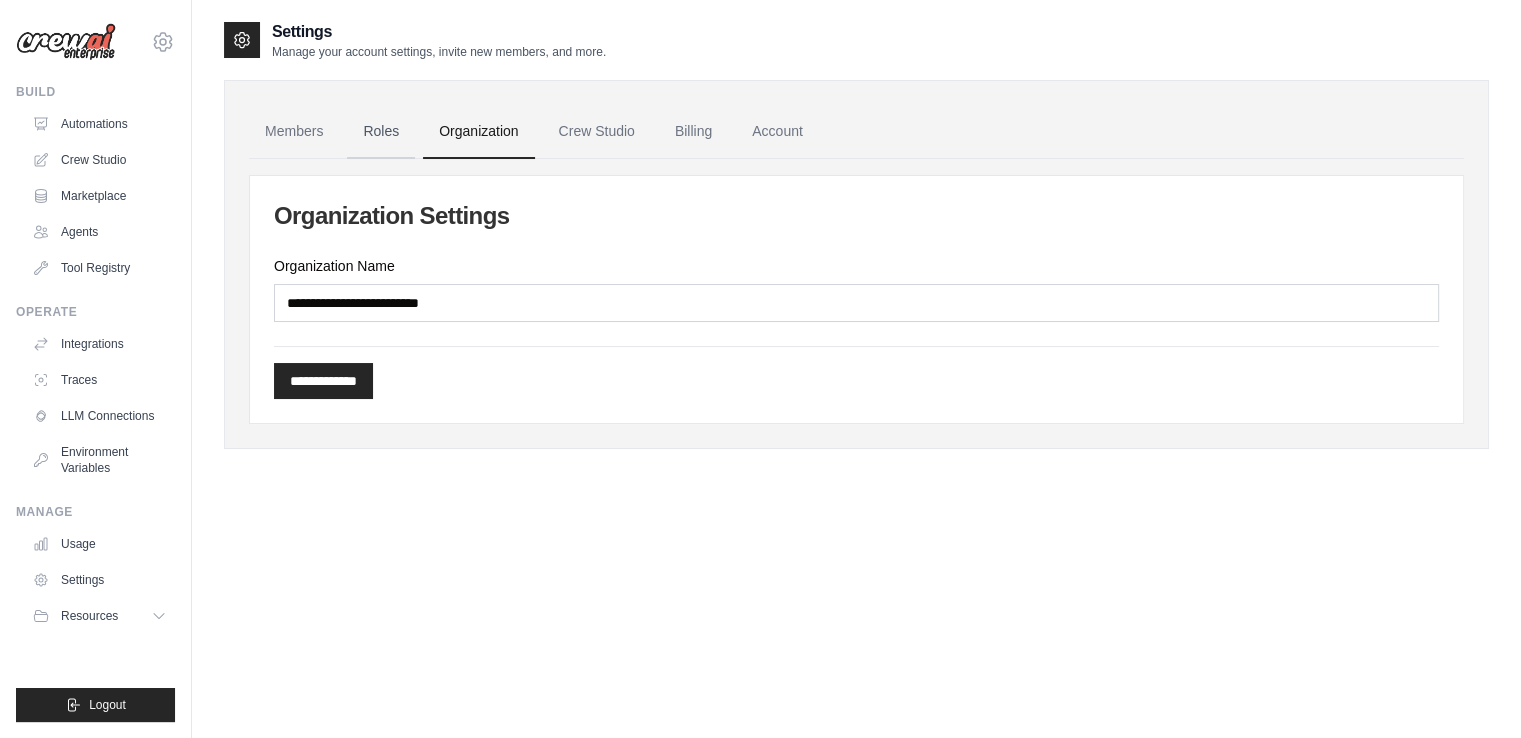 click on "Roles" at bounding box center [381, 132] 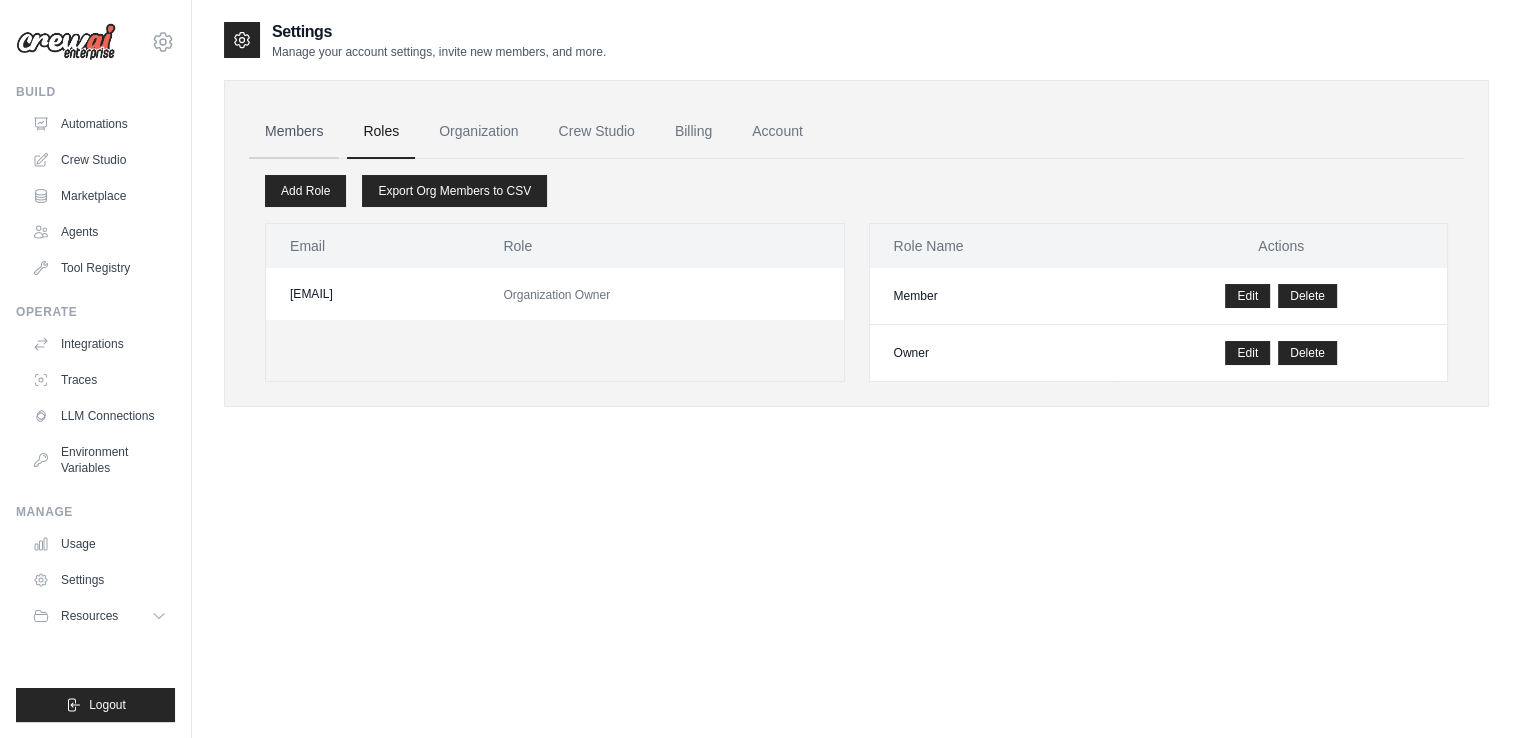click on "Members" at bounding box center [294, 132] 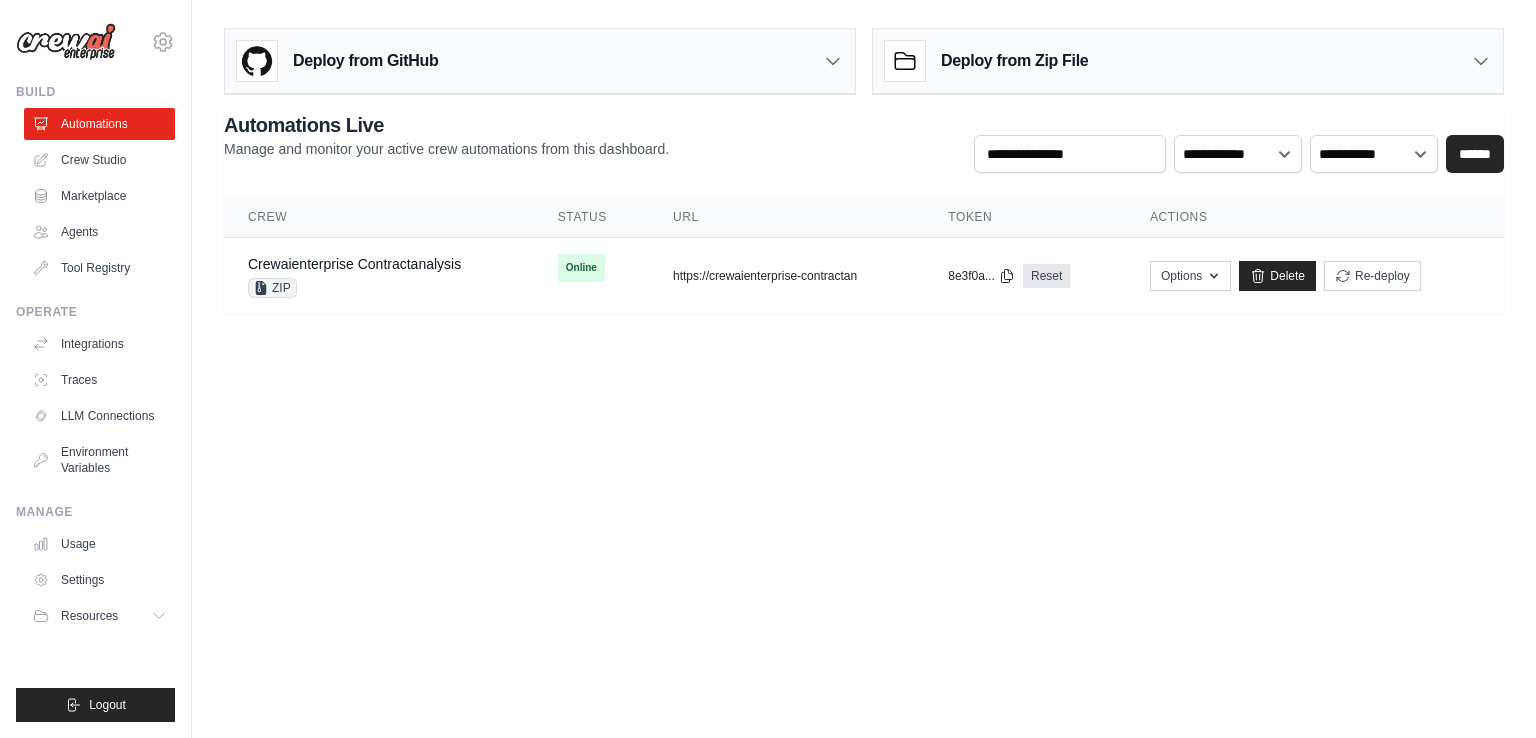 scroll, scrollTop: 0, scrollLeft: 0, axis: both 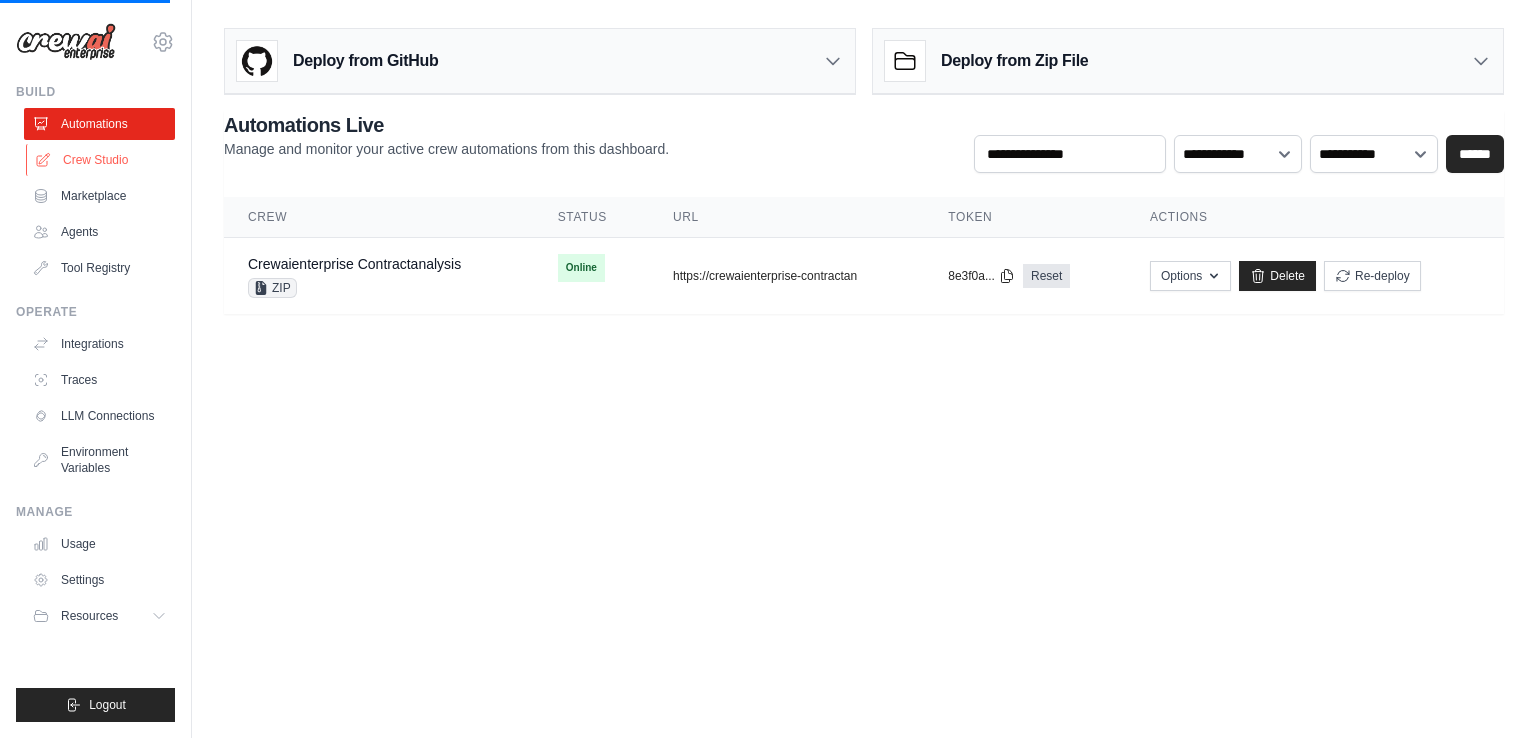 click on "Crew Studio" at bounding box center (101, 160) 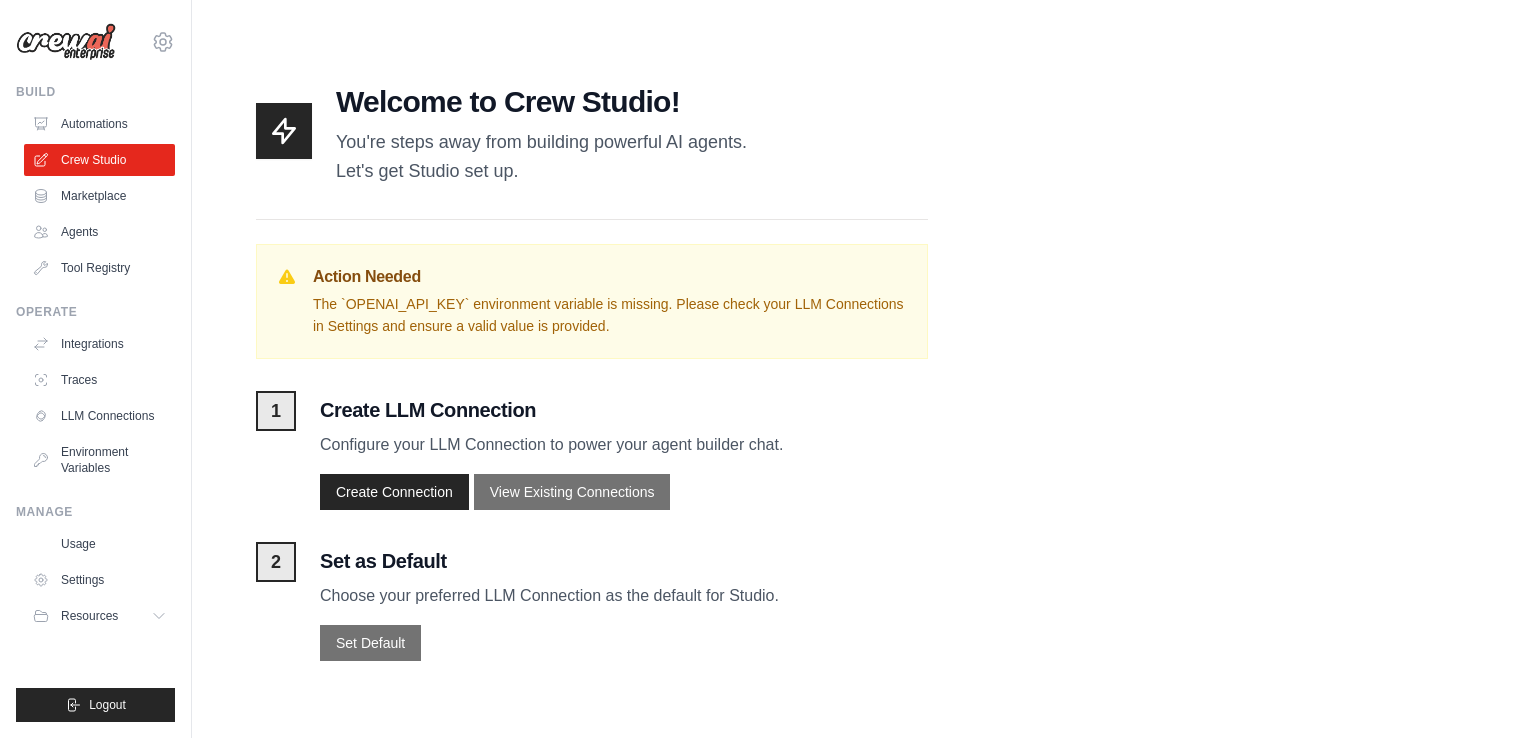 scroll, scrollTop: 0, scrollLeft: 0, axis: both 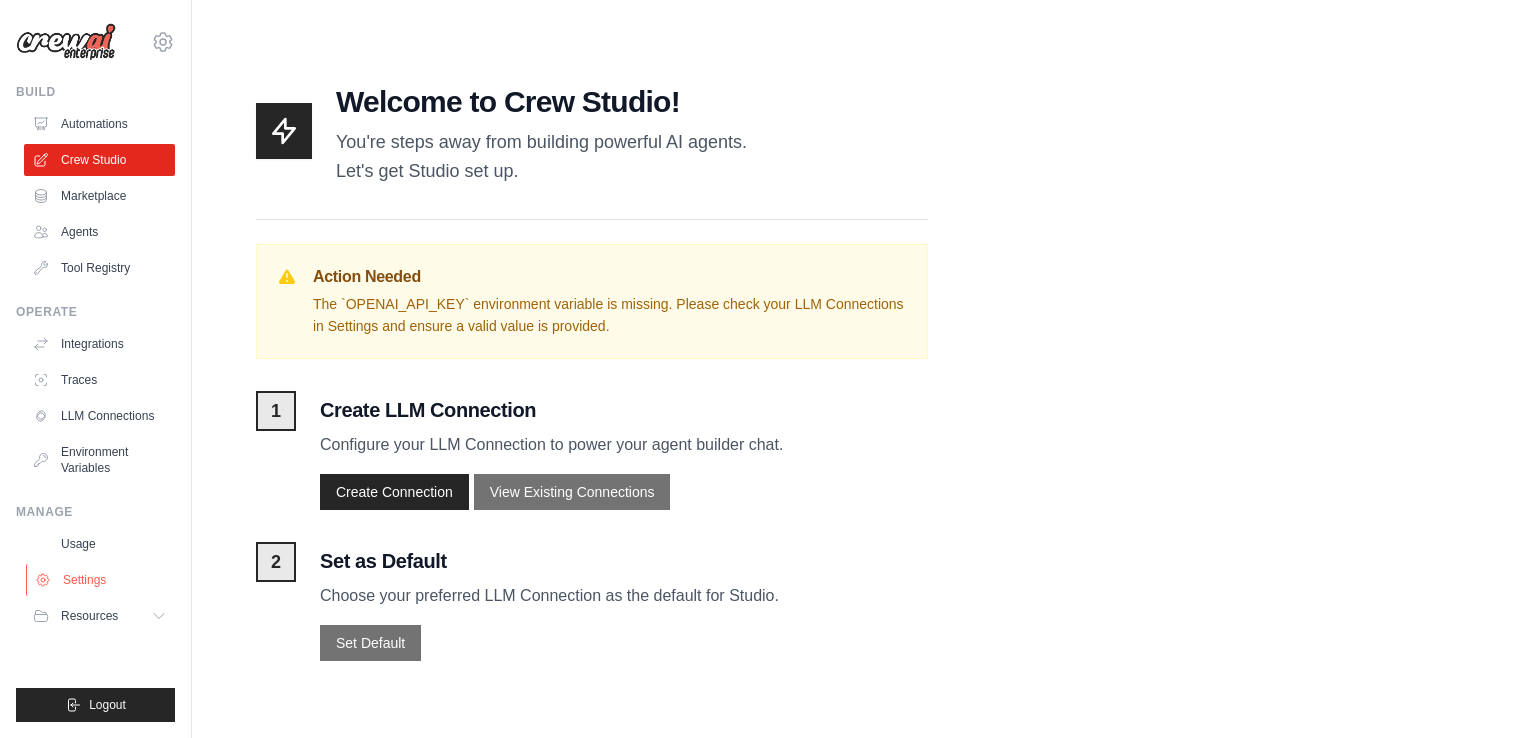 click on "Settings" at bounding box center [101, 580] 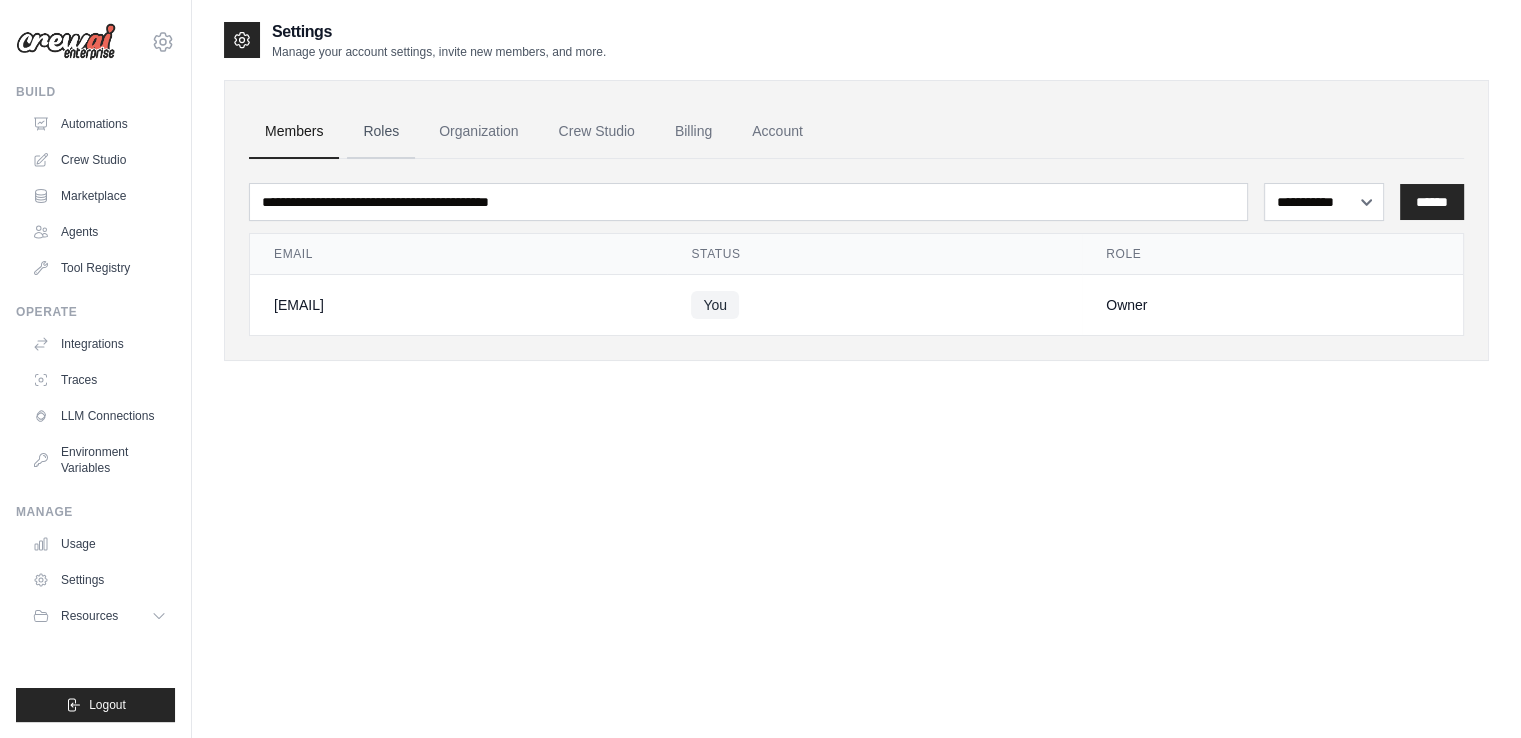 click on "Roles" at bounding box center [381, 132] 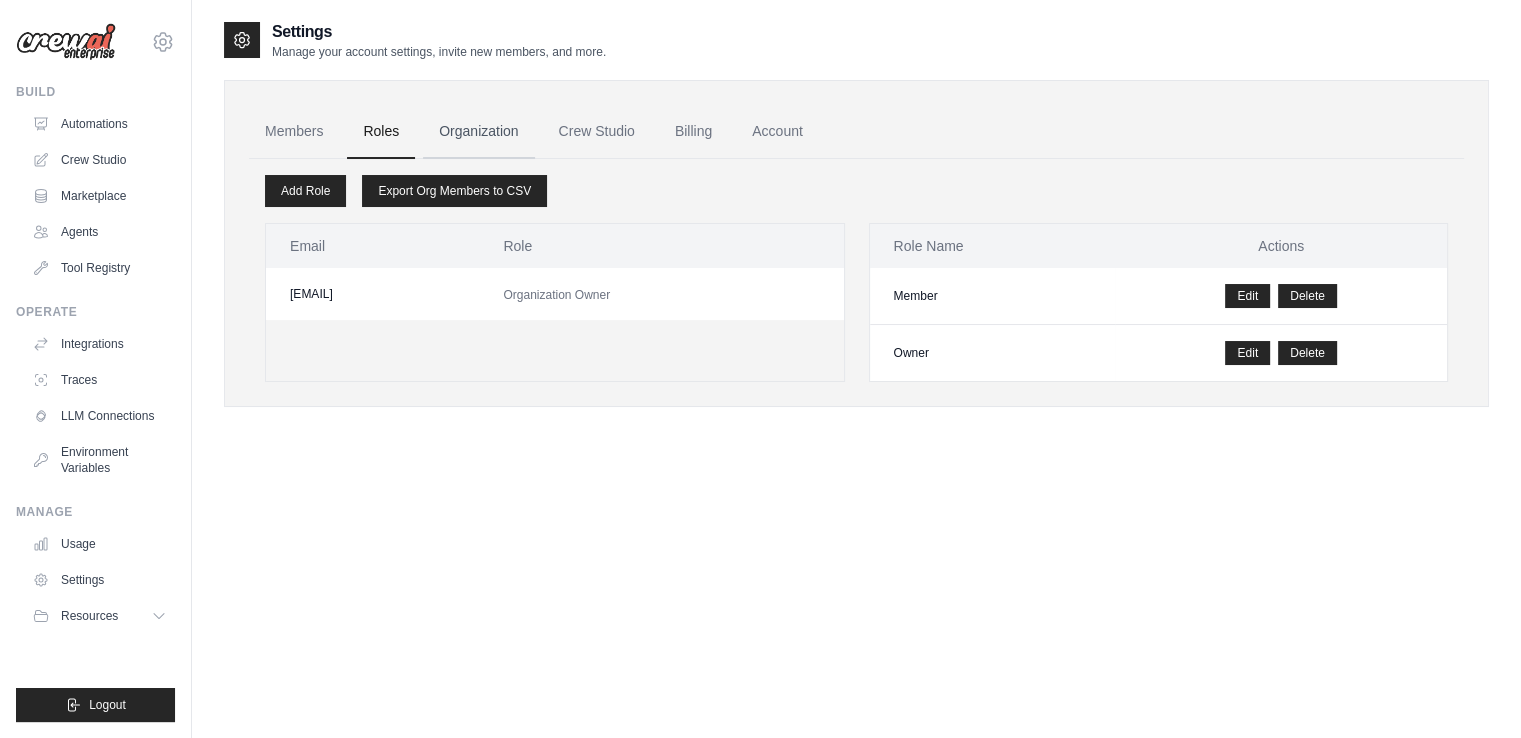 click on "Organization" at bounding box center (478, 132) 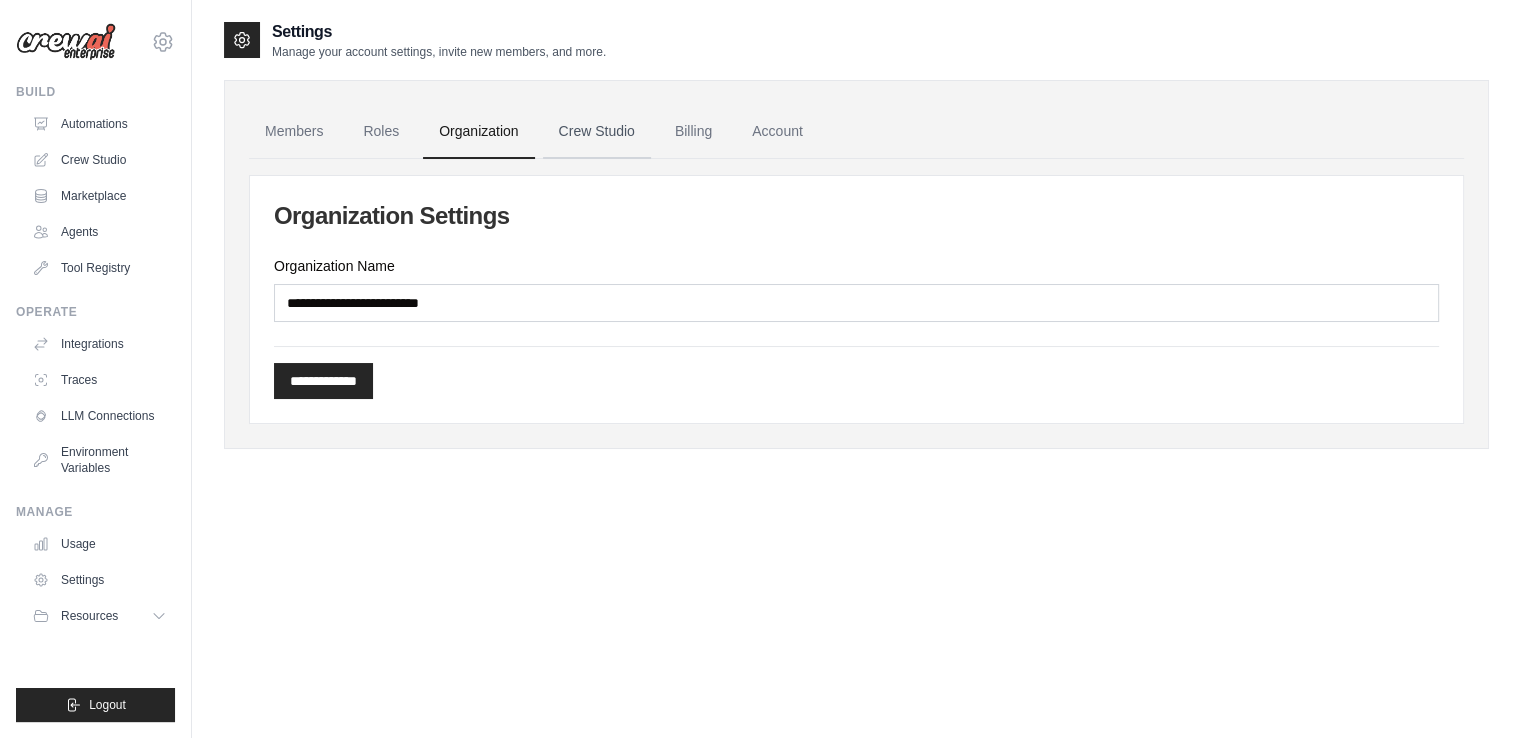 click on "Crew Studio" at bounding box center (597, 132) 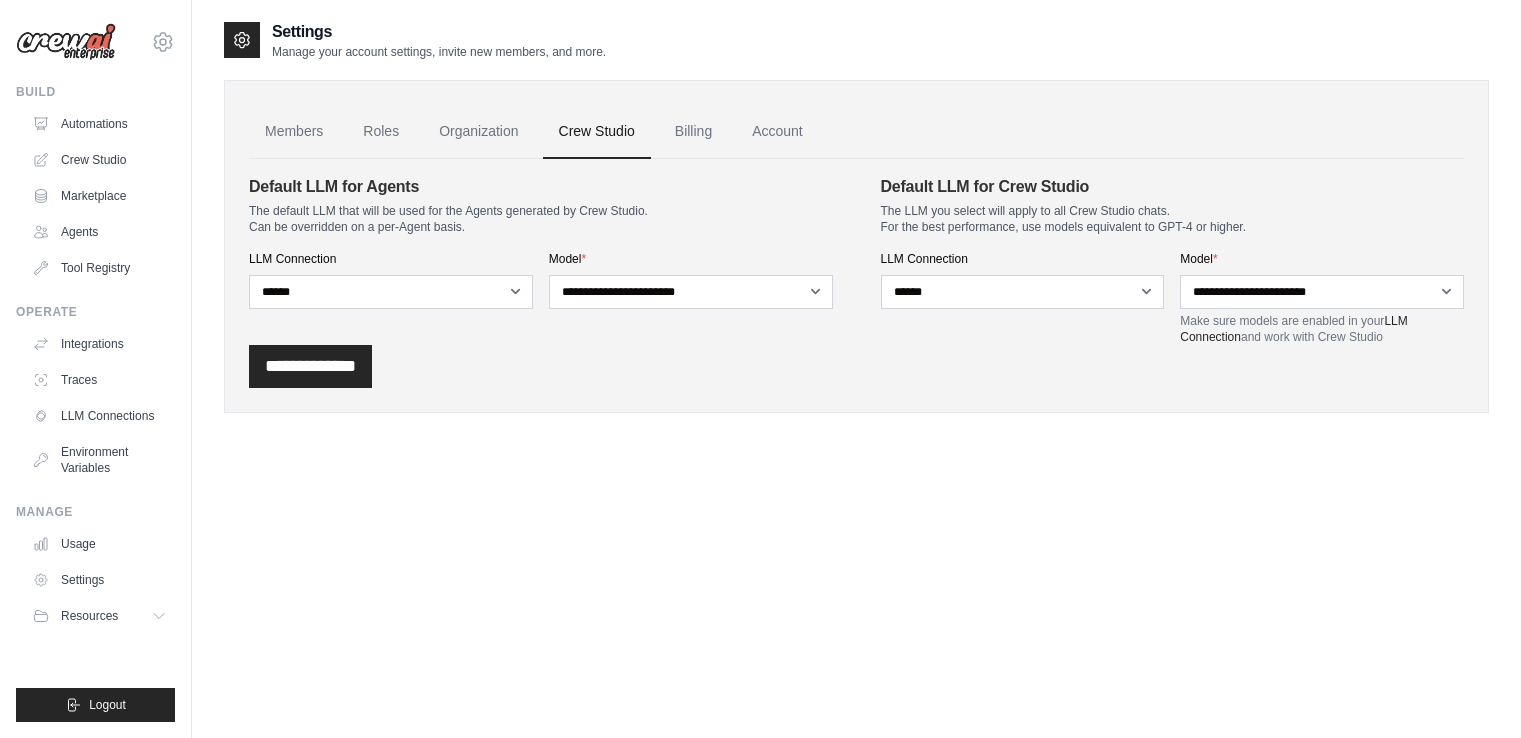 scroll, scrollTop: 0, scrollLeft: 0, axis: both 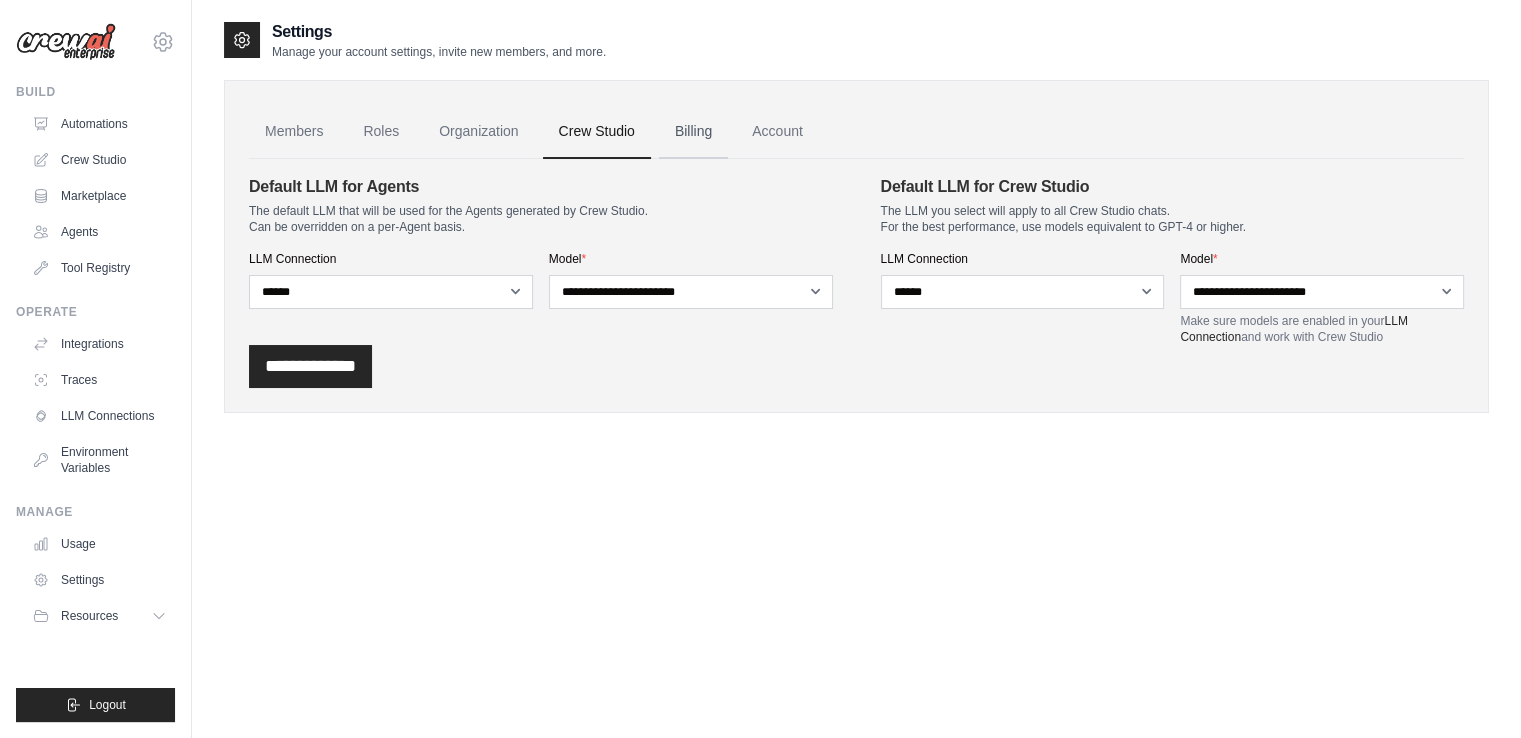 click on "Billing" at bounding box center (693, 132) 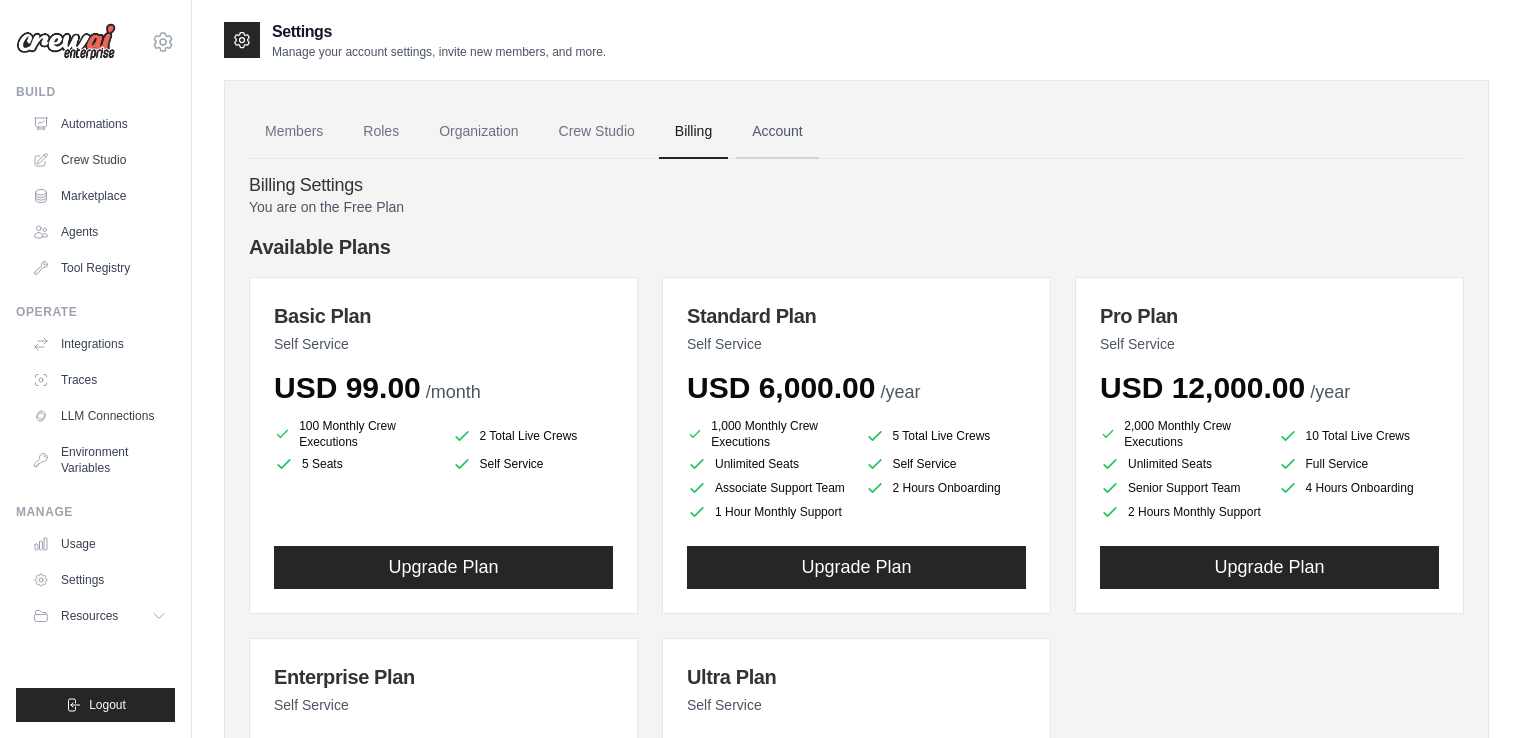 scroll, scrollTop: 0, scrollLeft: 0, axis: both 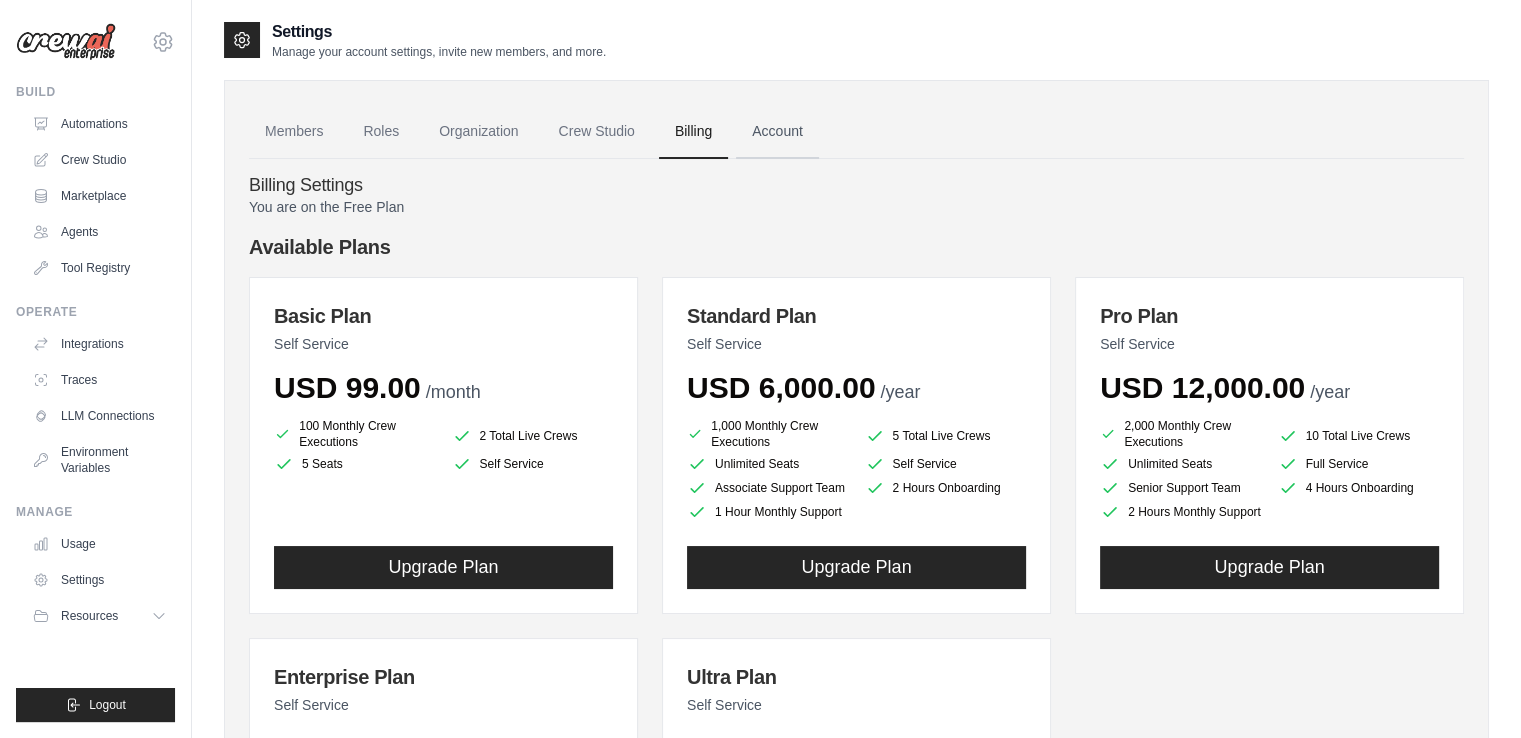 click on "Account" at bounding box center [777, 132] 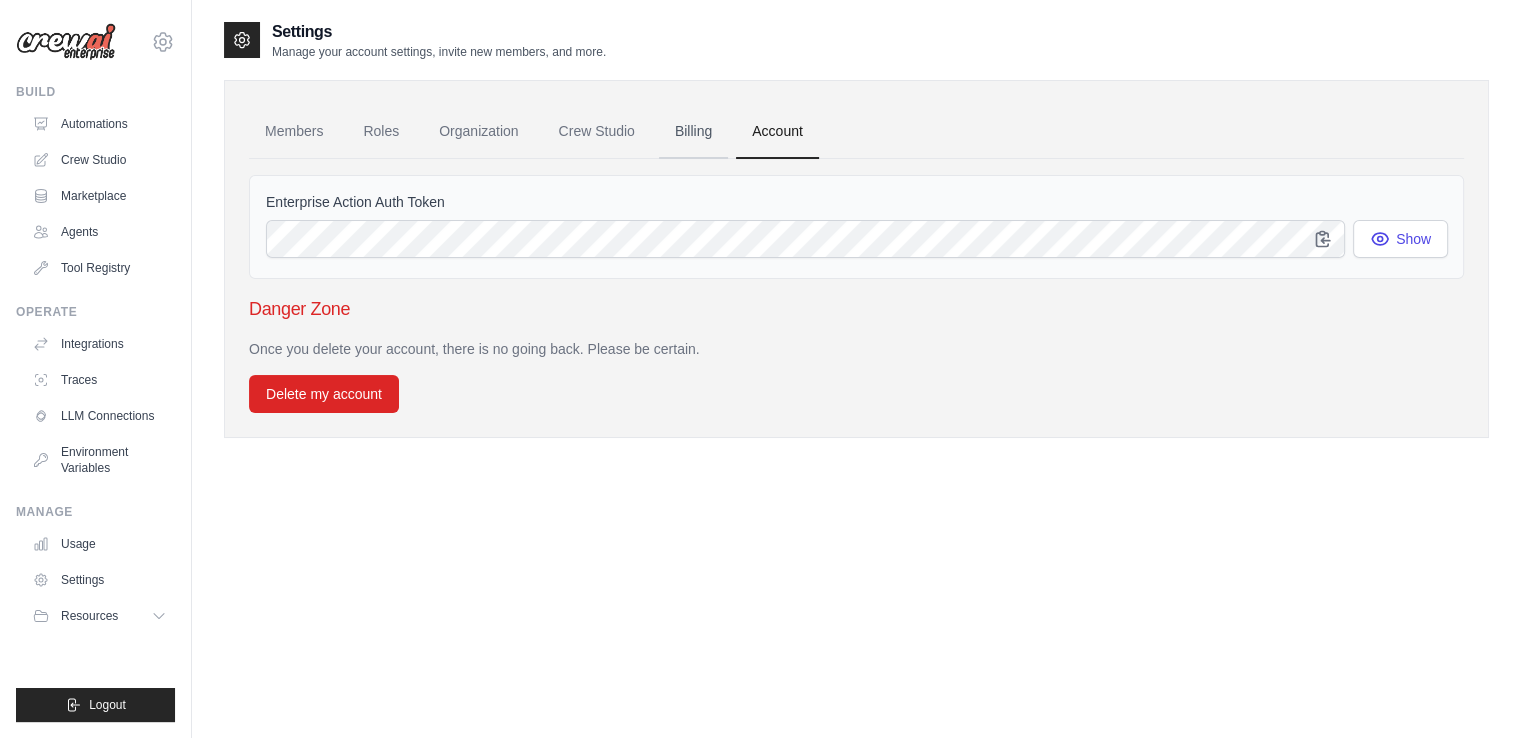 click on "Billing" at bounding box center [693, 132] 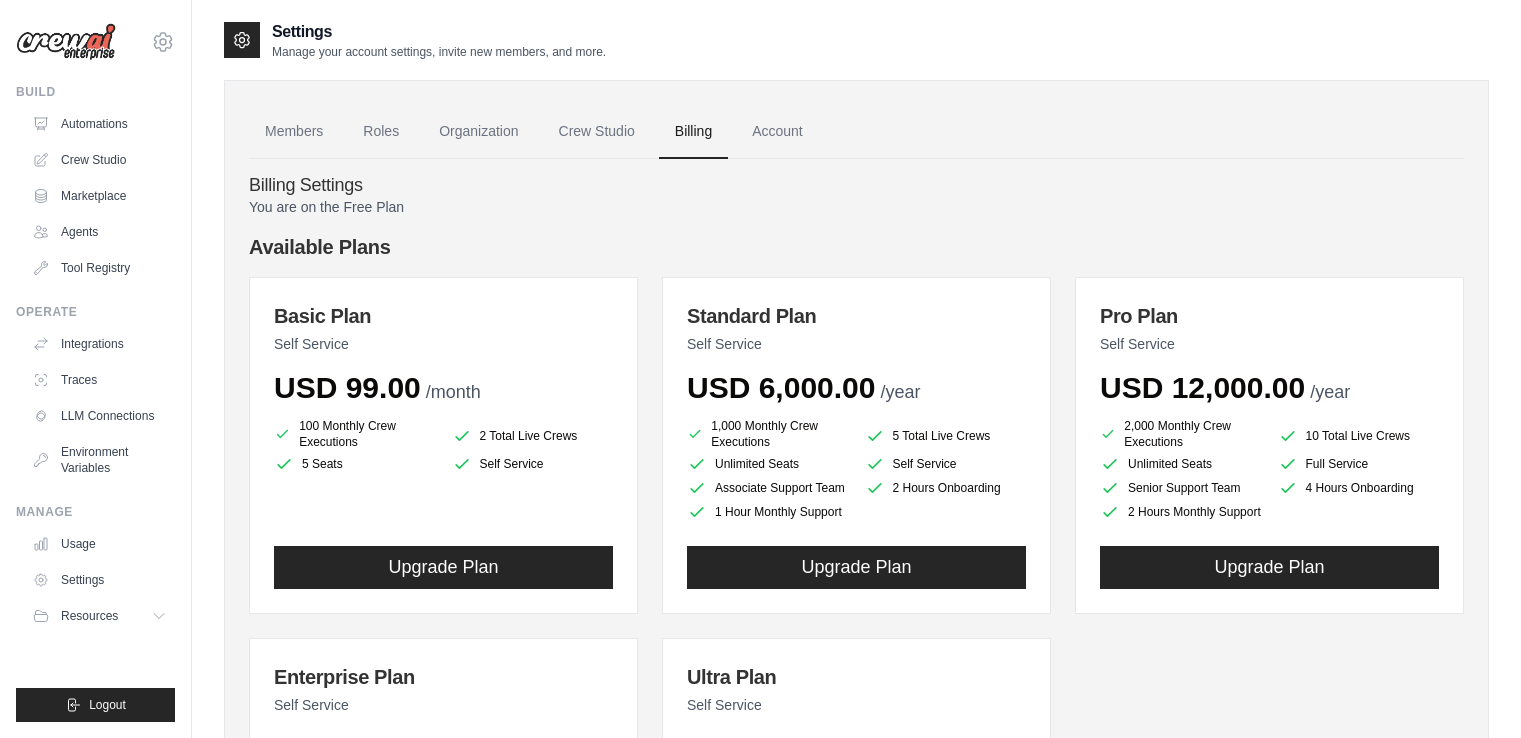 scroll, scrollTop: 0, scrollLeft: 0, axis: both 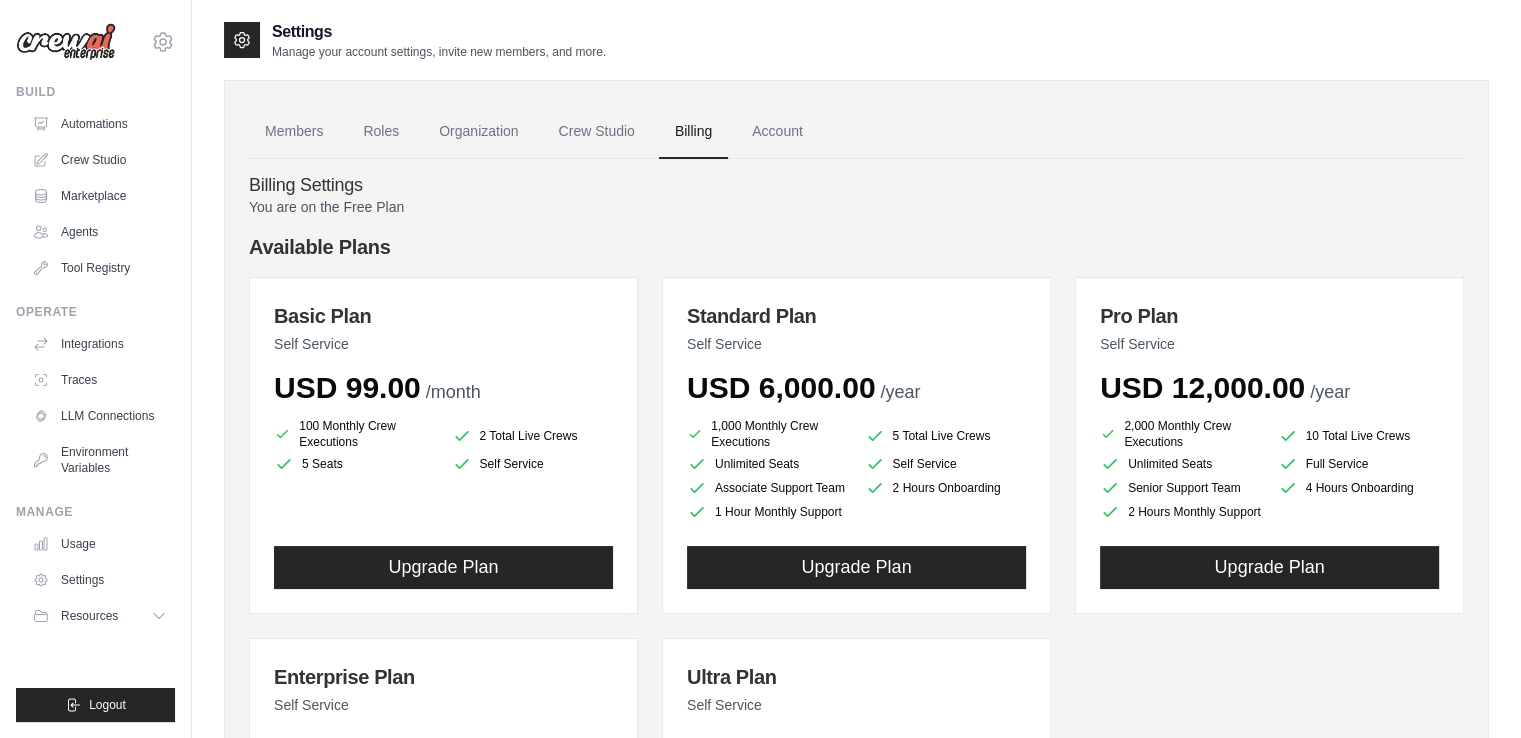 click on "LLM Connections" at bounding box center [99, 416] 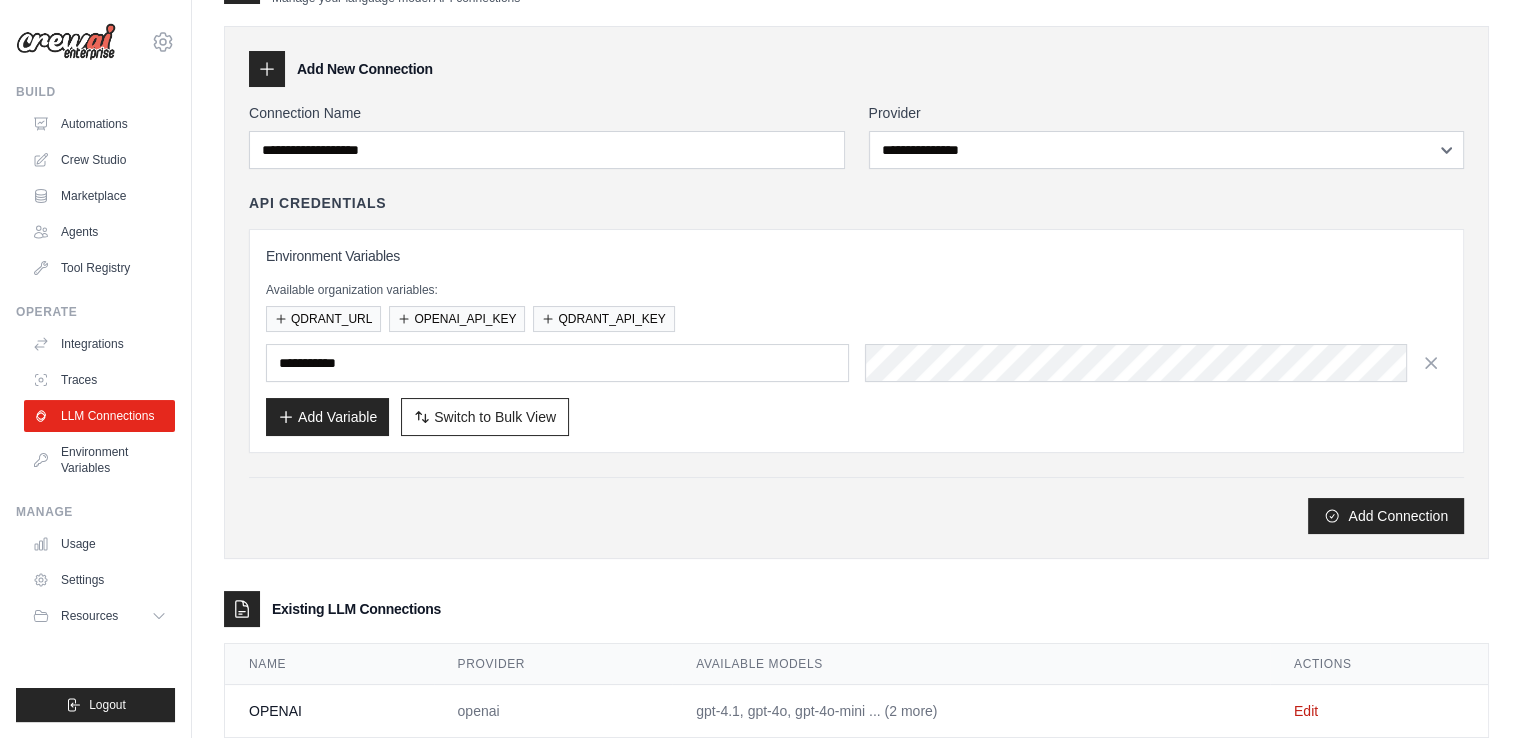 scroll, scrollTop: 103, scrollLeft: 0, axis: vertical 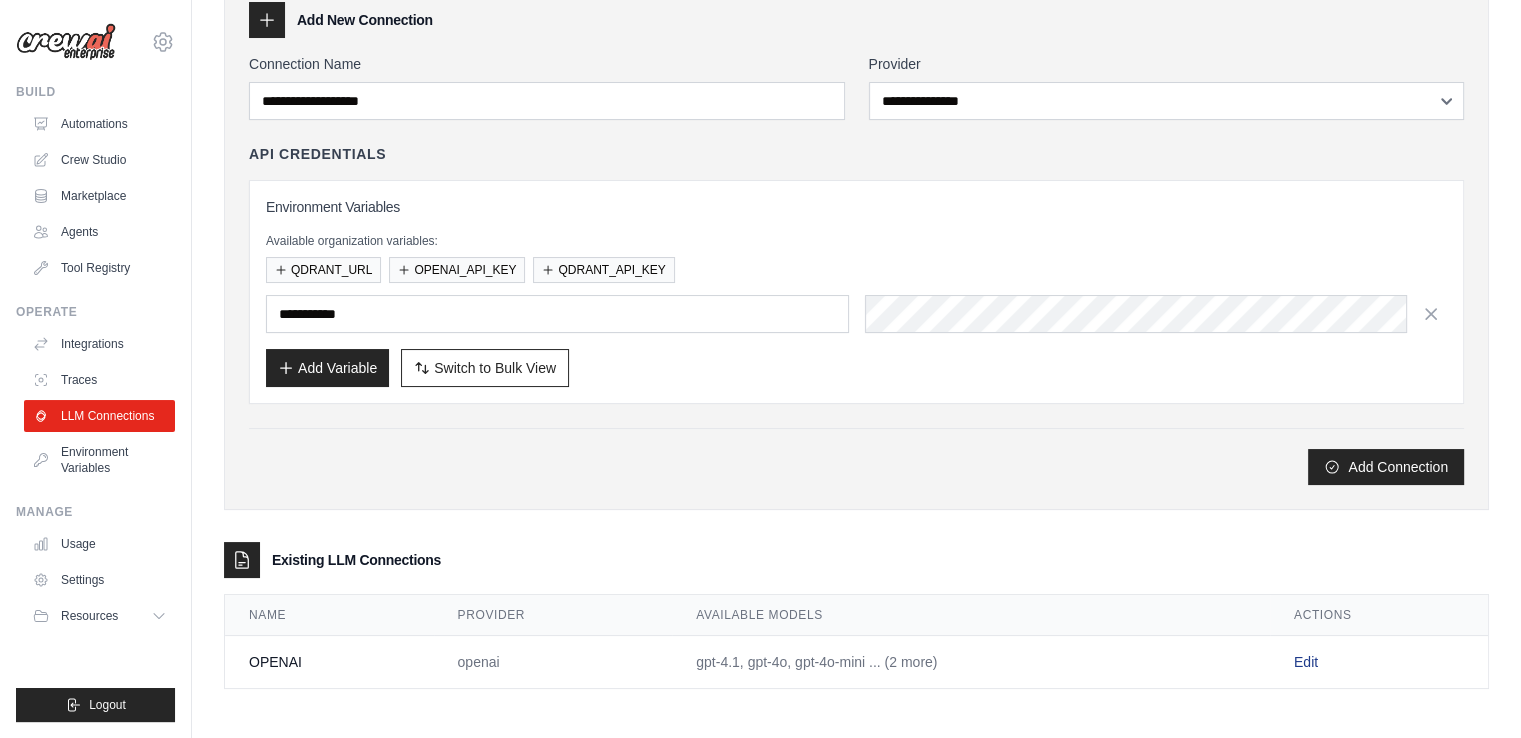 click on "Edit" at bounding box center (1306, 662) 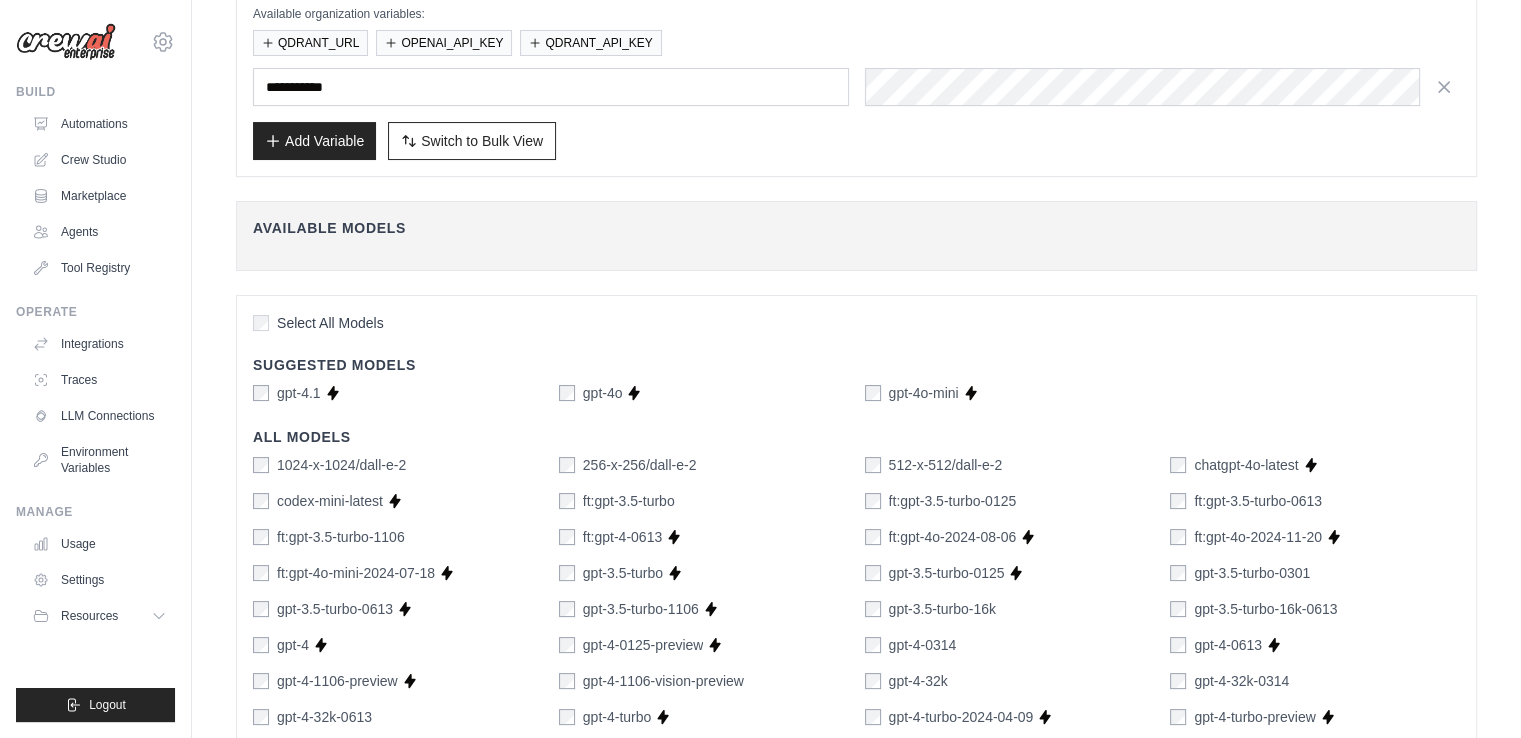 scroll, scrollTop: 0, scrollLeft: 0, axis: both 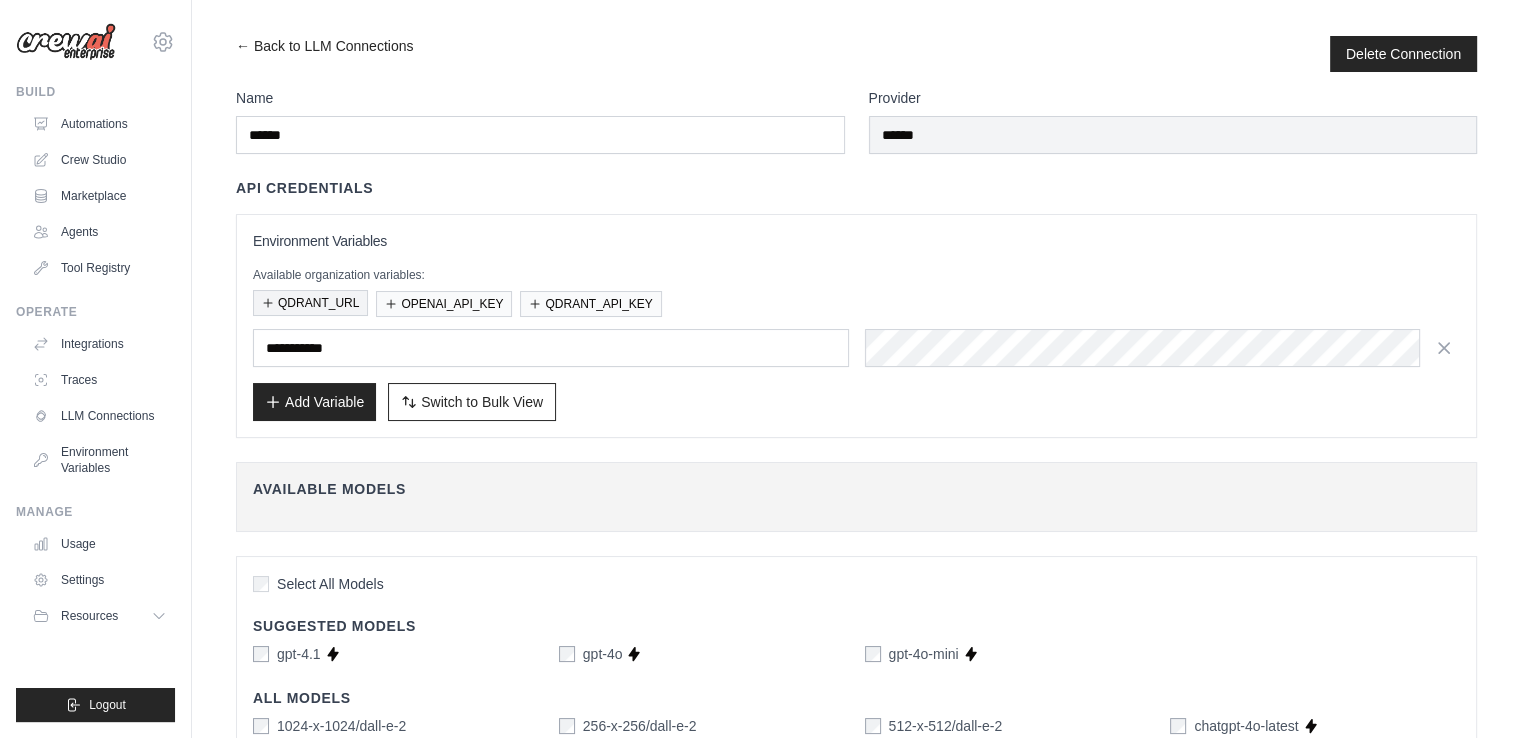 click 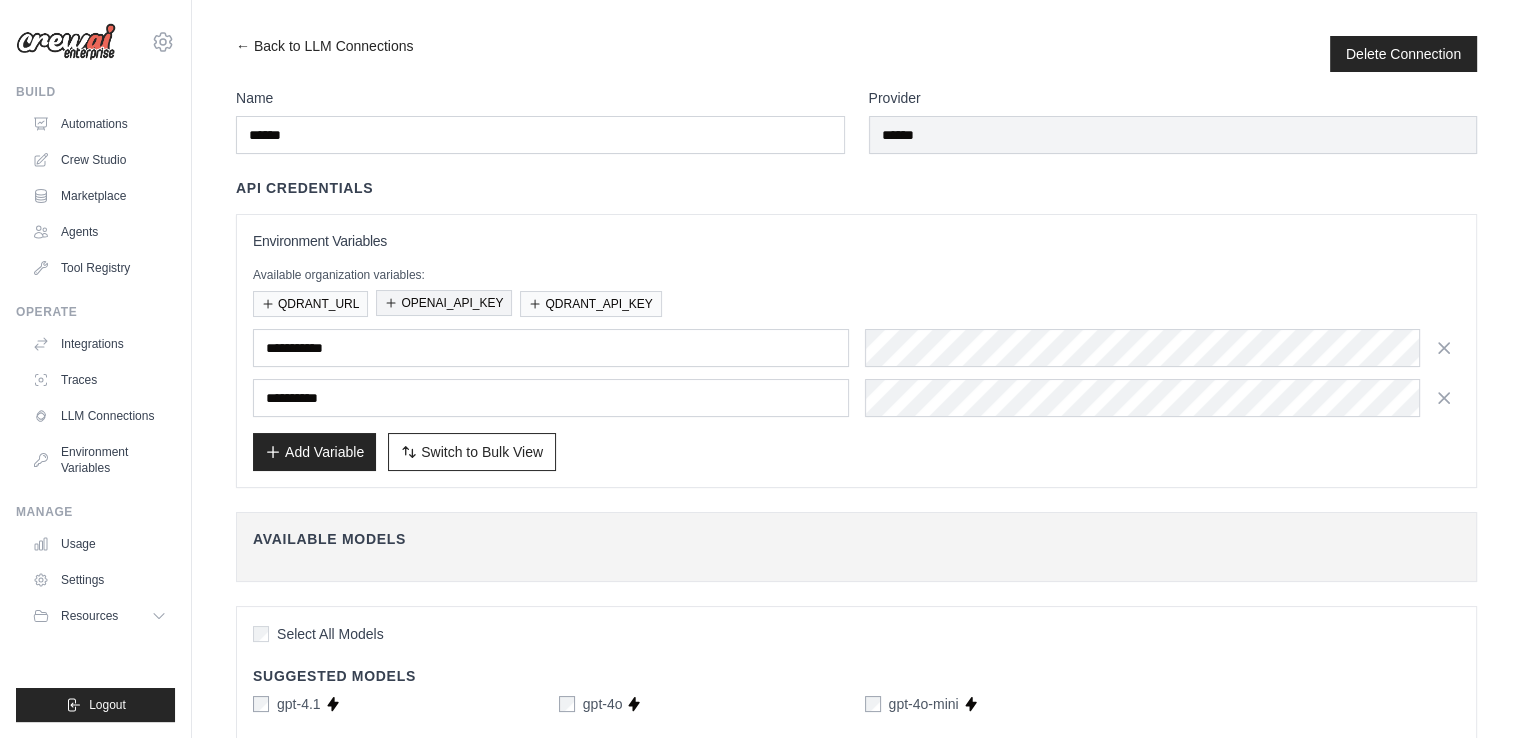 click on "OPENAI_API_KEY" at bounding box center [444, 303] 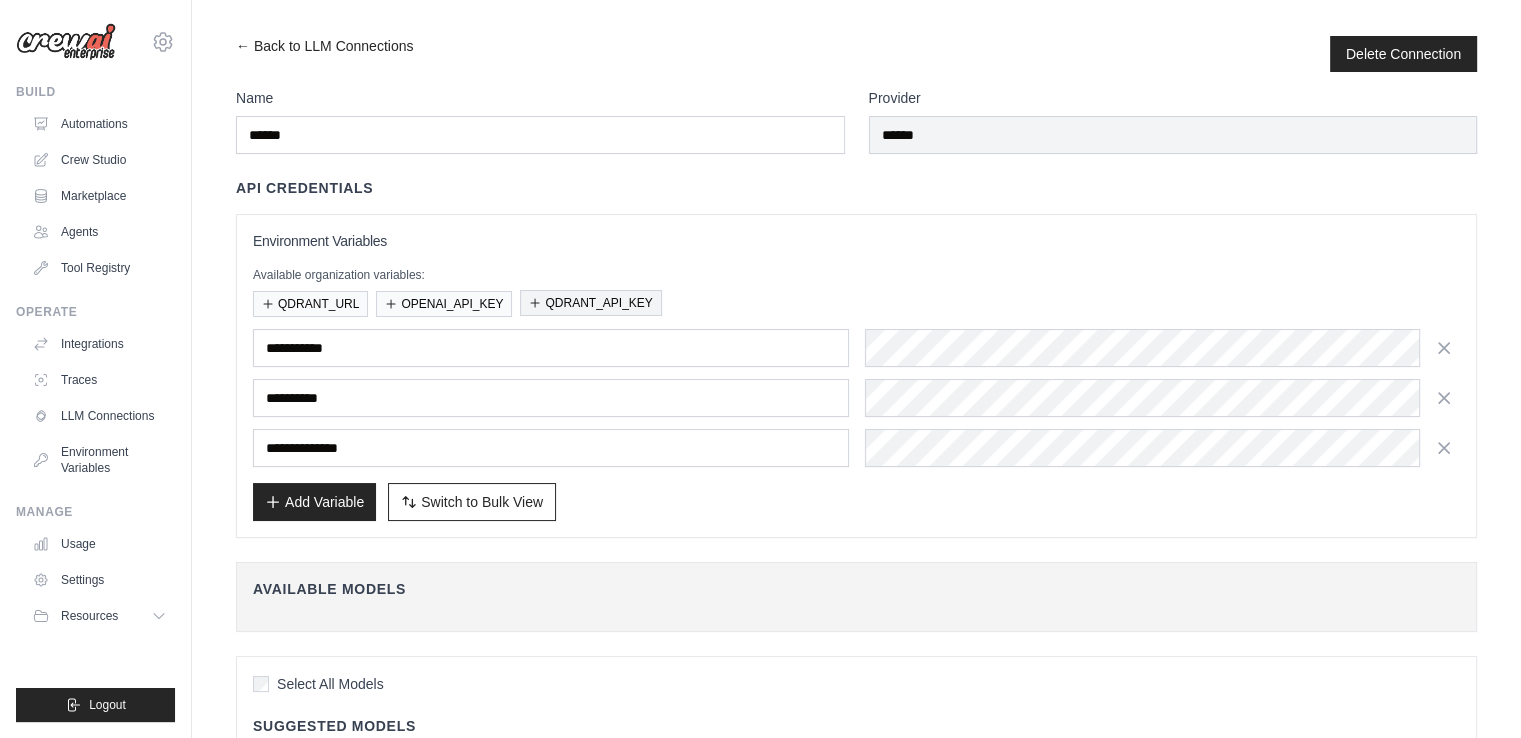 click on "QDRANT_API_KEY" at bounding box center (590, 303) 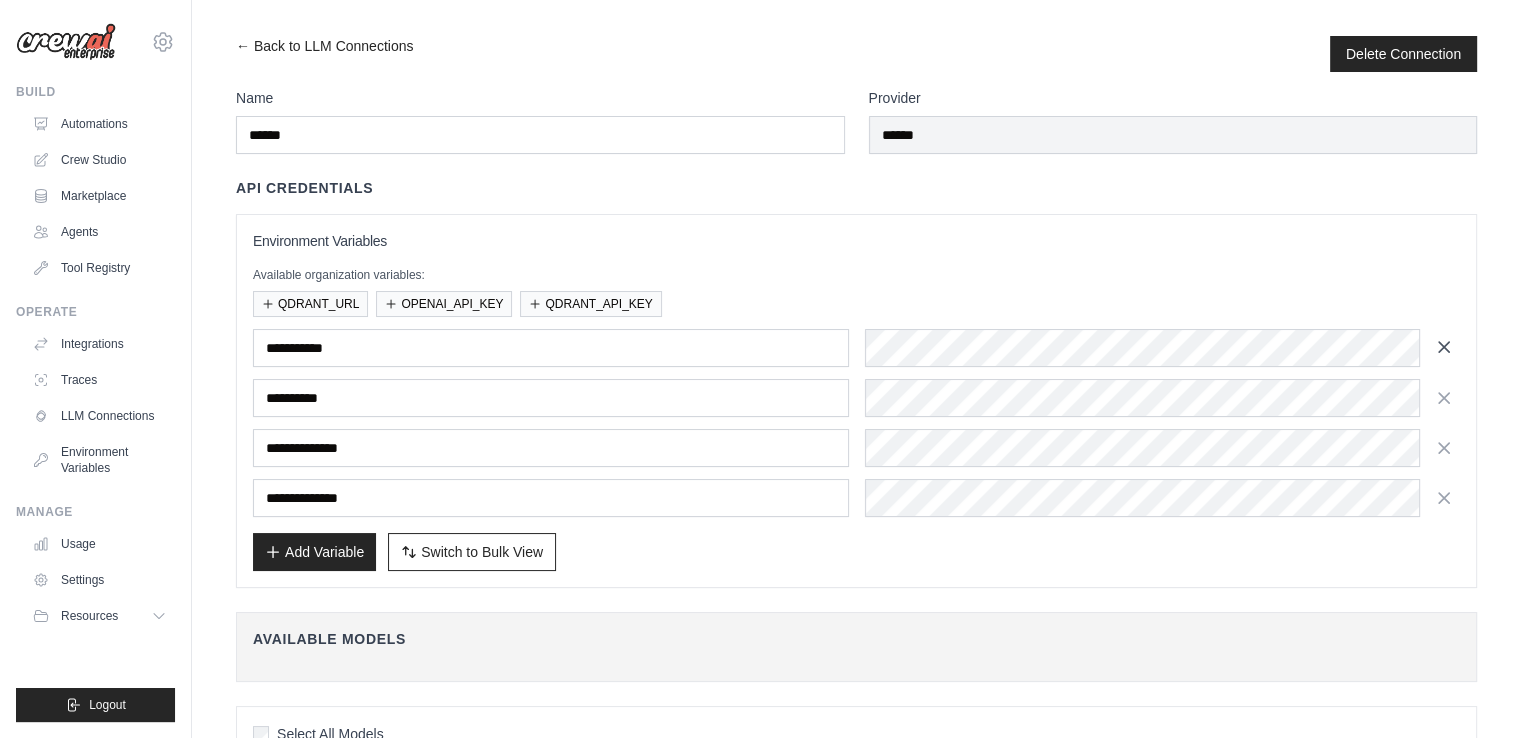 click 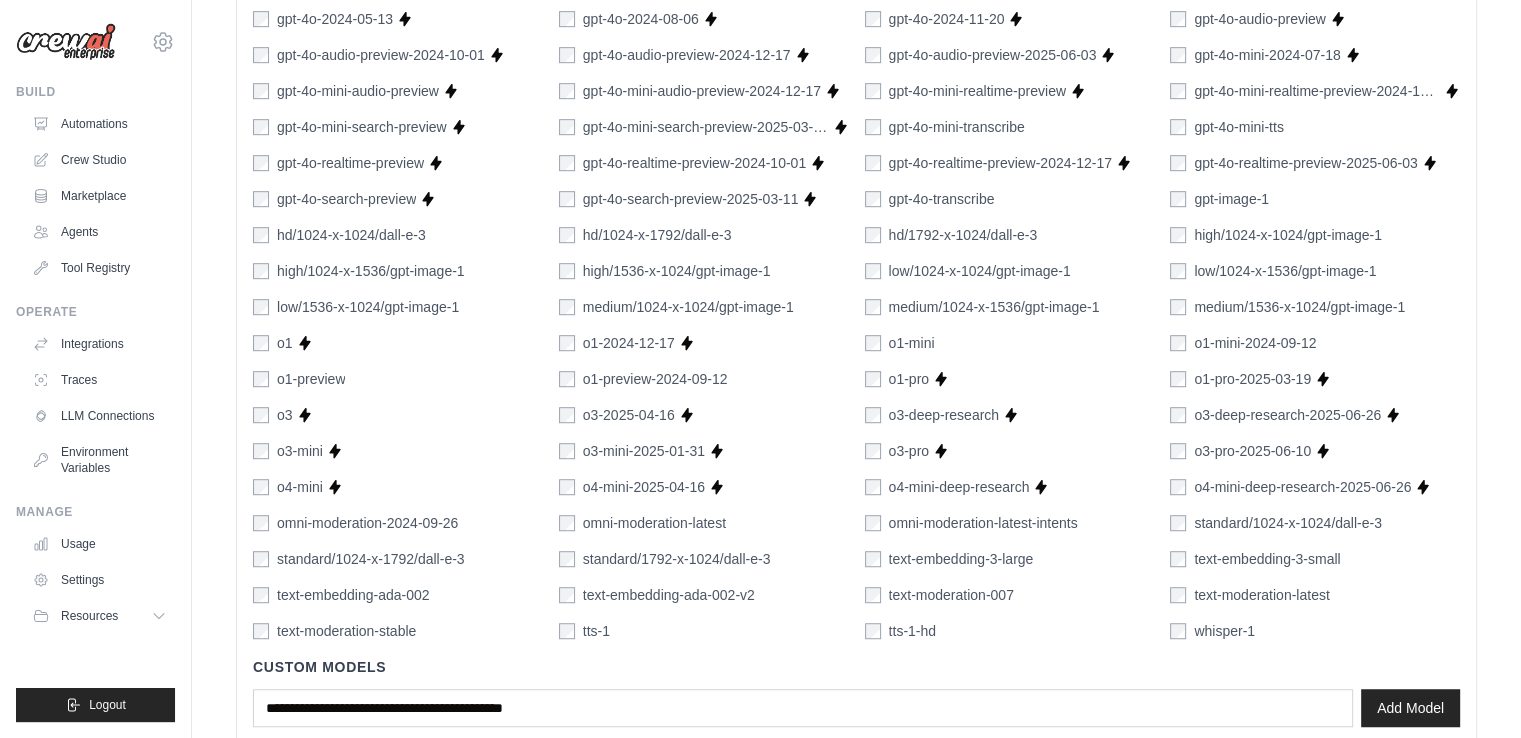 scroll, scrollTop: 1286, scrollLeft: 0, axis: vertical 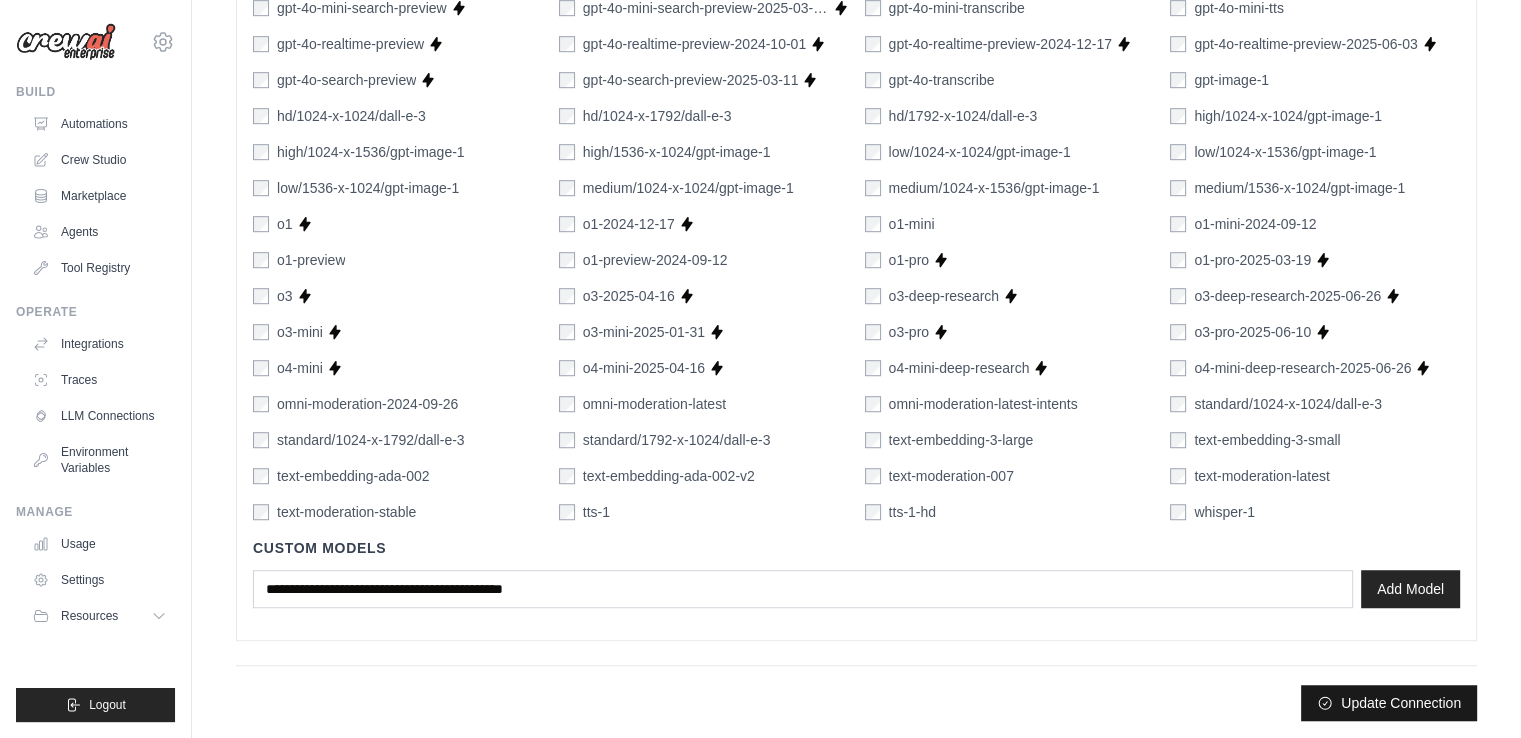 click on "Update Connection" at bounding box center [1389, 703] 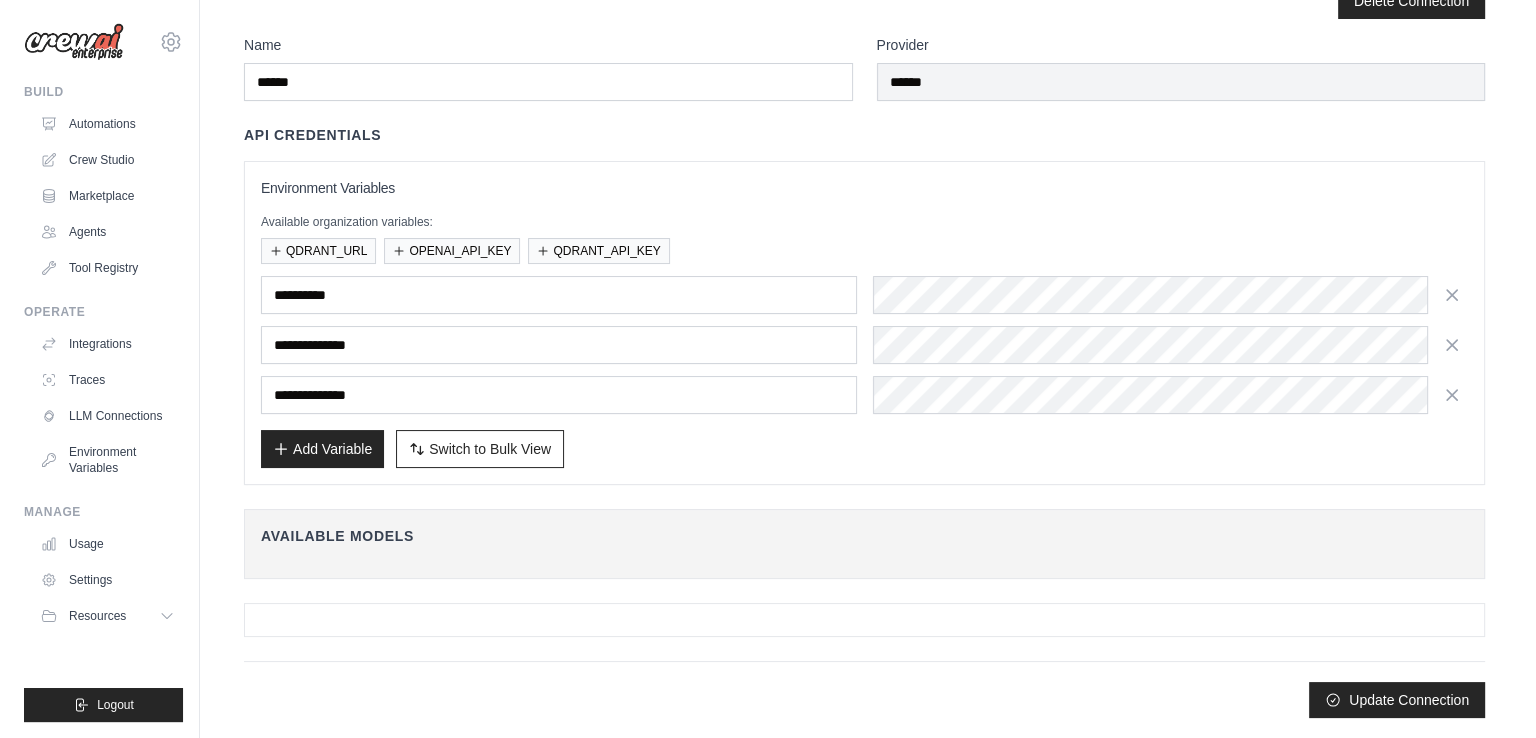 scroll, scrollTop: 0, scrollLeft: 0, axis: both 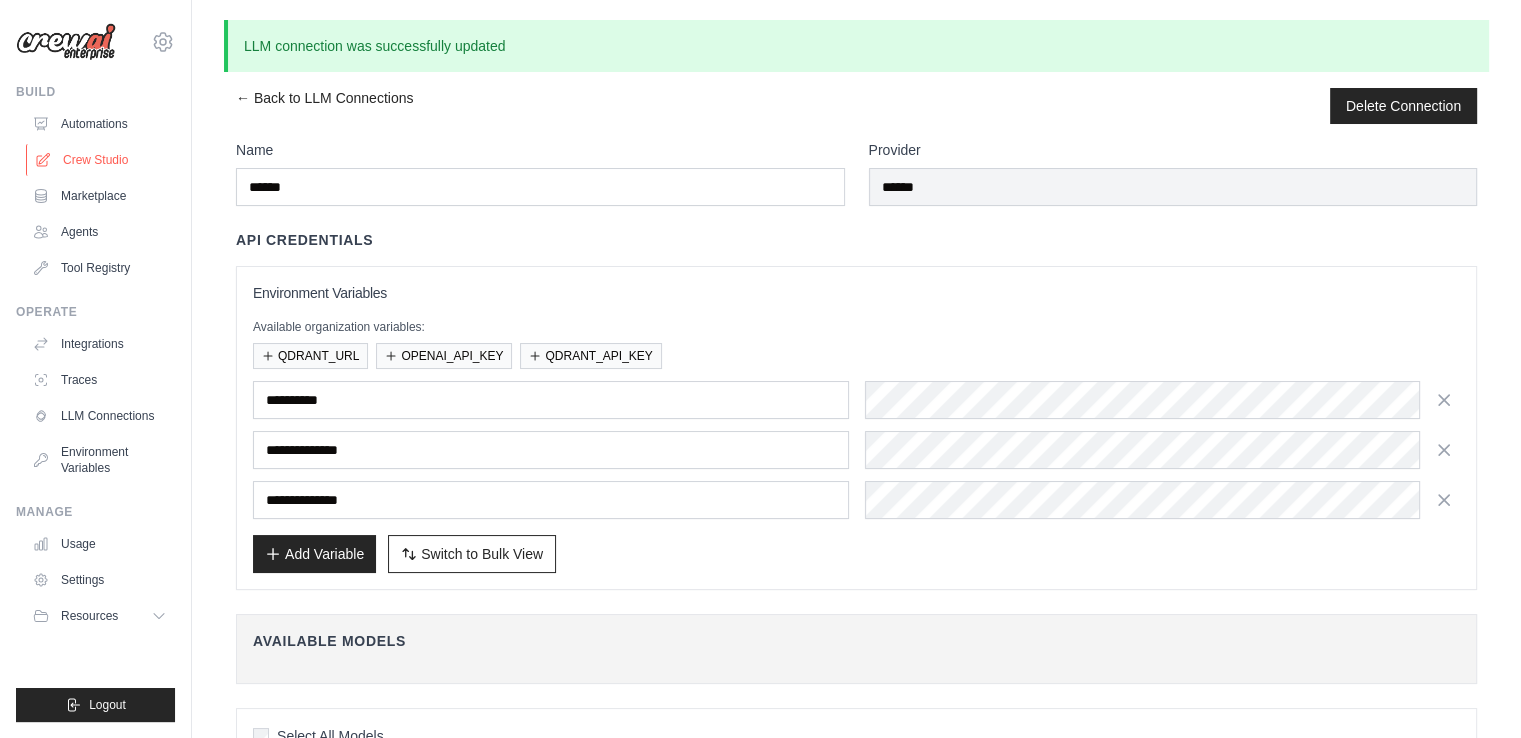 click on "Crew Studio" at bounding box center (101, 160) 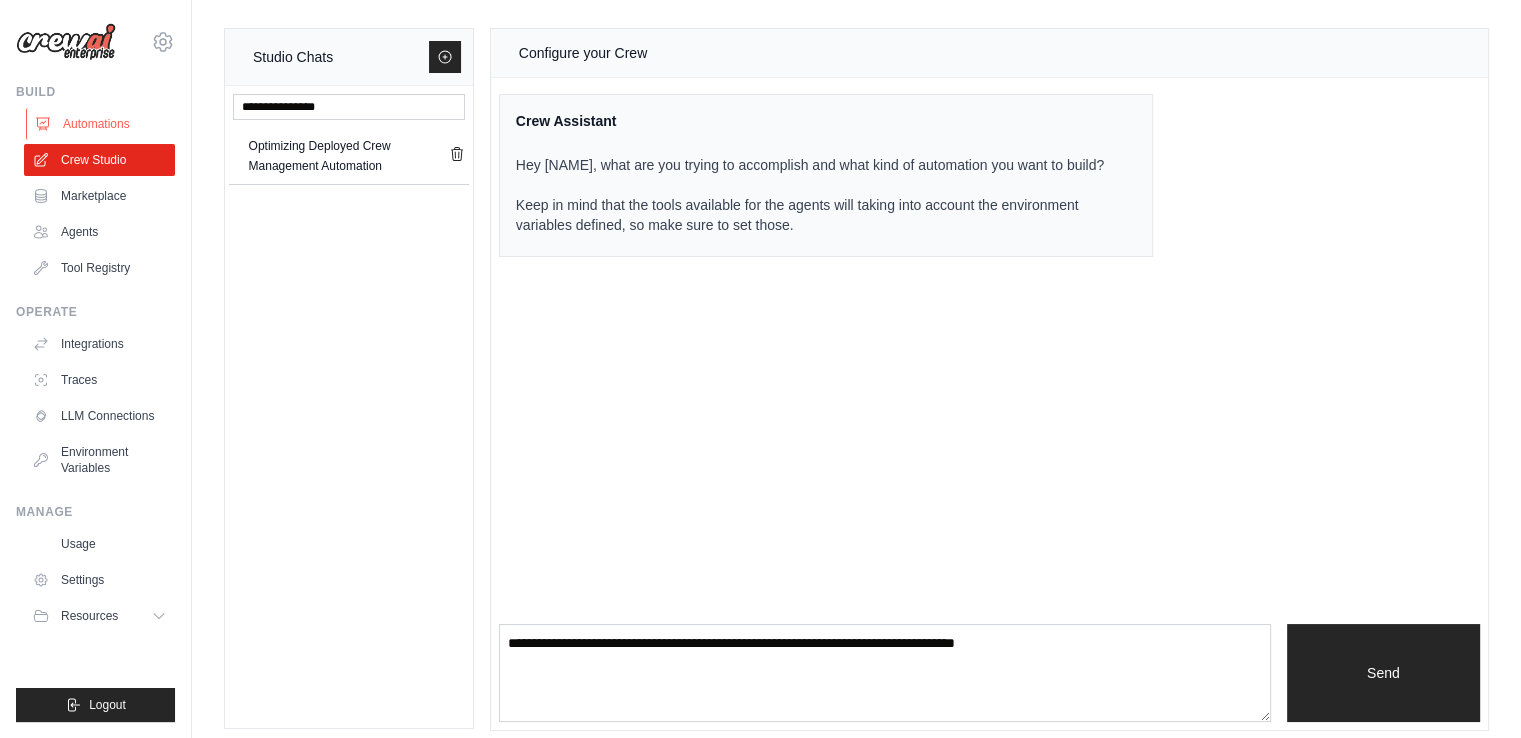 click on "Automations" at bounding box center [101, 124] 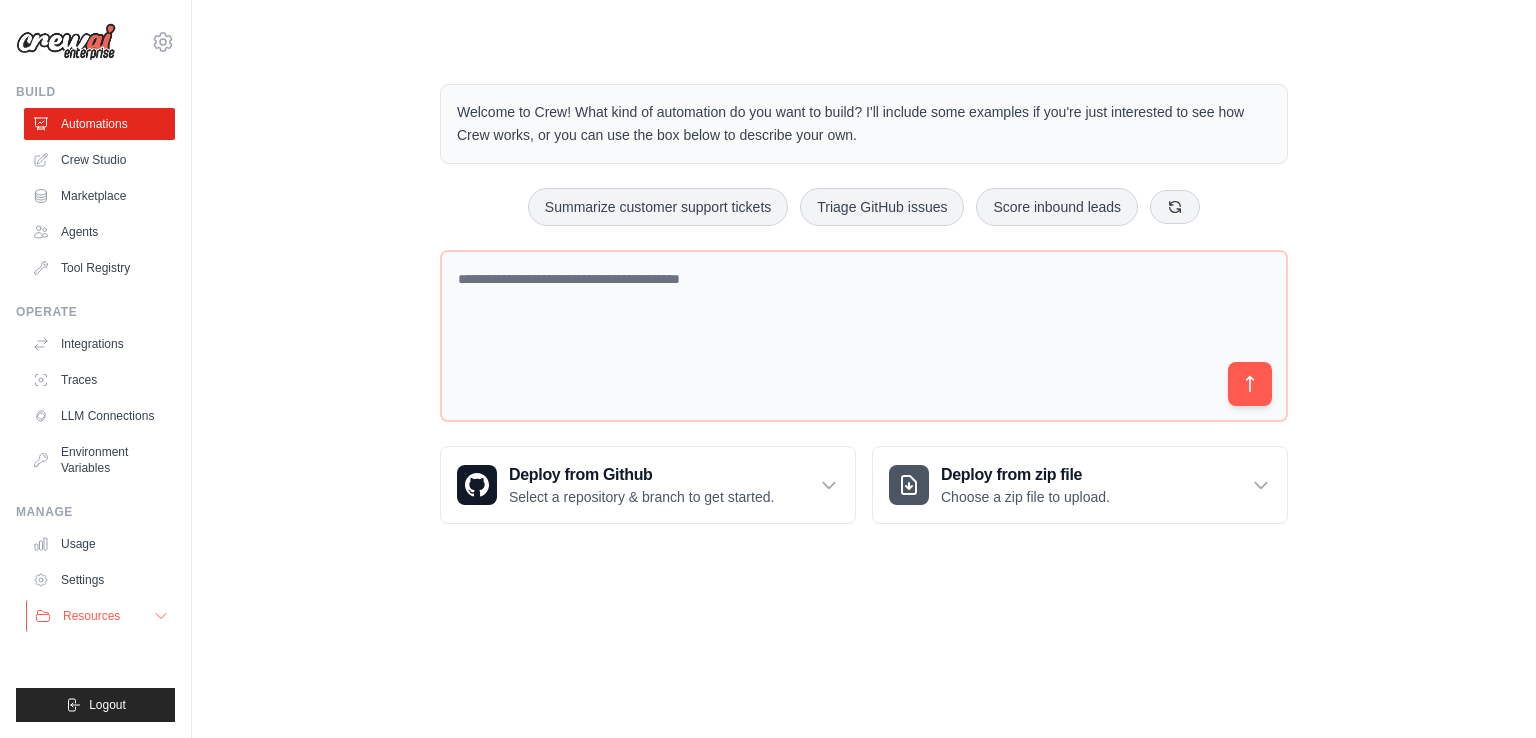 click 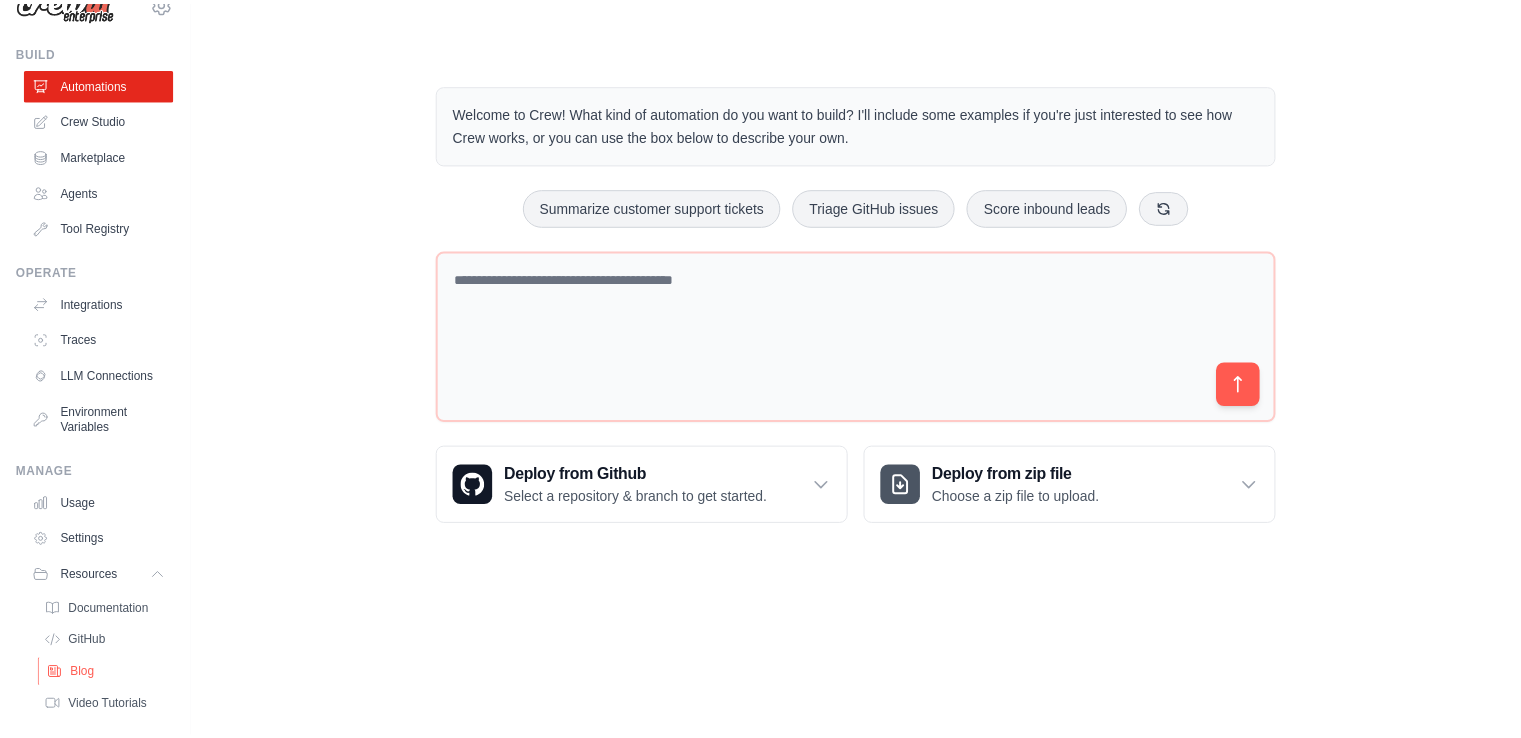 scroll, scrollTop: 0, scrollLeft: 0, axis: both 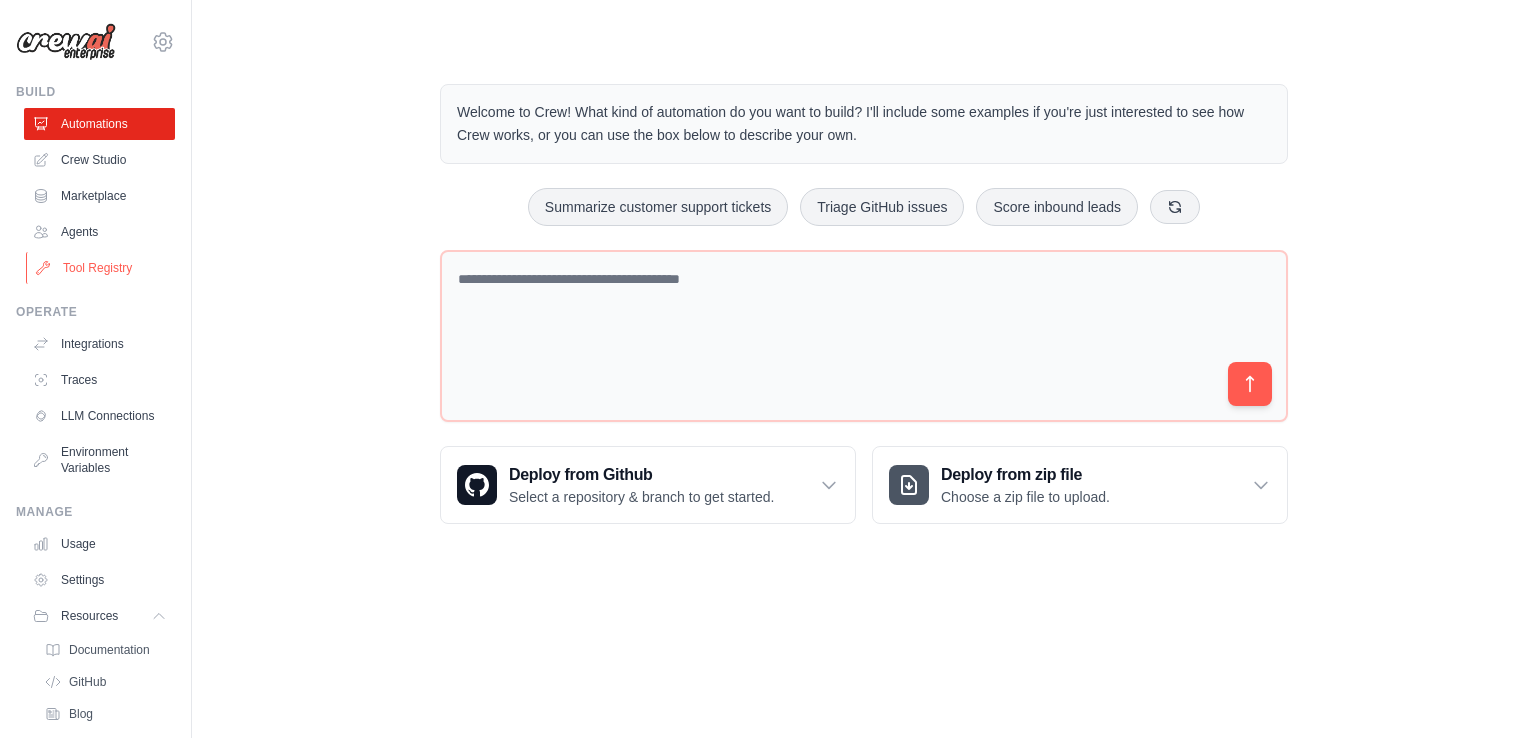 click on "Tool Registry" at bounding box center [101, 268] 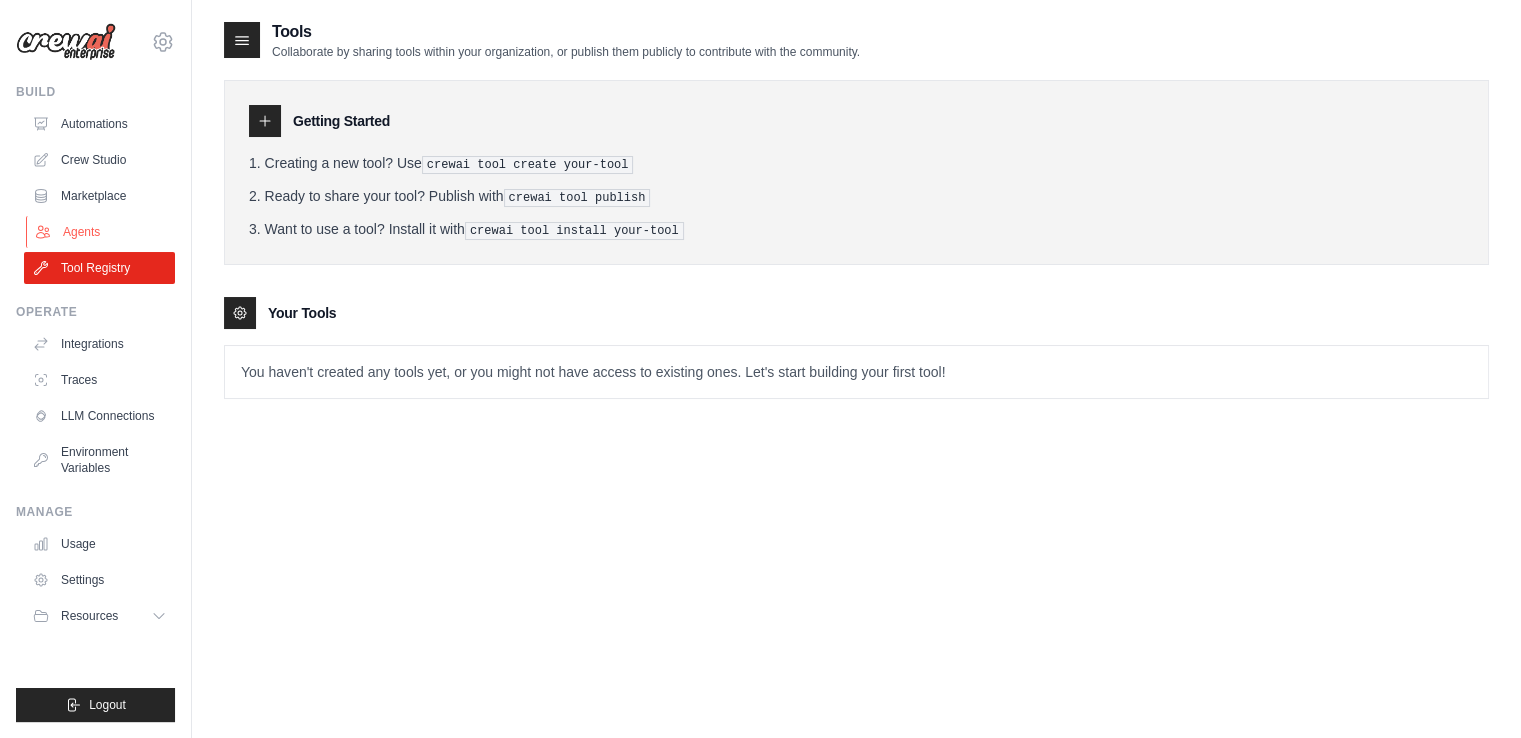 click on "Agents" at bounding box center [101, 232] 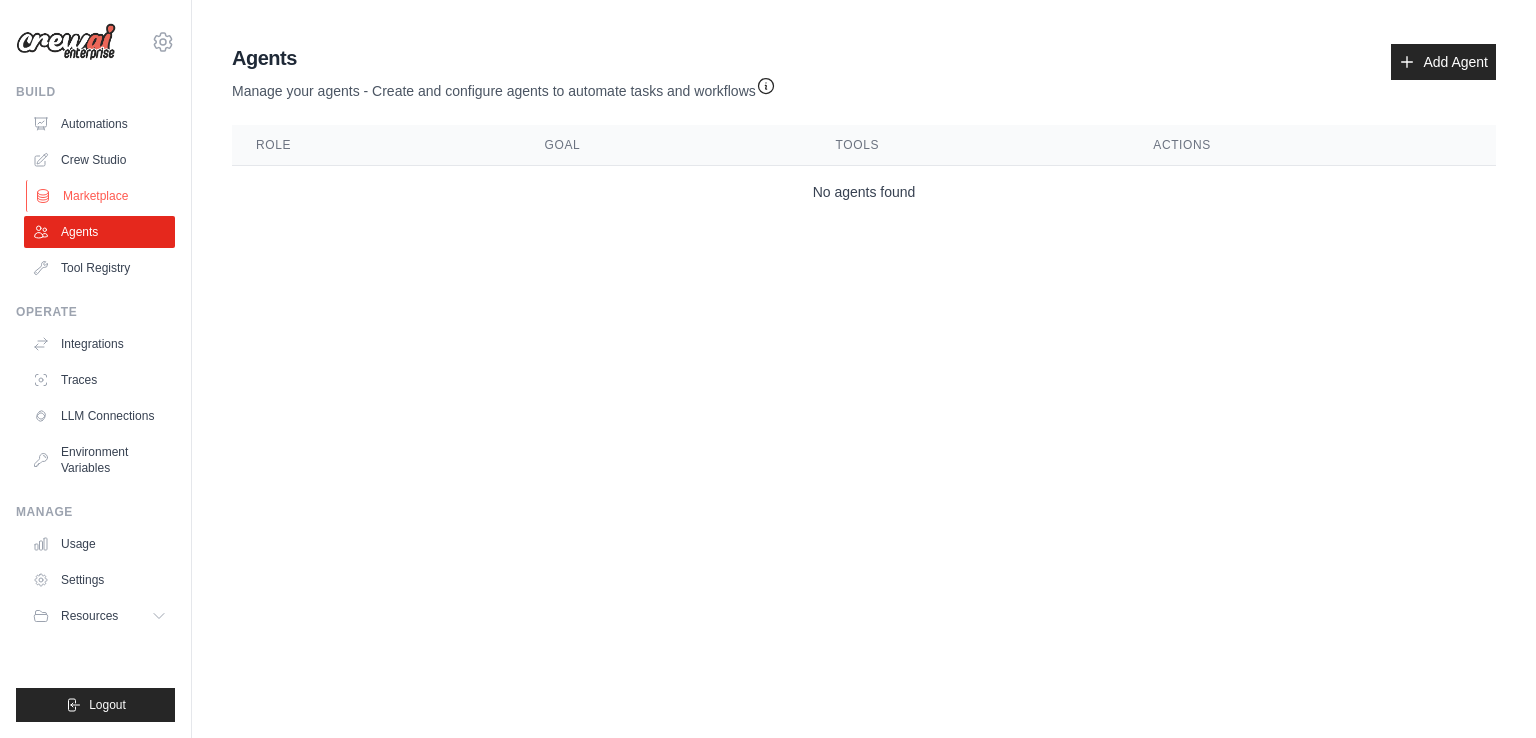 click on "Marketplace" at bounding box center (101, 196) 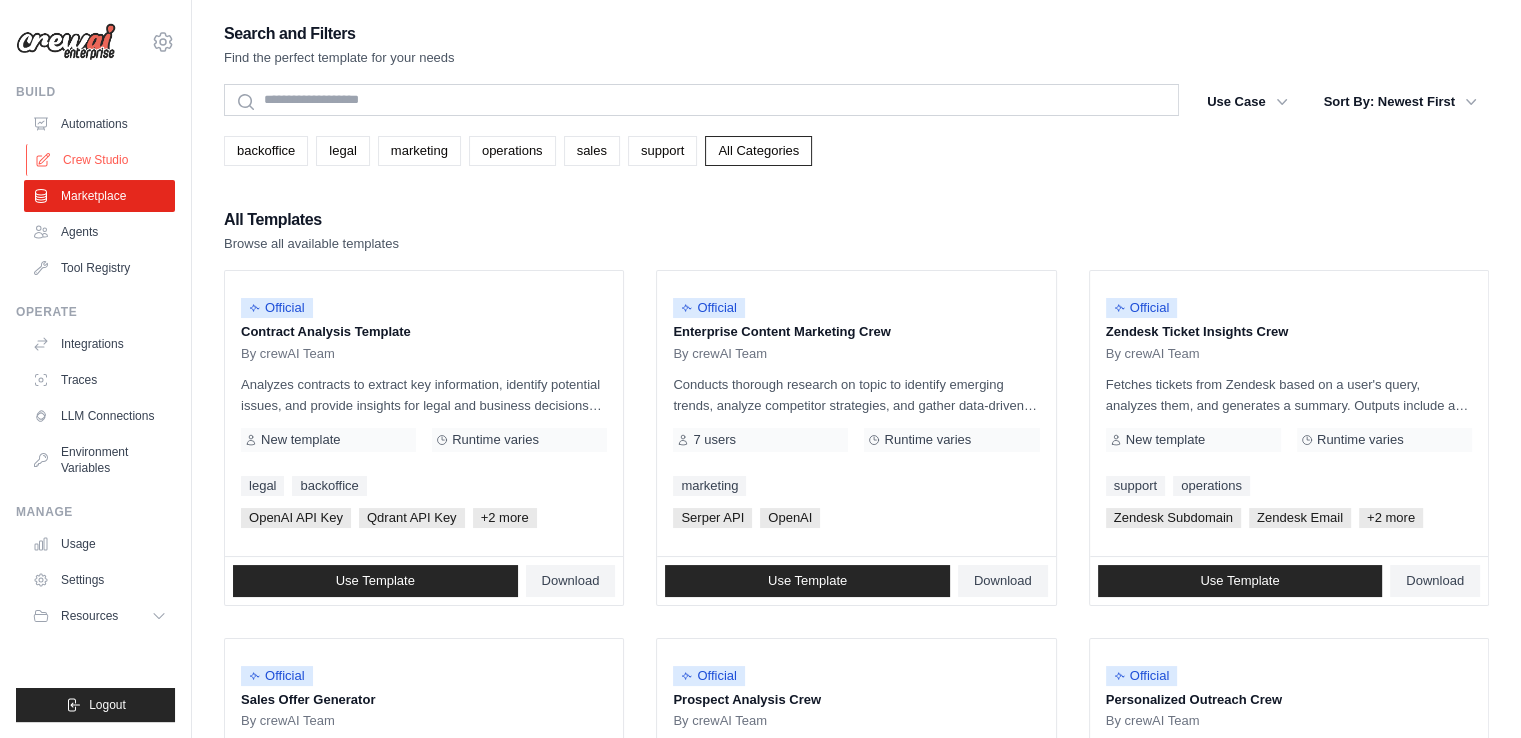 click on "Crew Studio" at bounding box center (101, 160) 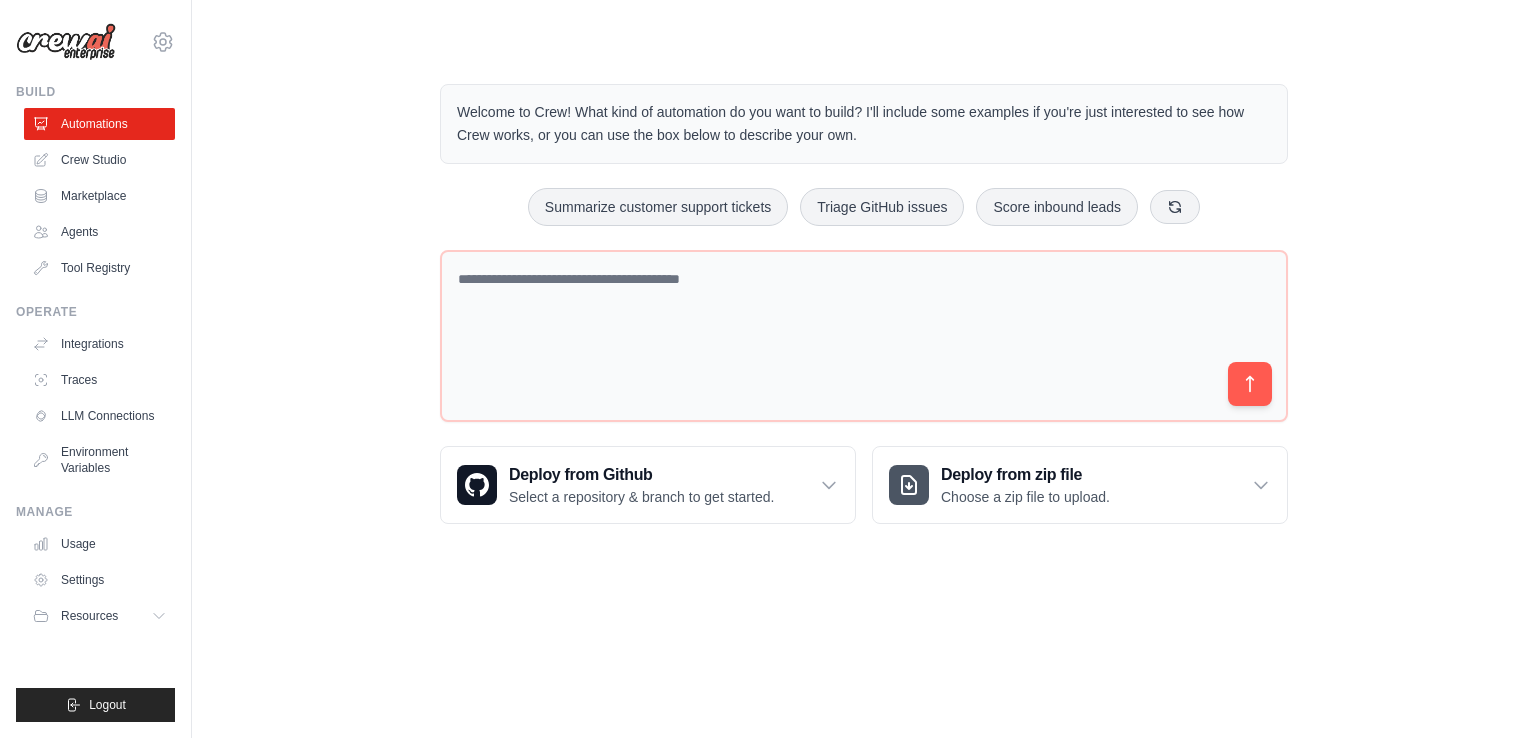 scroll, scrollTop: 0, scrollLeft: 0, axis: both 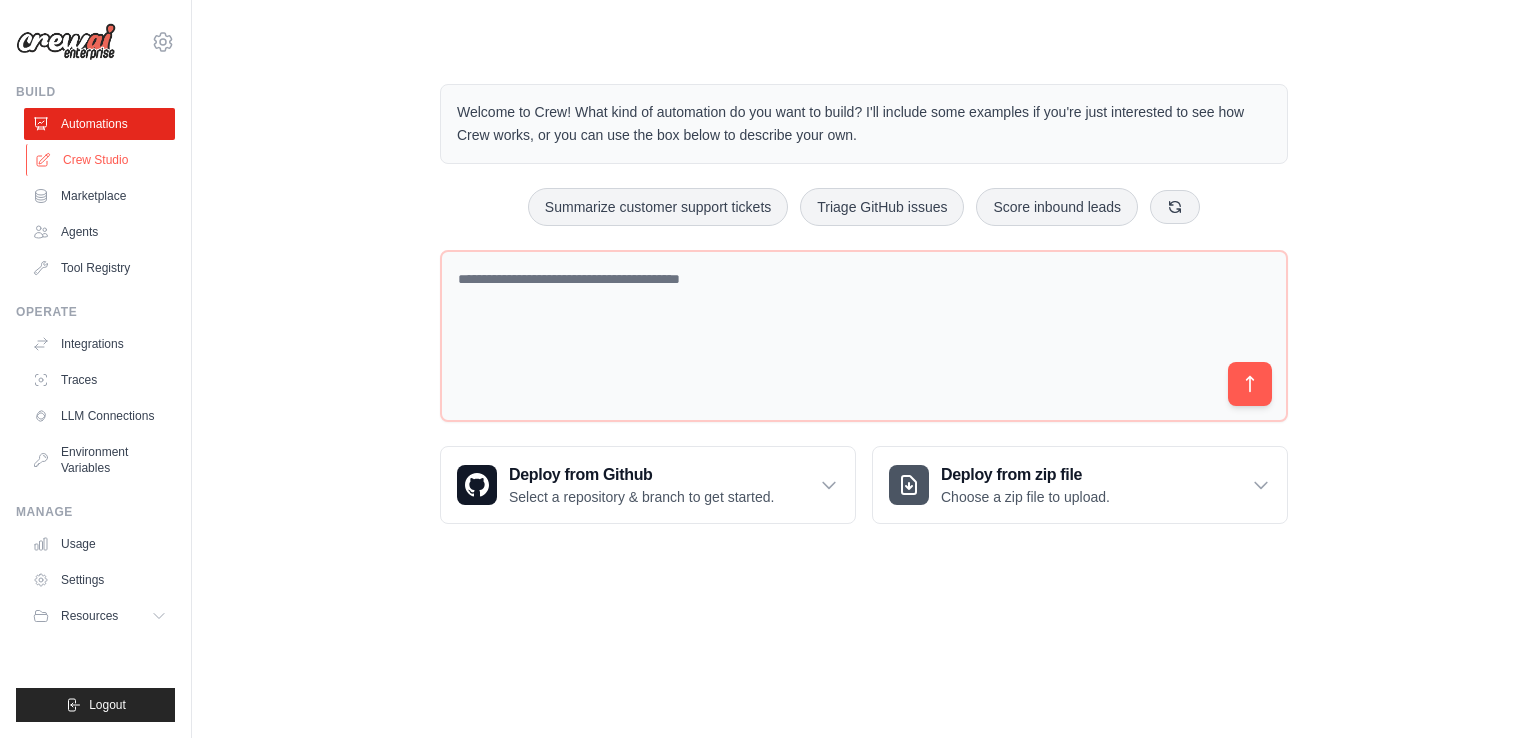 click on "Crew Studio" at bounding box center (101, 160) 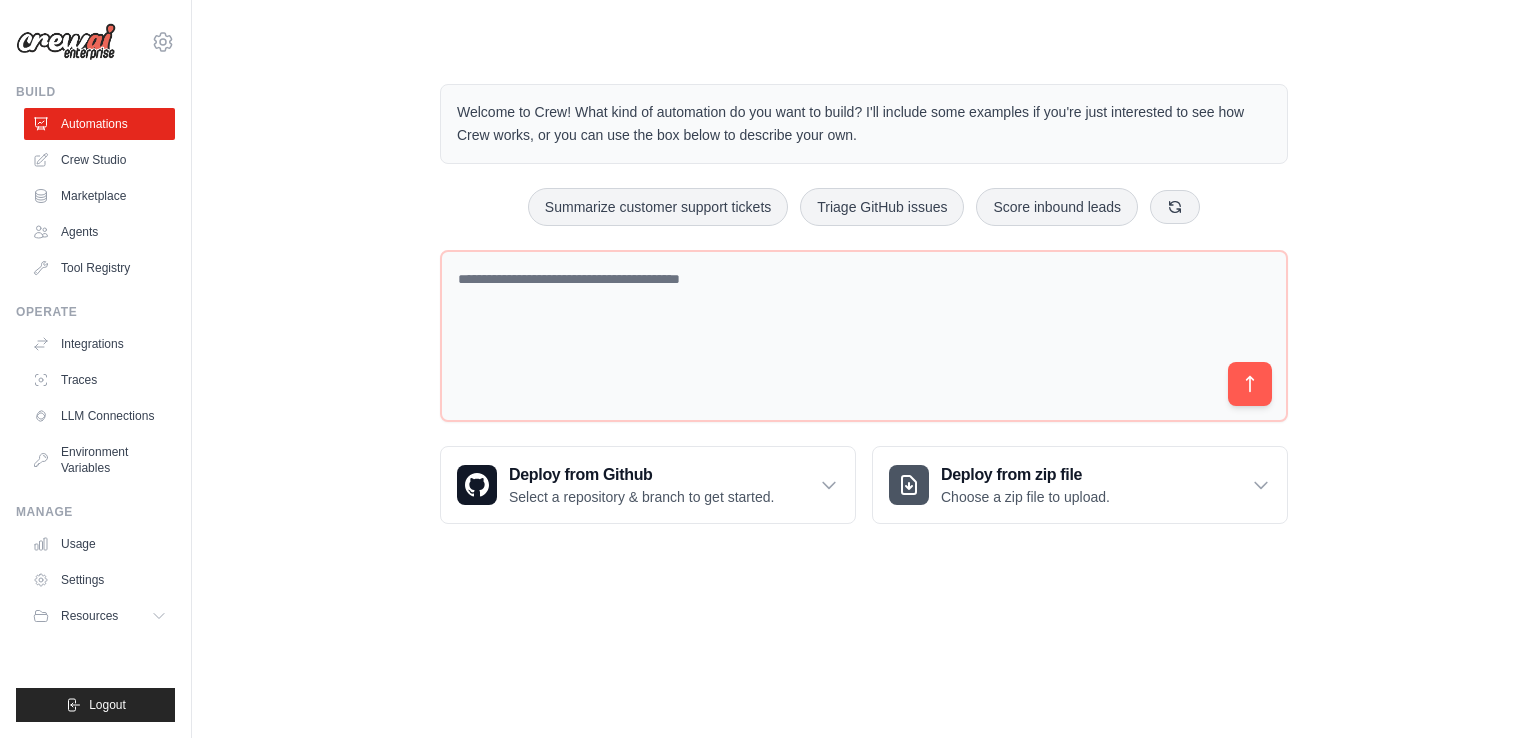 scroll, scrollTop: 0, scrollLeft: 0, axis: both 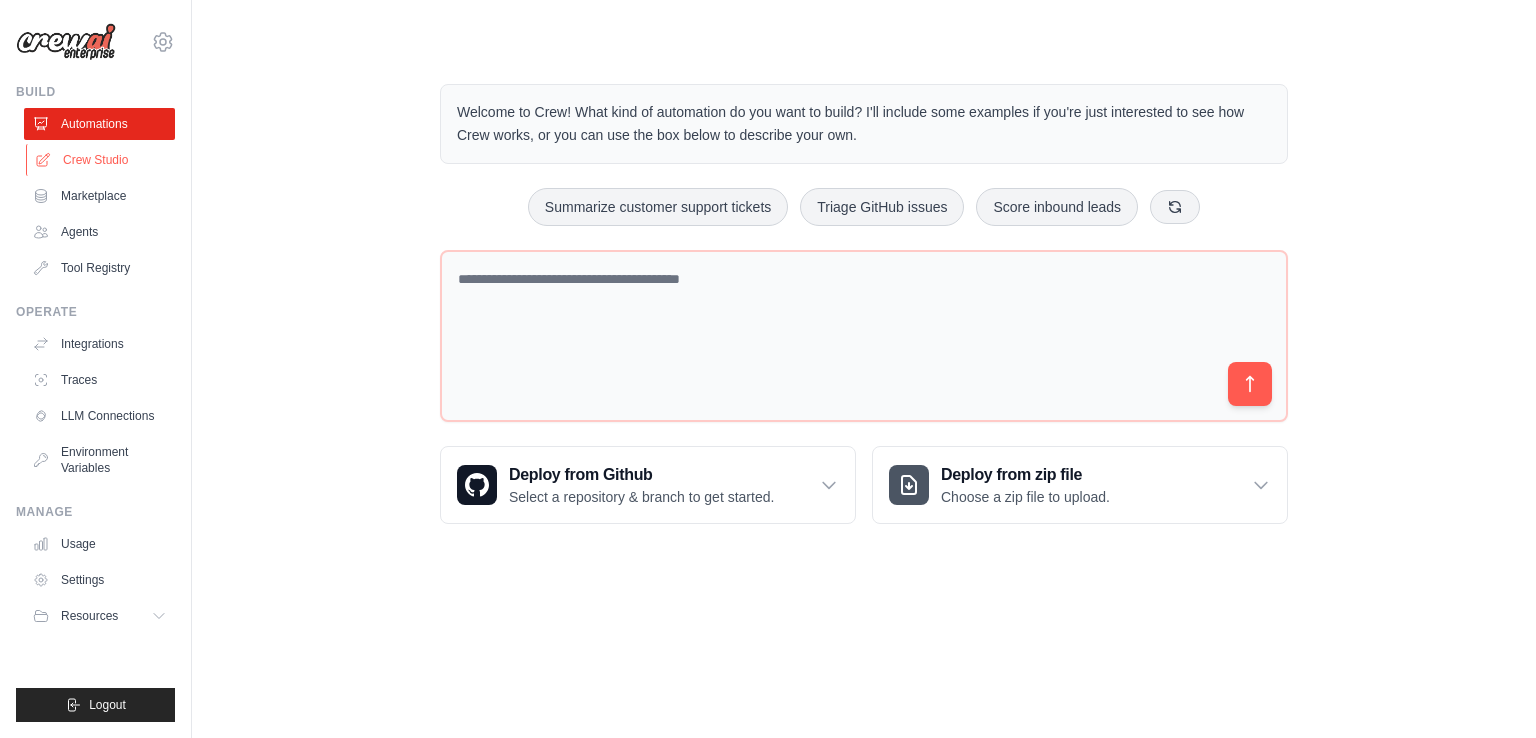 click on "Crew Studio" at bounding box center (101, 160) 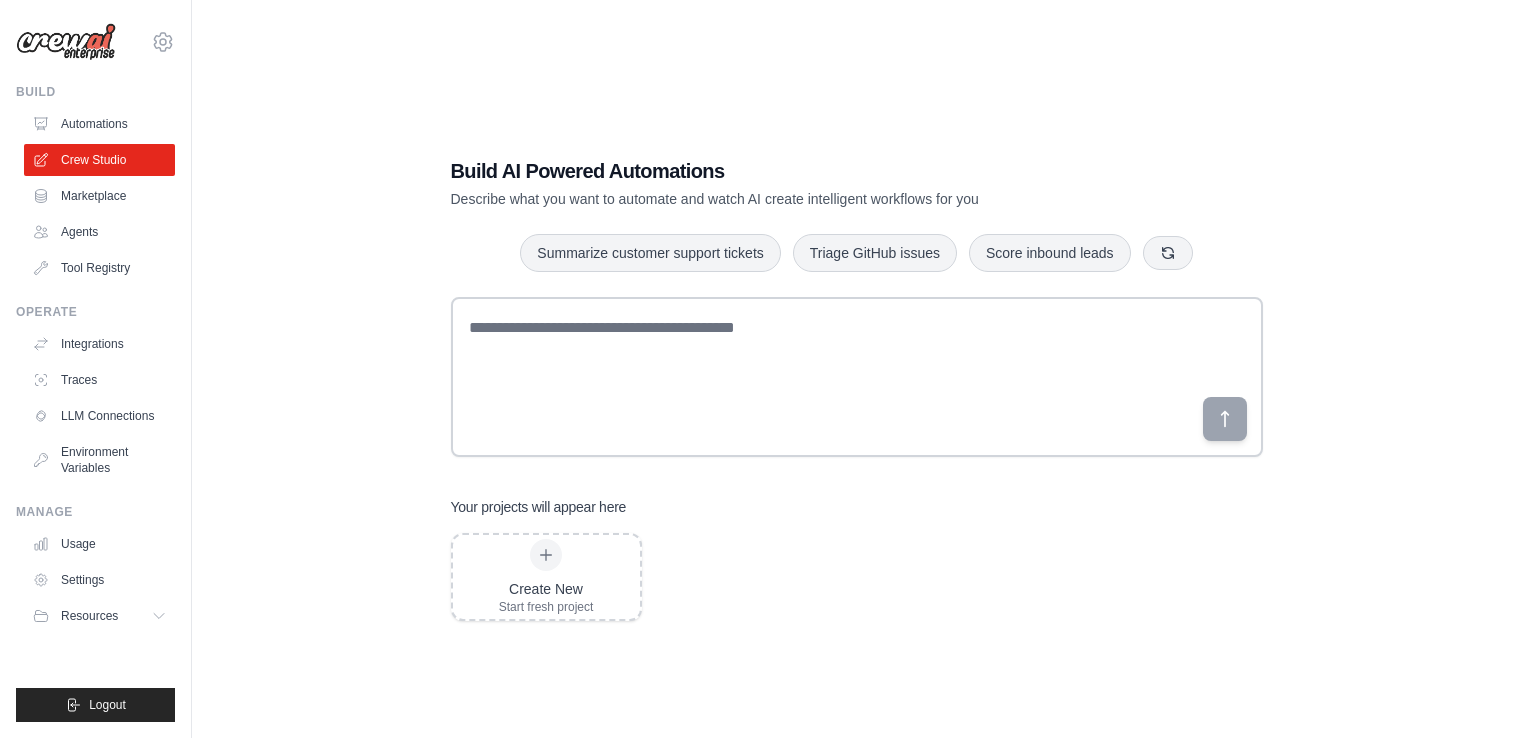 scroll, scrollTop: 0, scrollLeft: 0, axis: both 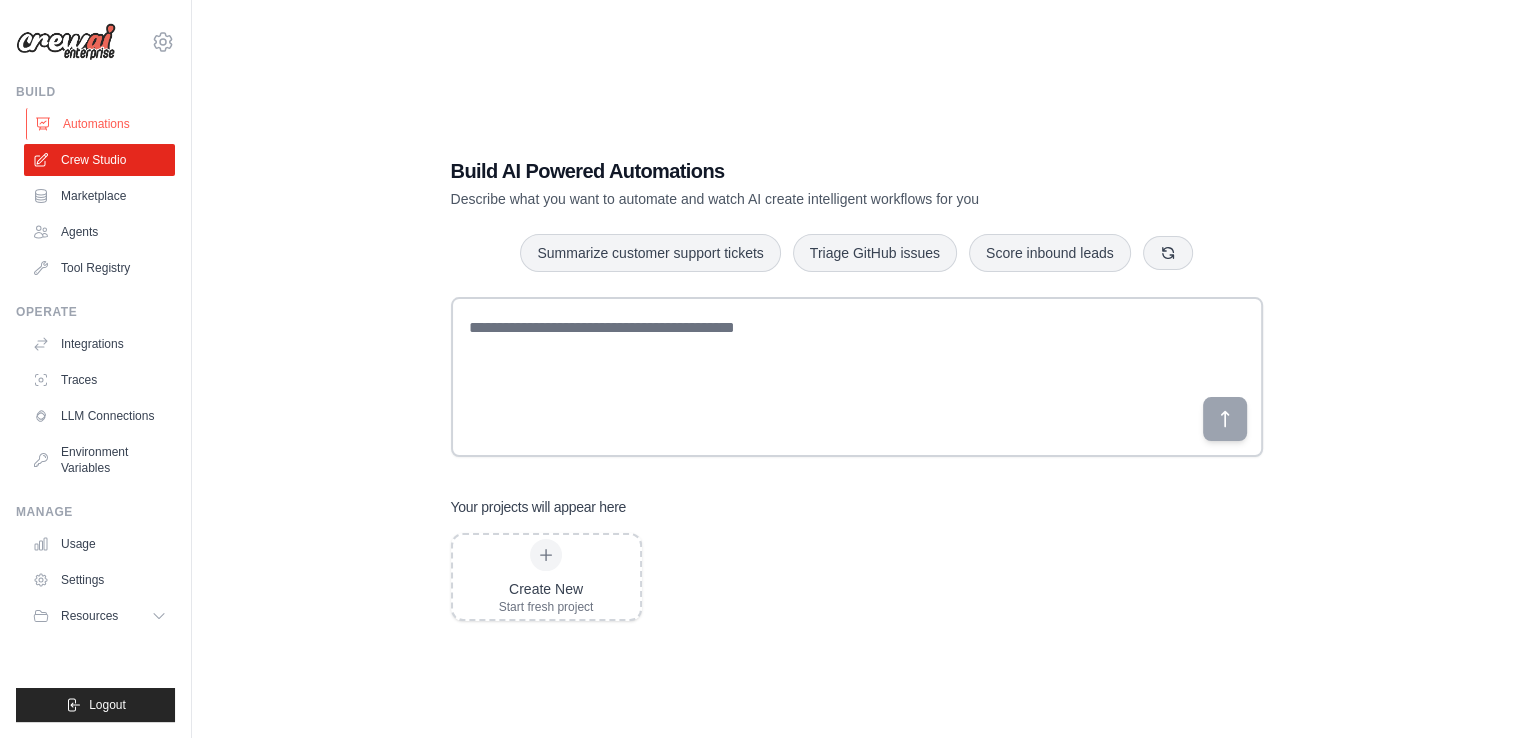 click on "Automations" at bounding box center [101, 124] 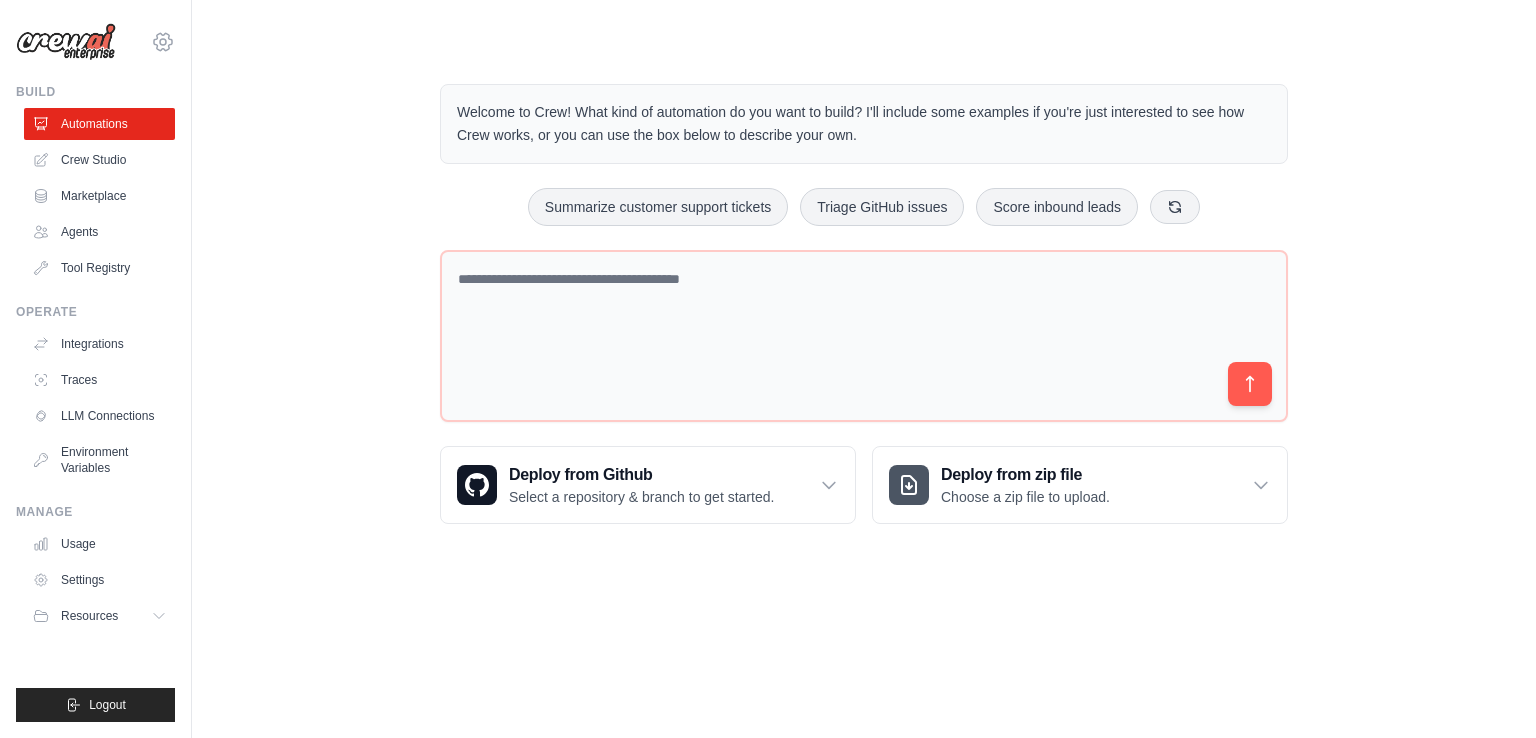 click 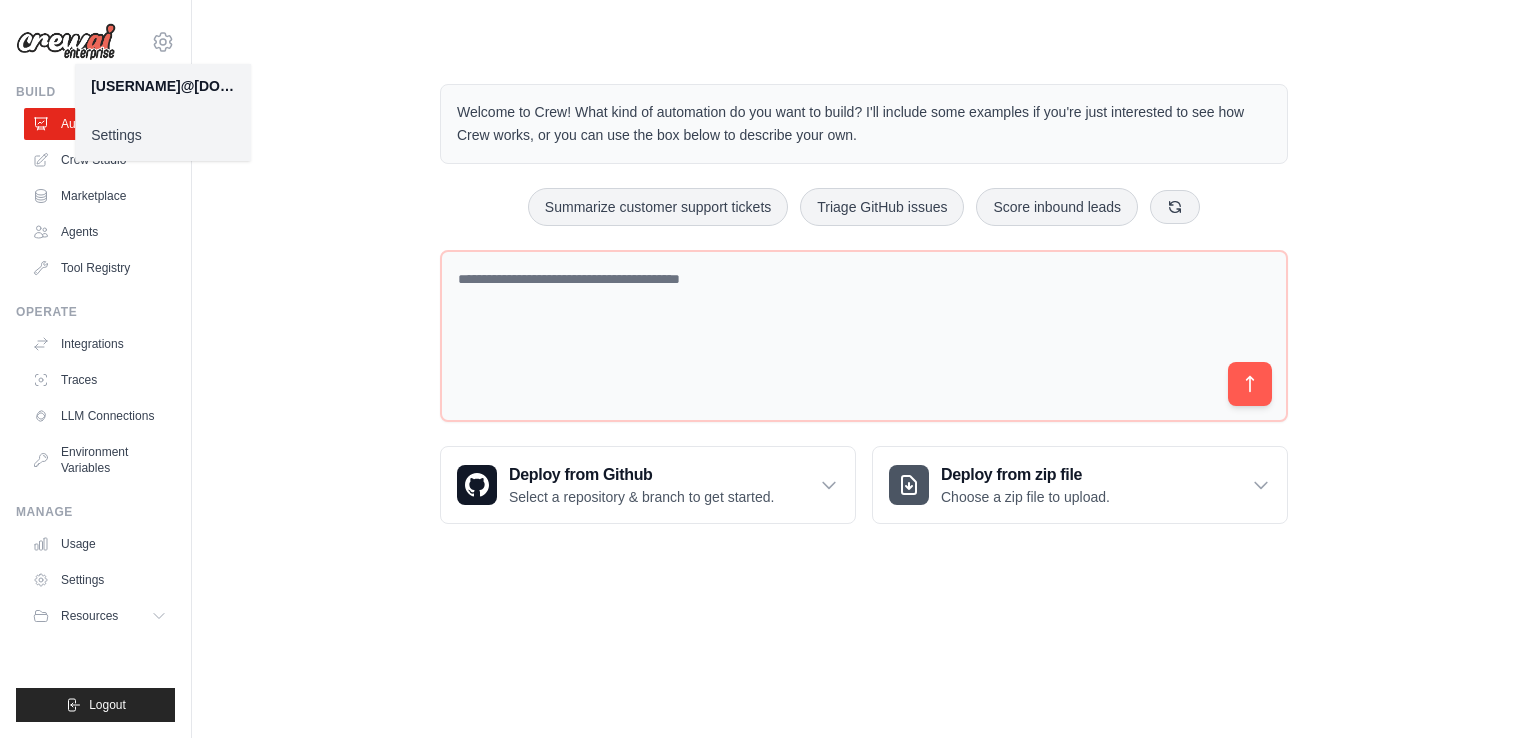 click on "Welcome to Crew! What kind of automation do you want to build?
I'll include some examples if you're just interested to see how
Crew works, or you can use the box below to describe your own.
Summarize customer support tickets
Triage GitHub issues
Score inbound leads
Deploy from Github
Select a repository & branch to get started." at bounding box center [864, 304] 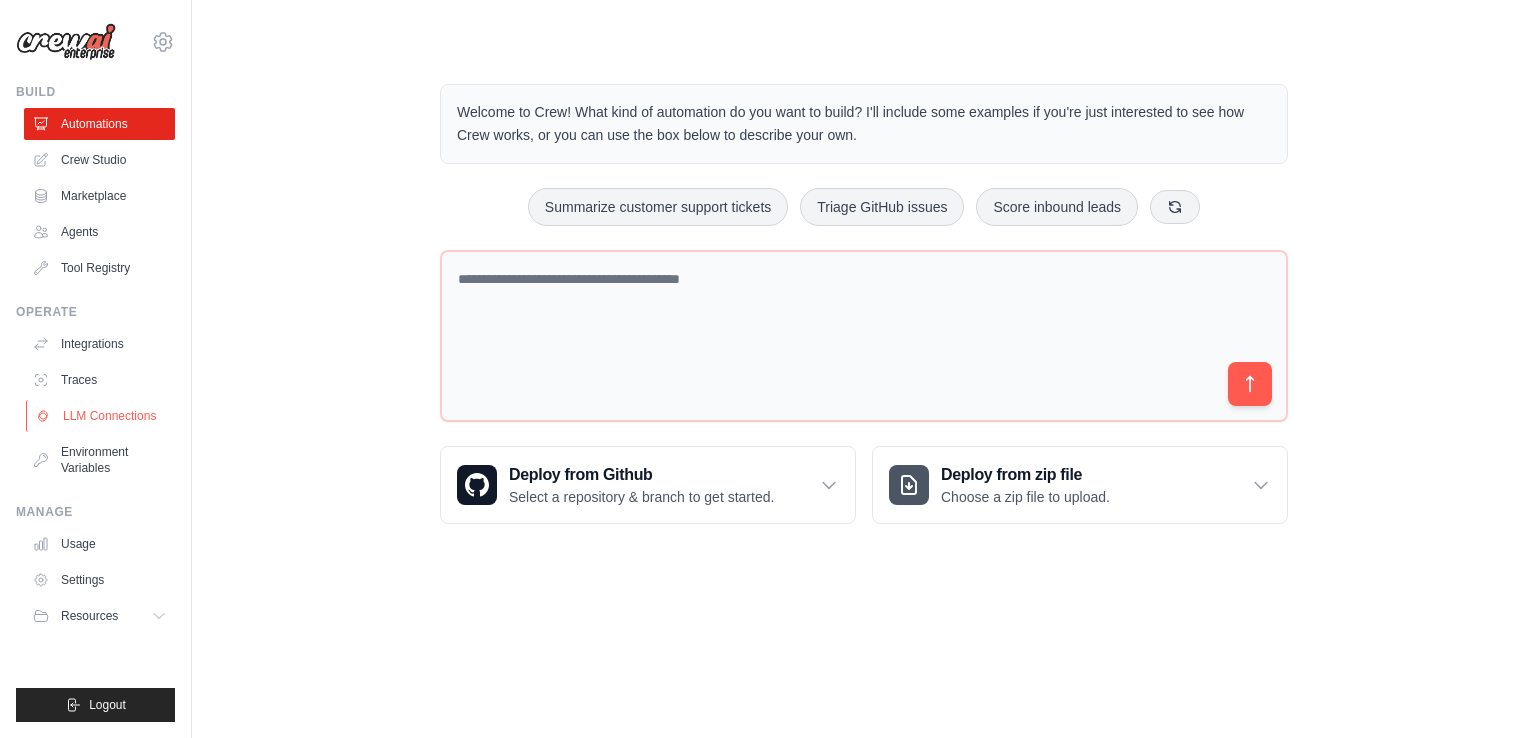 click on "LLM Connections" at bounding box center [101, 416] 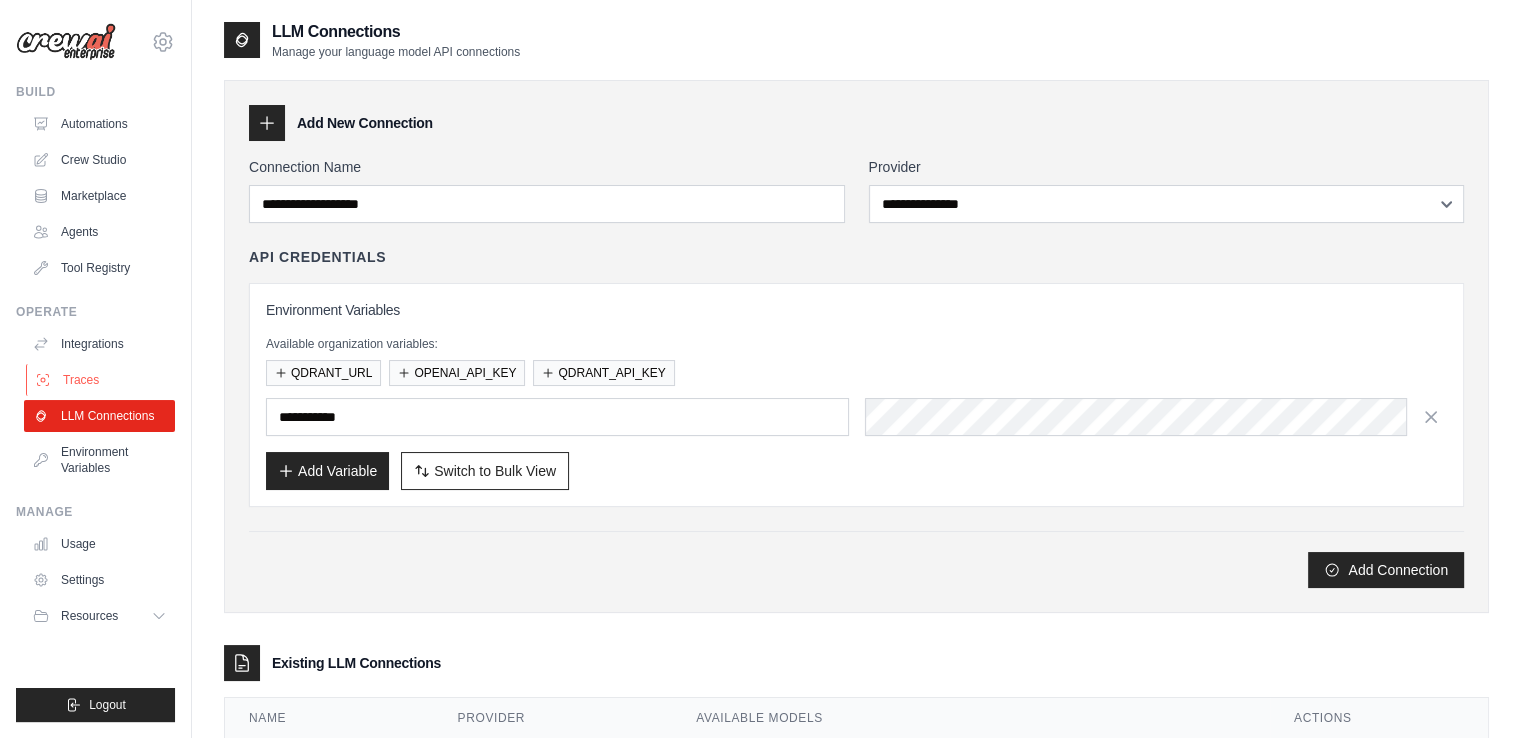 click on "Traces" at bounding box center (101, 380) 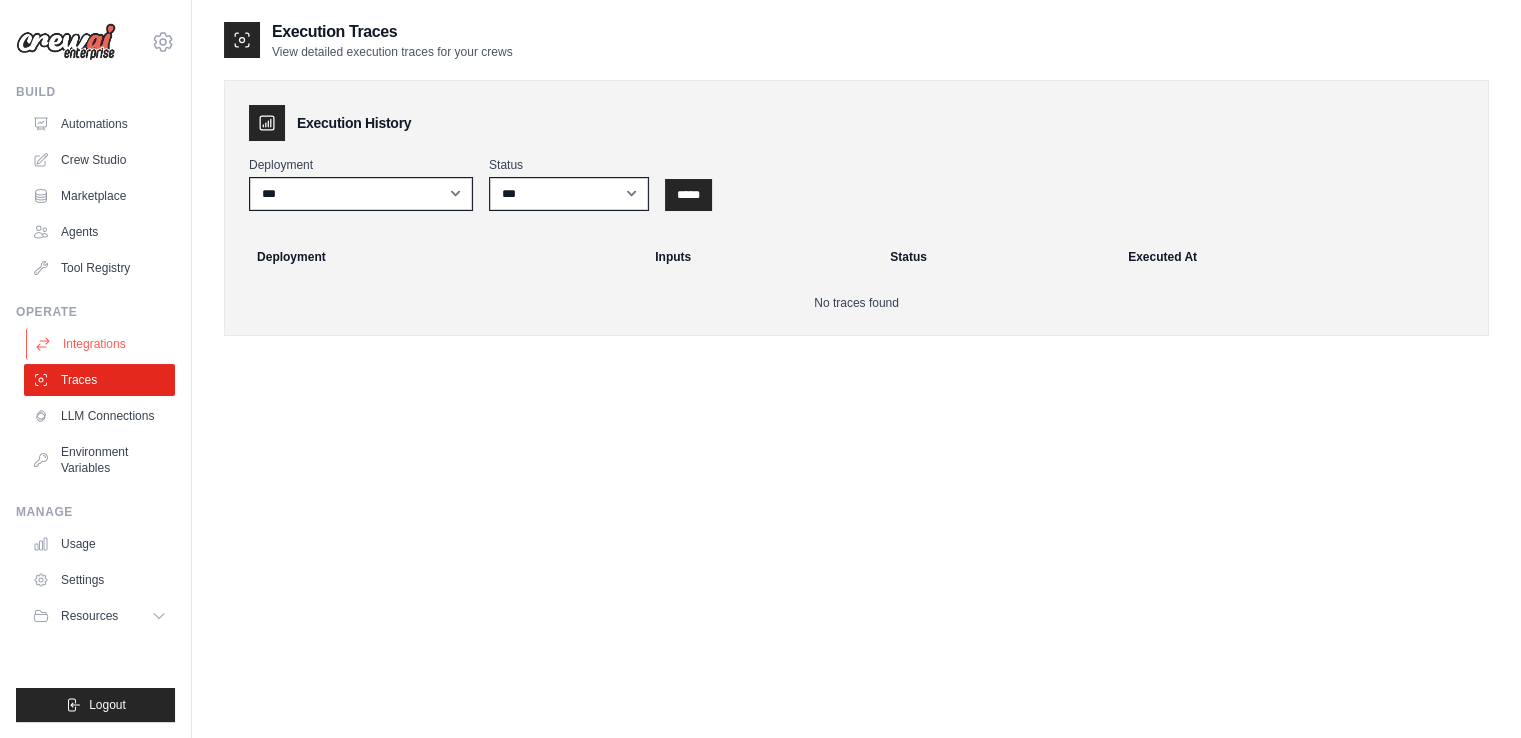 click on "Integrations" at bounding box center [101, 344] 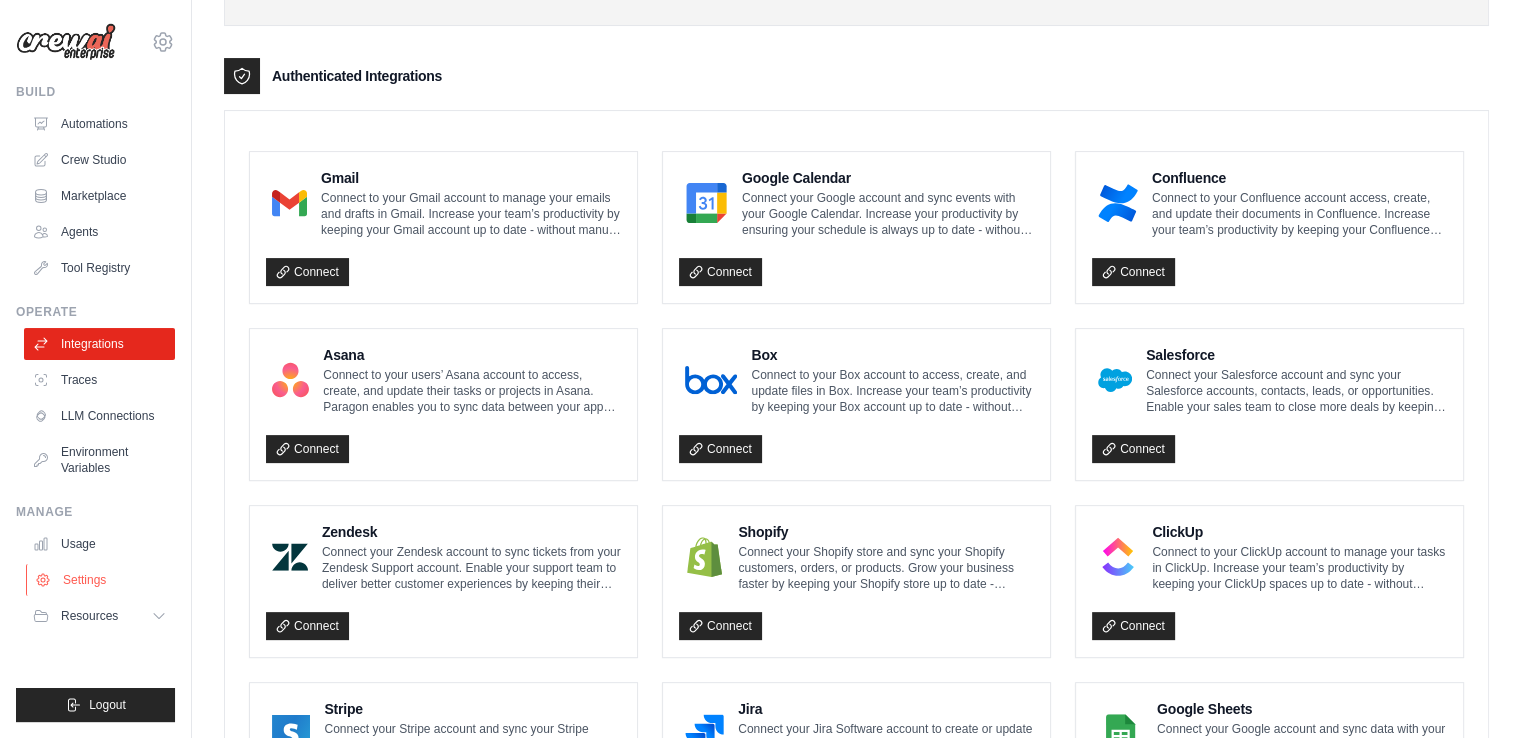 scroll, scrollTop: 500, scrollLeft: 0, axis: vertical 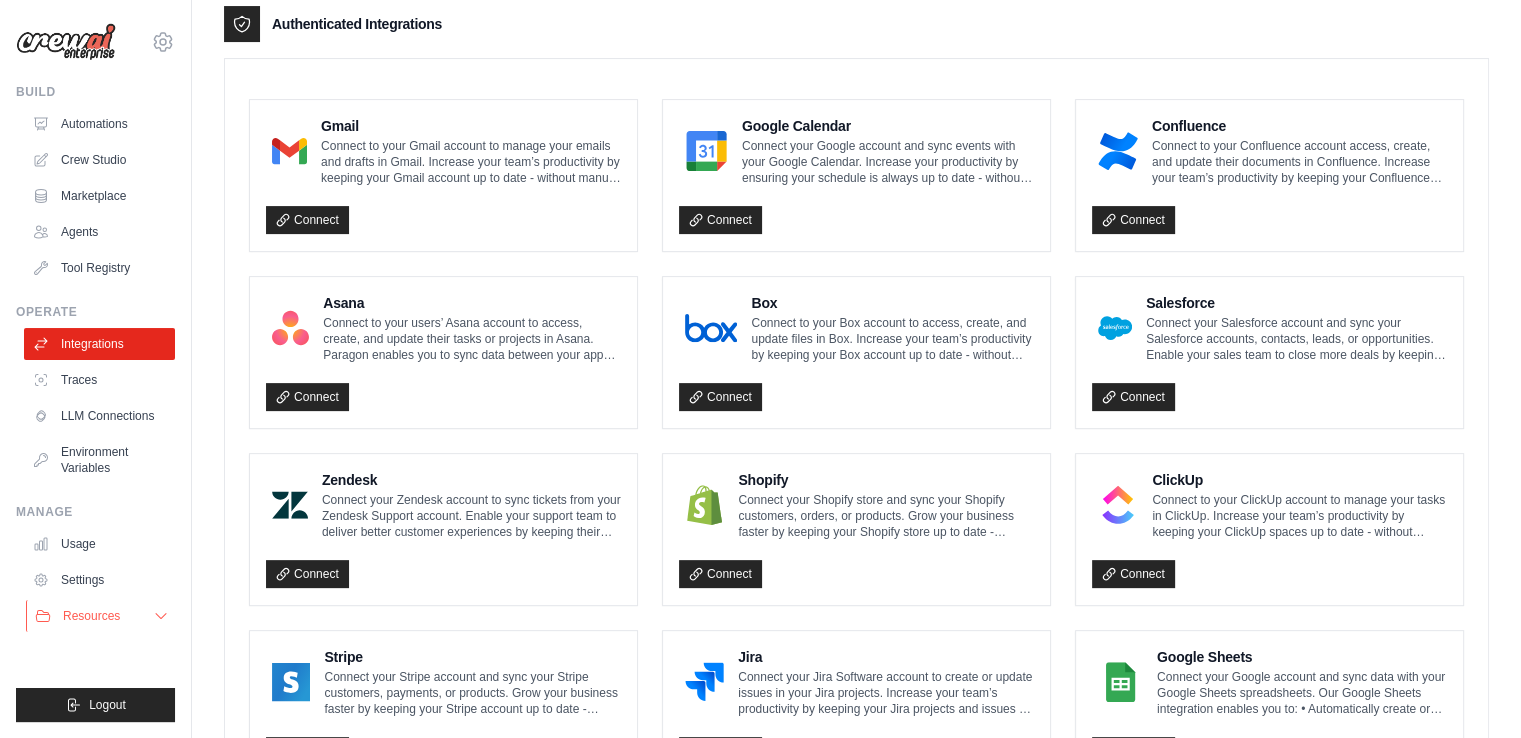 click 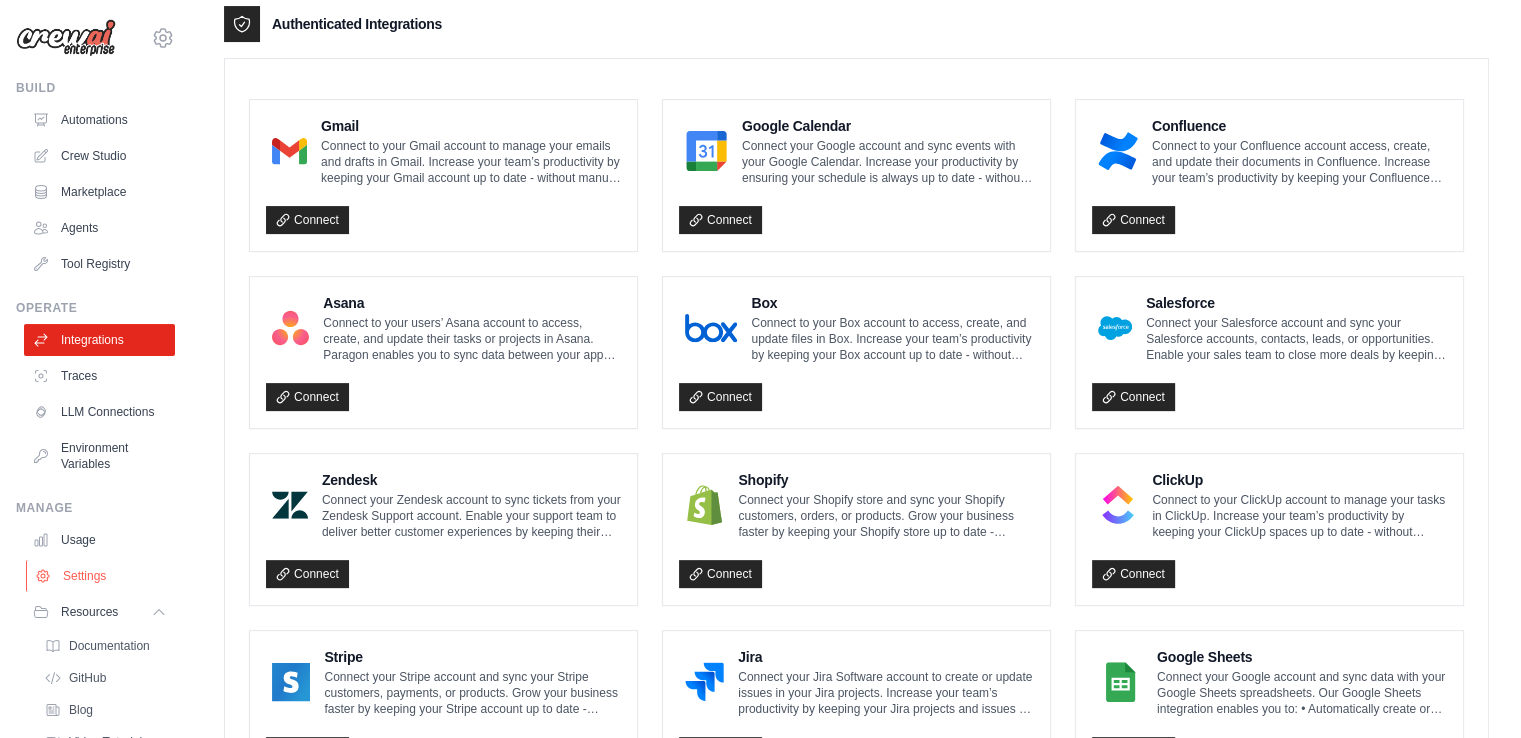 scroll, scrollTop: 0, scrollLeft: 0, axis: both 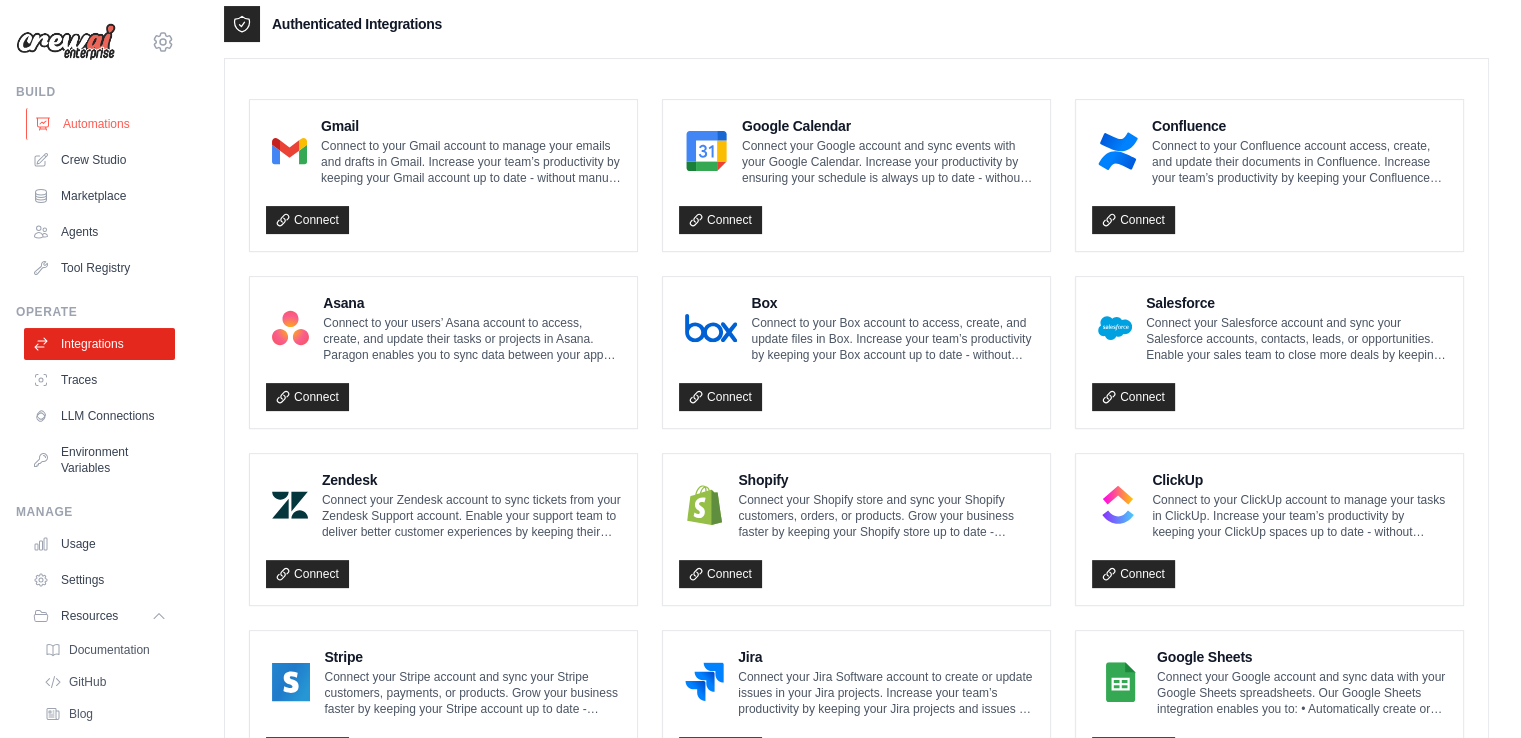 click on "Automations" at bounding box center (101, 124) 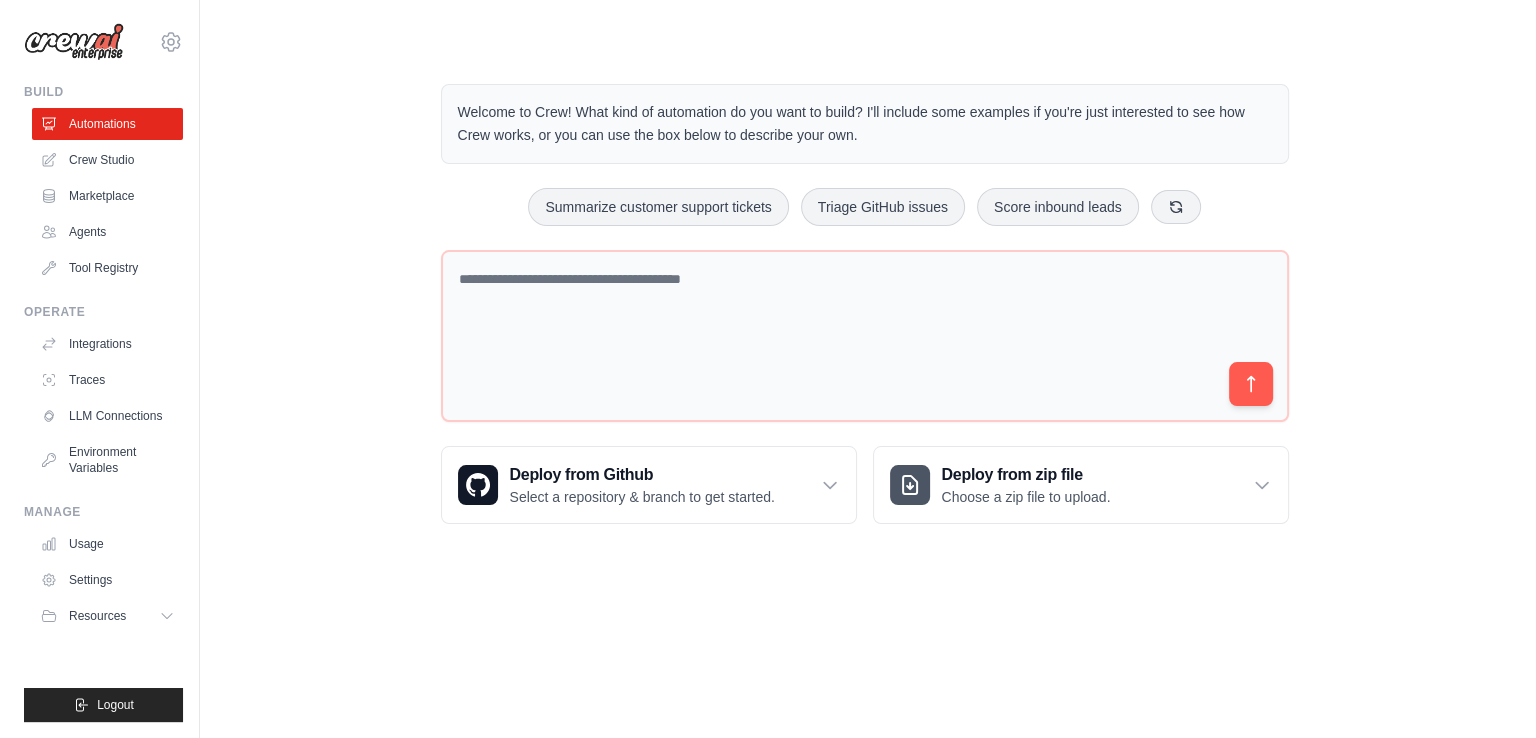 scroll, scrollTop: 0, scrollLeft: 0, axis: both 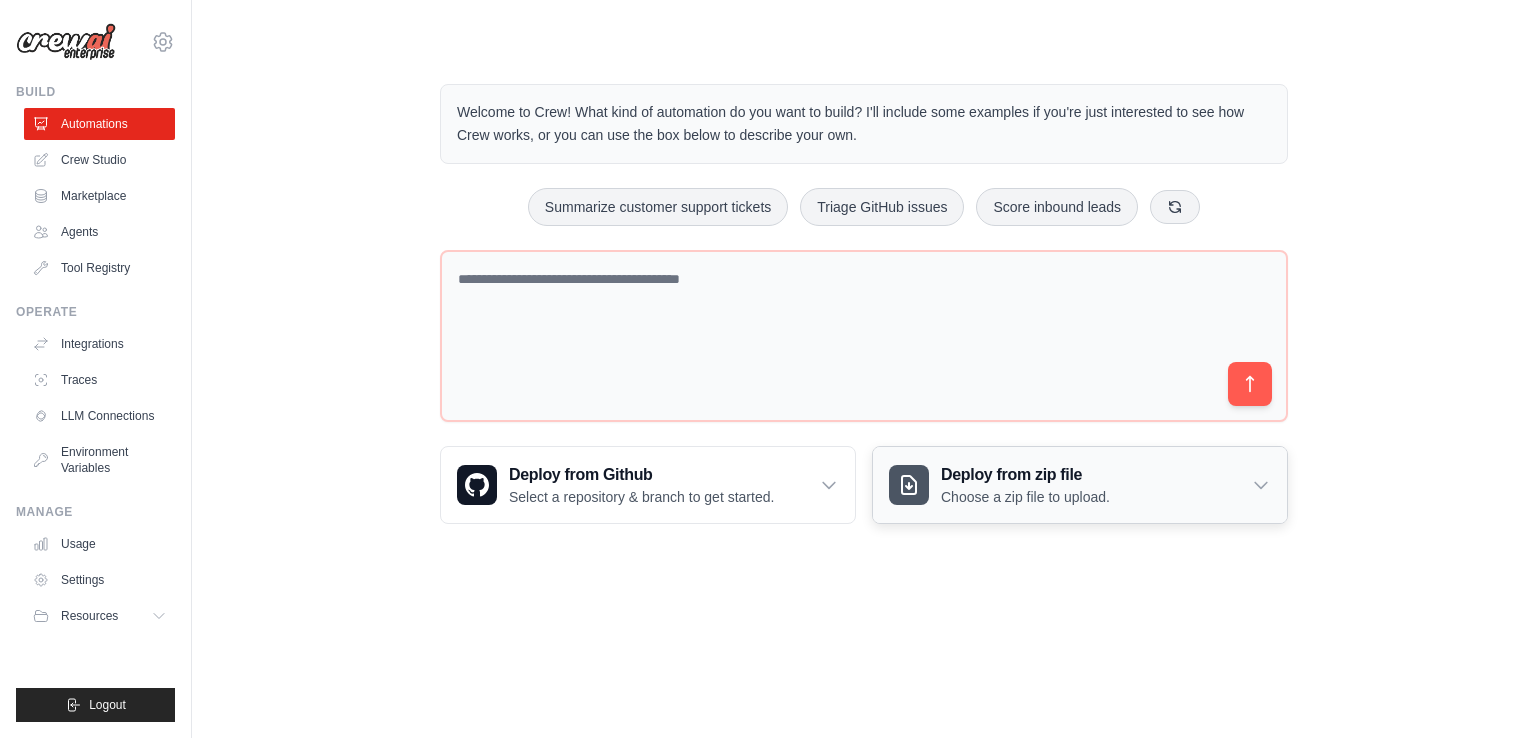 click on "Deploy from zip file
Choose a zip file to upload." at bounding box center (1080, 485) 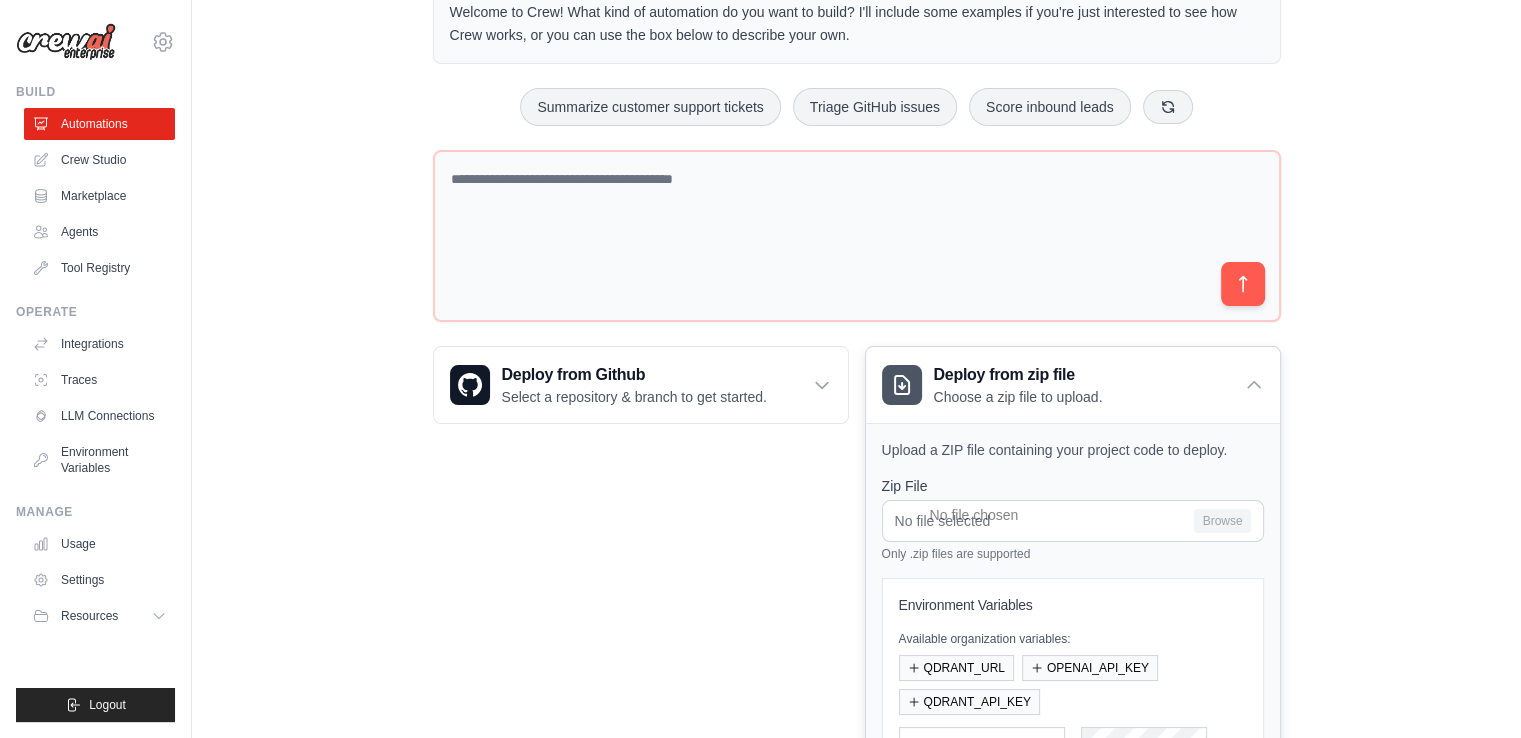 scroll, scrollTop: 300, scrollLeft: 0, axis: vertical 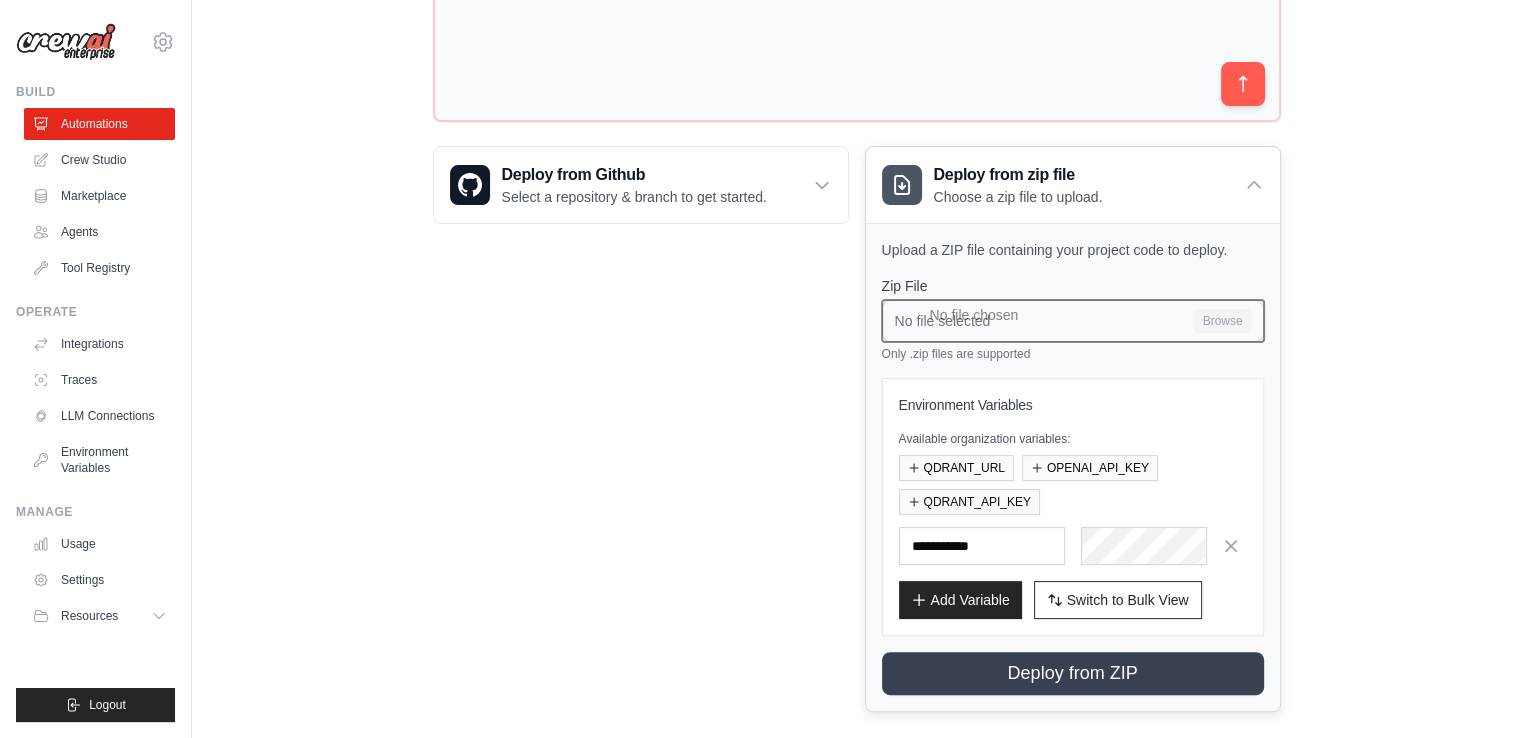 click on "No file selected
Browse" at bounding box center [1073, 321] 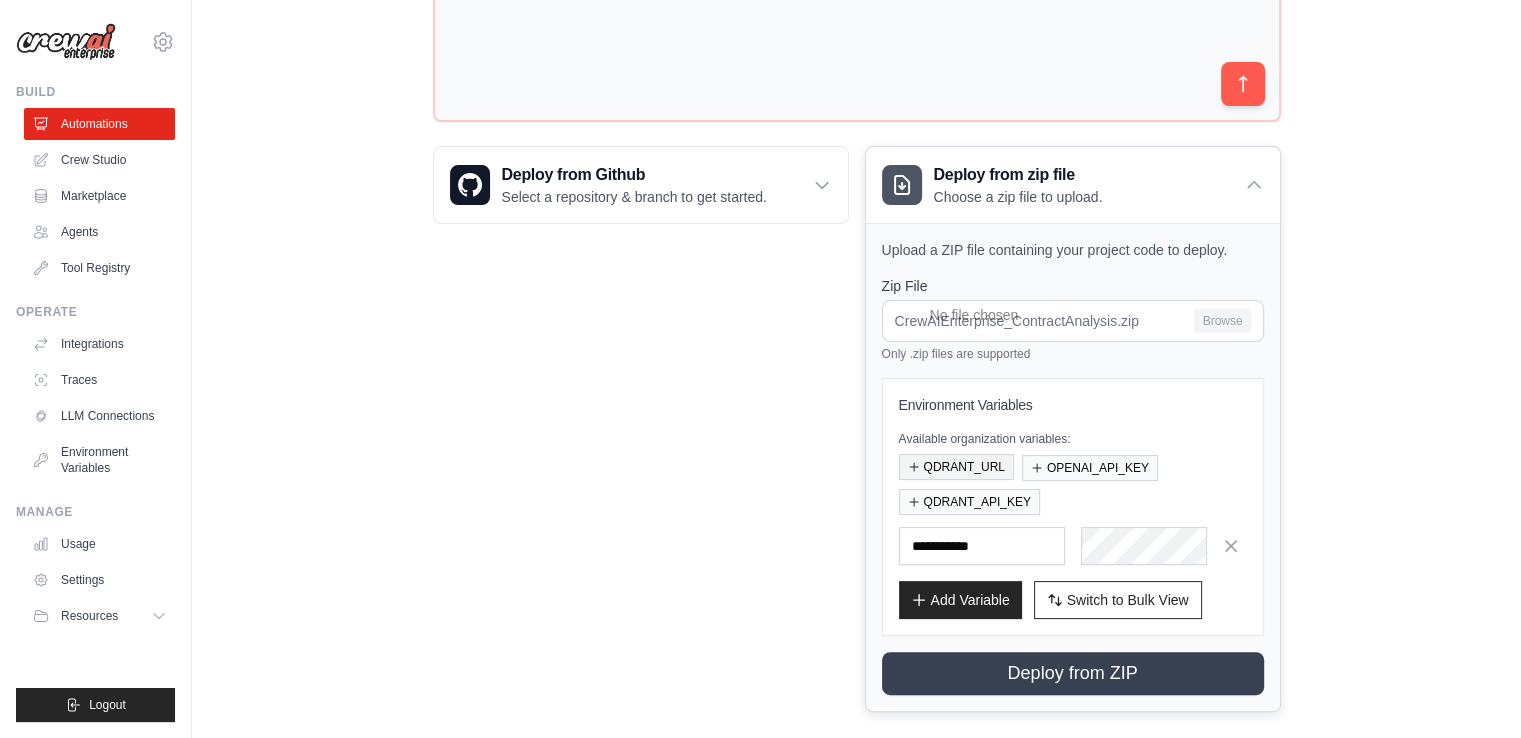 click on "QDRANT_URL" at bounding box center [956, 467] 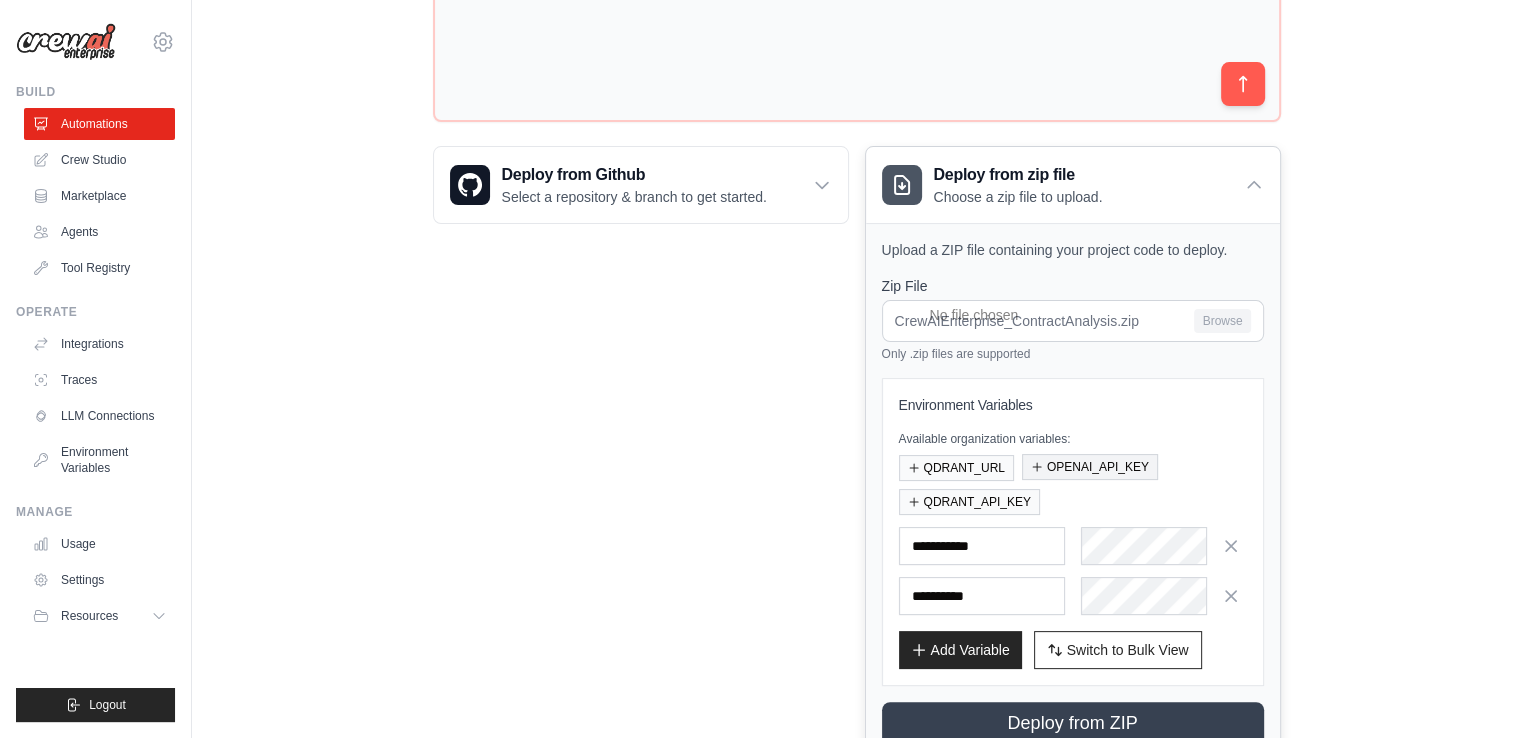 click on "OPENAI_API_KEY" at bounding box center (1090, 467) 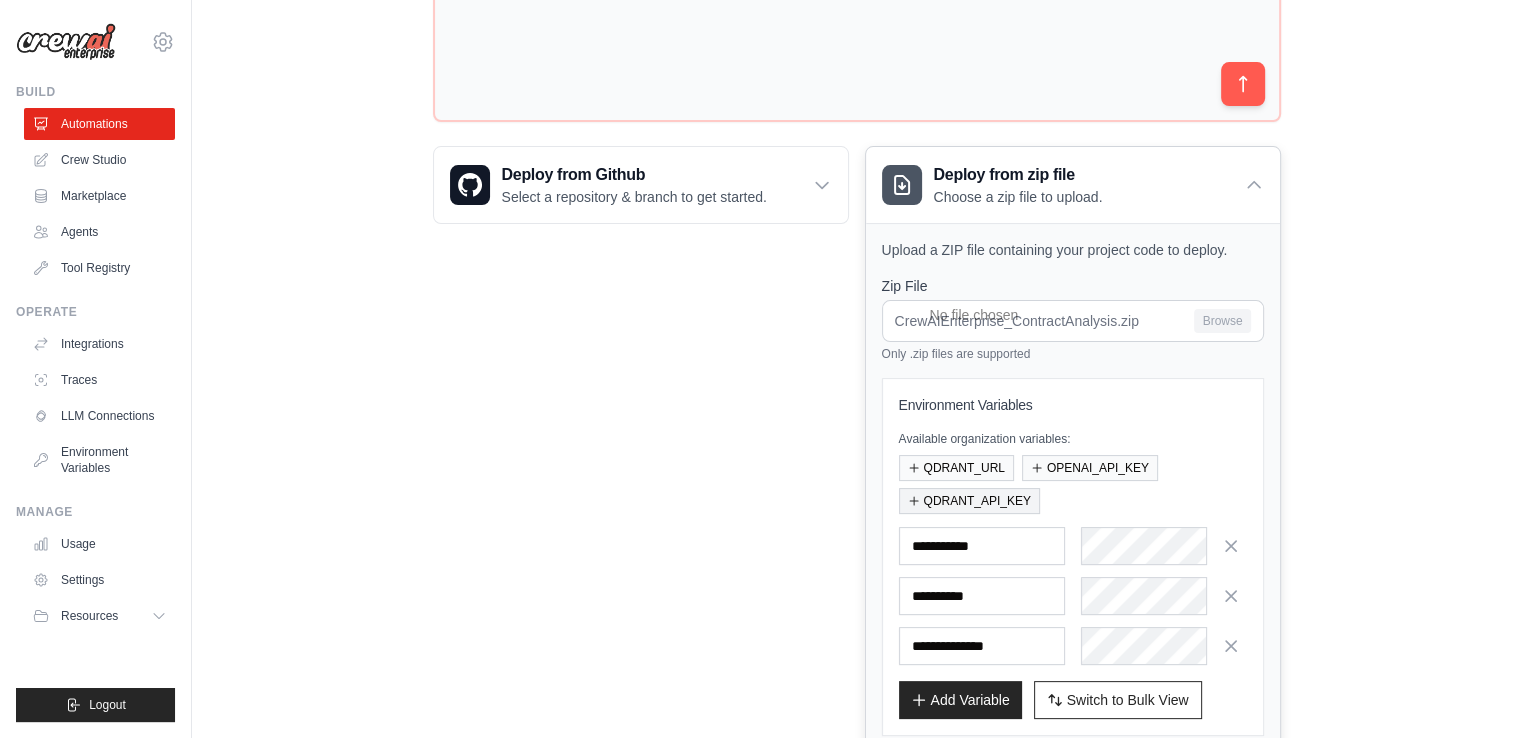 click on "QDRANT_API_KEY" at bounding box center [969, 501] 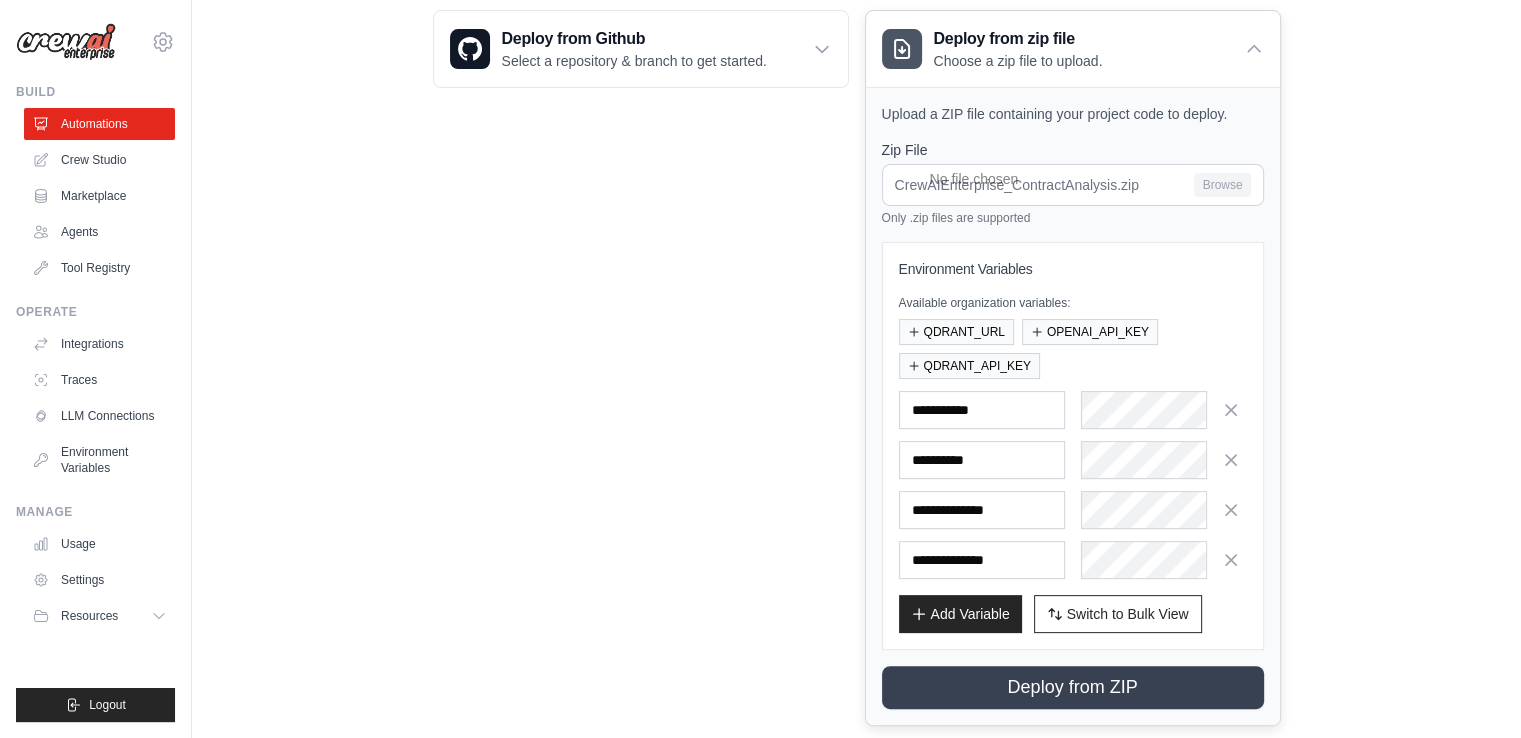 scroll, scrollTop: 470, scrollLeft: 0, axis: vertical 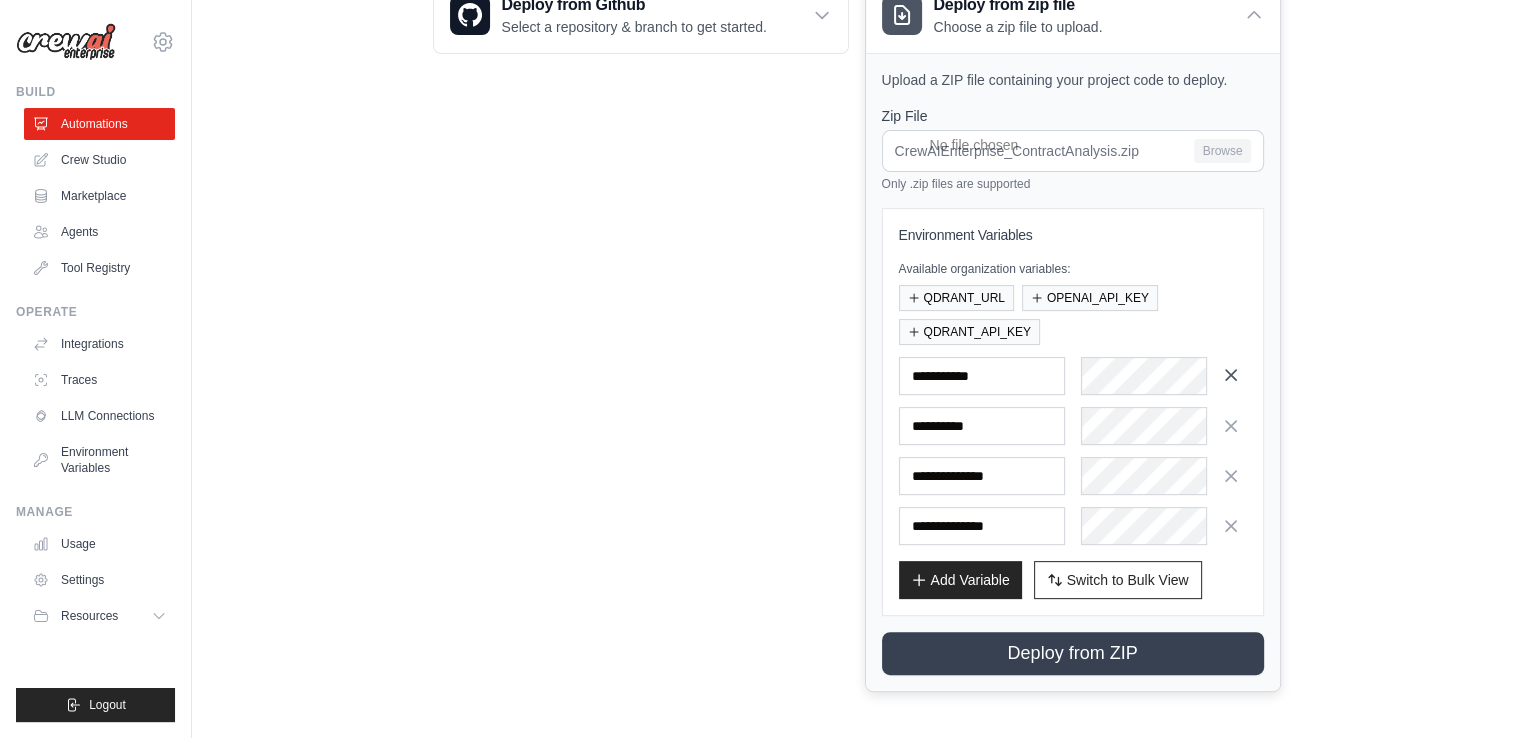 click 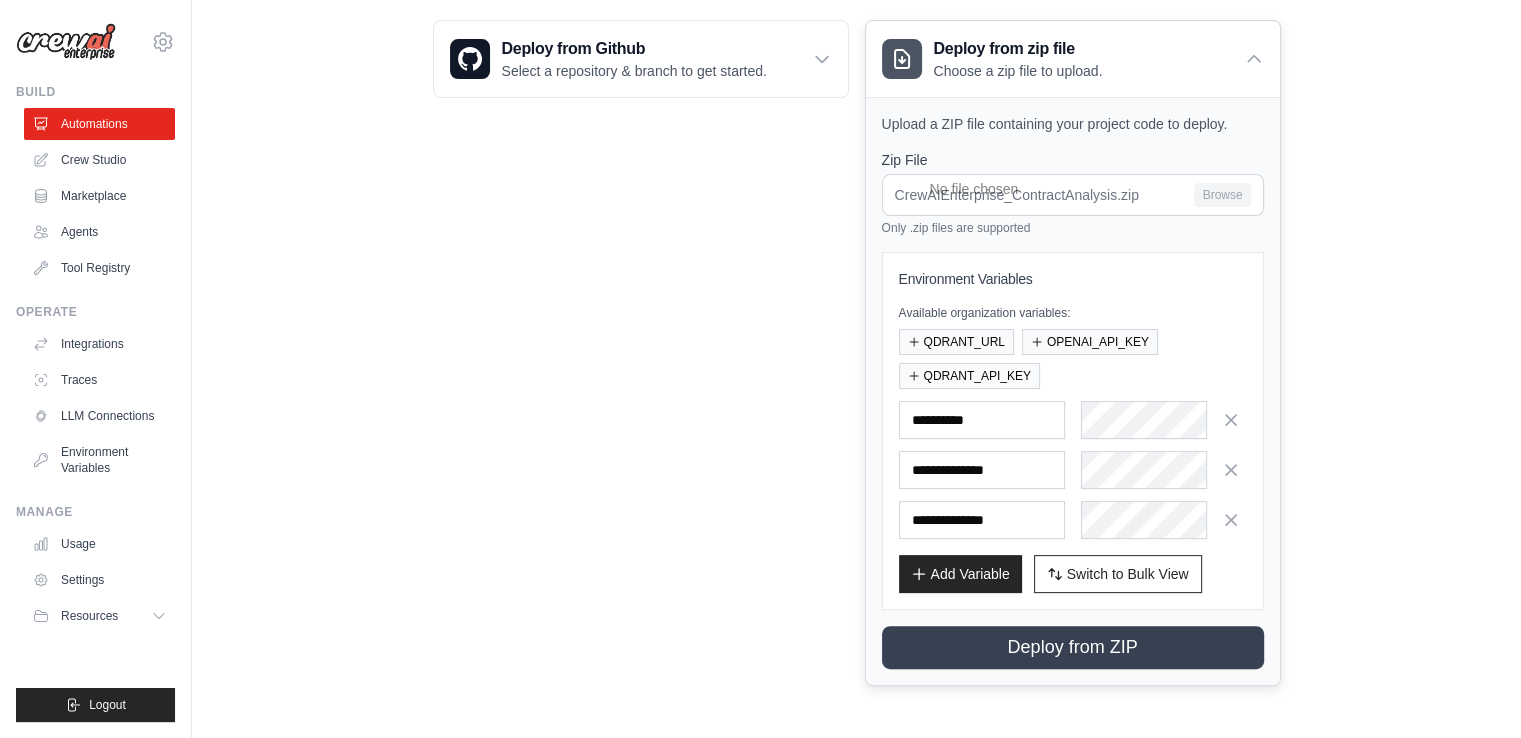 scroll, scrollTop: 420, scrollLeft: 0, axis: vertical 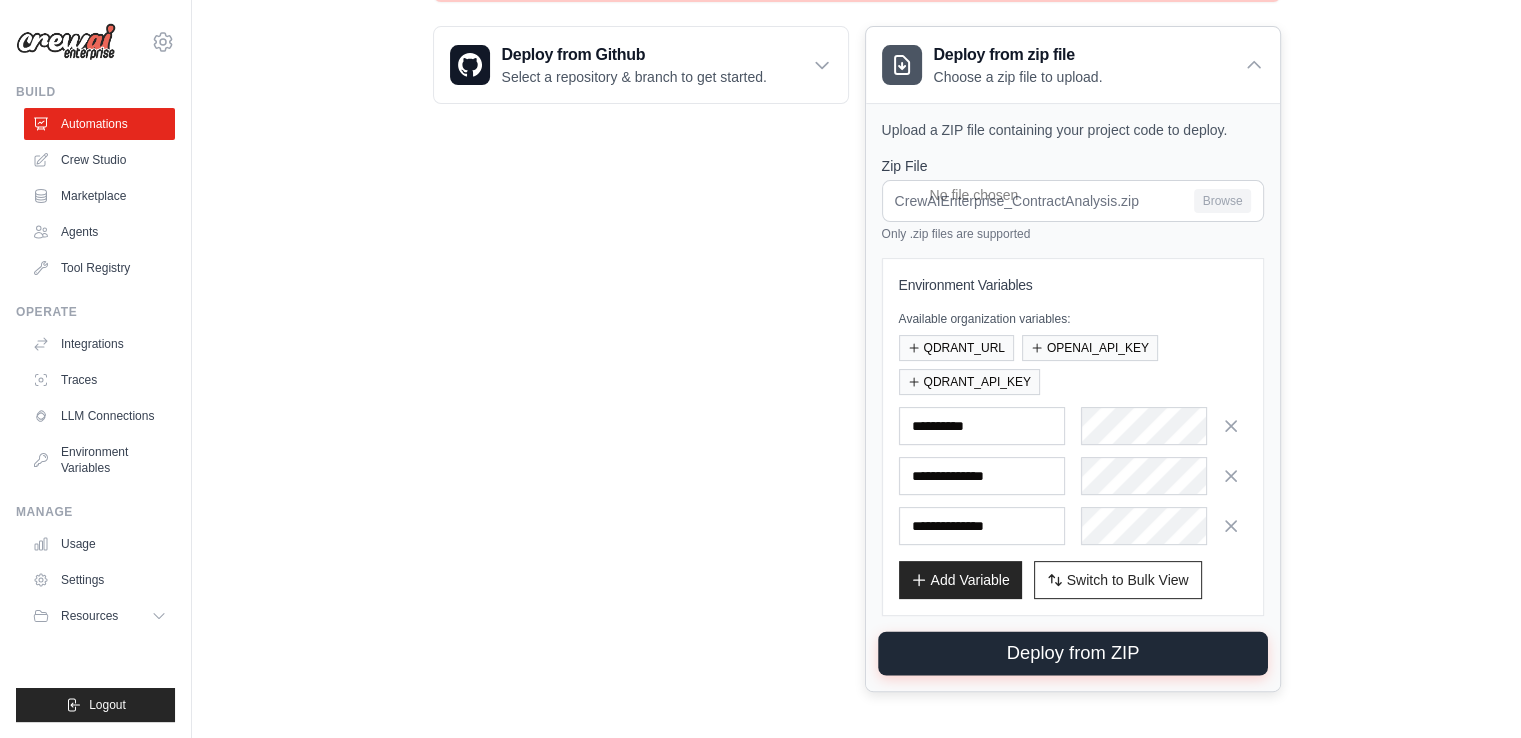 click on "Deploy from ZIP" at bounding box center (1073, 654) 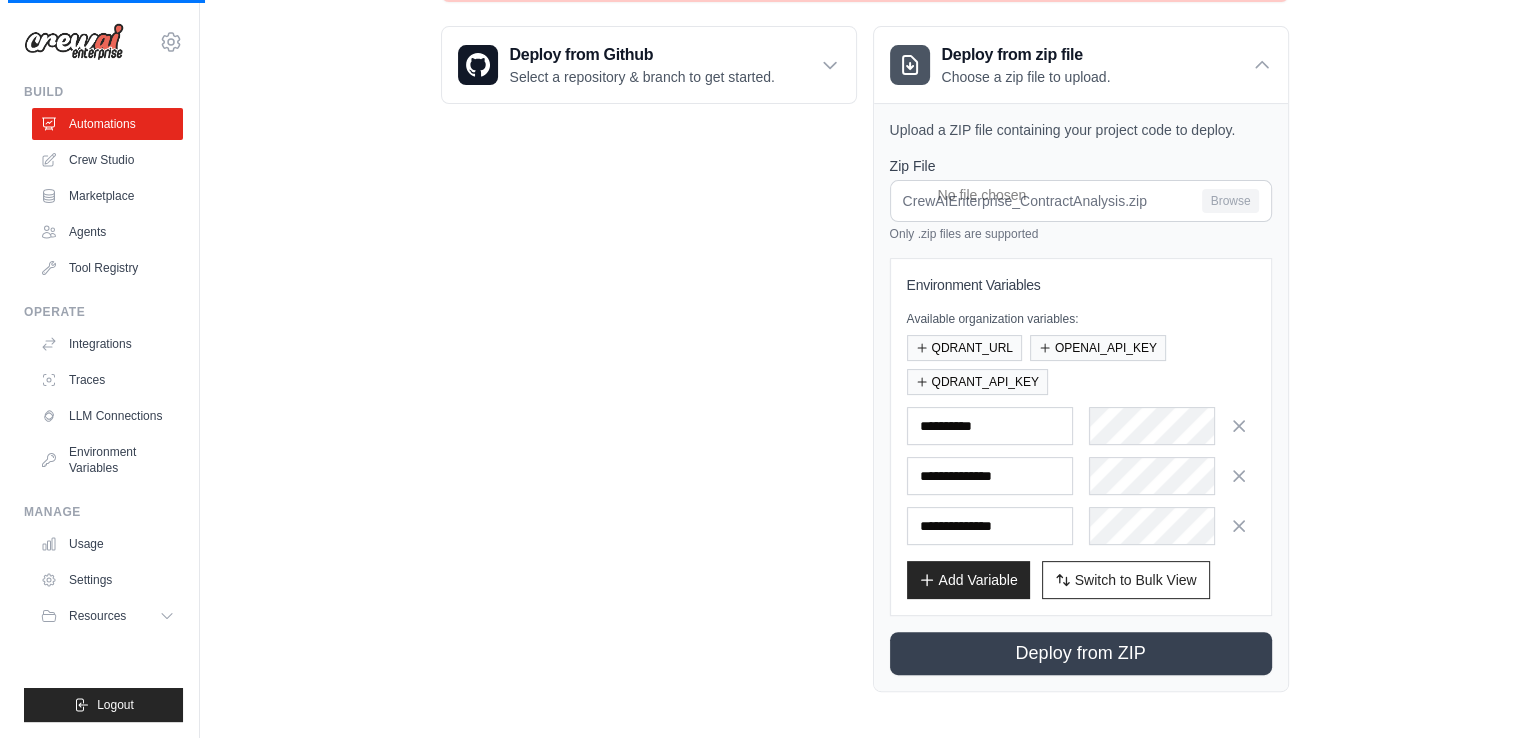 scroll, scrollTop: 0, scrollLeft: 0, axis: both 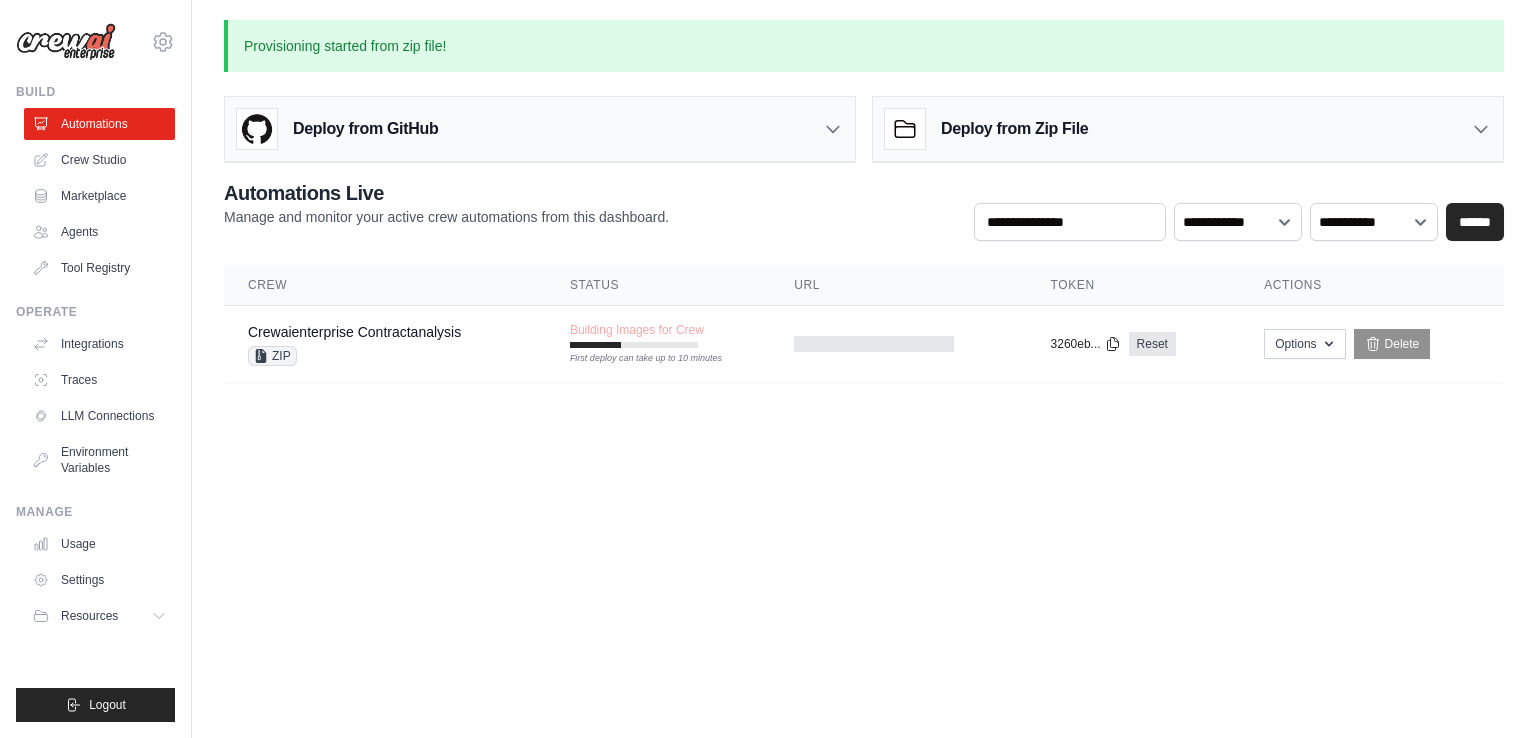 click 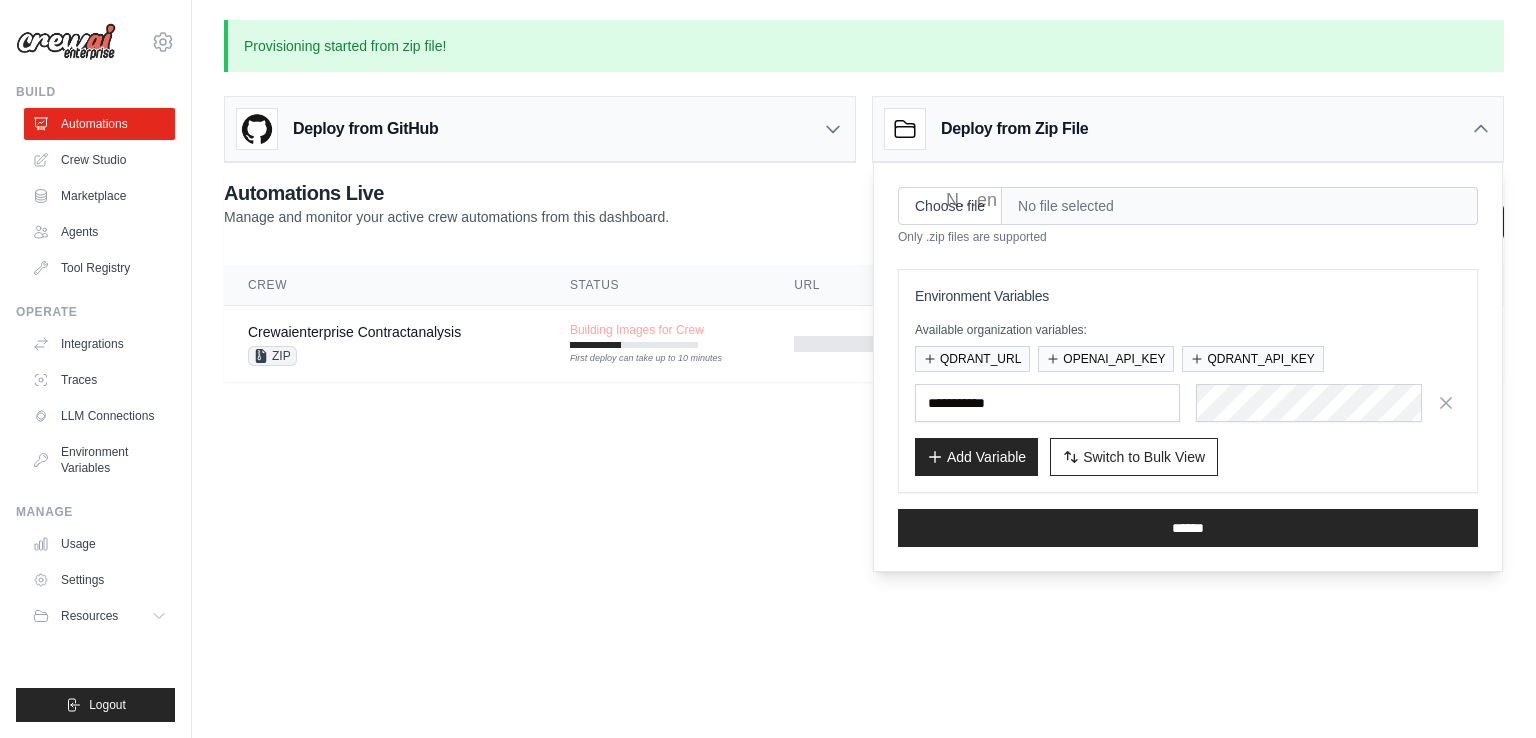 click 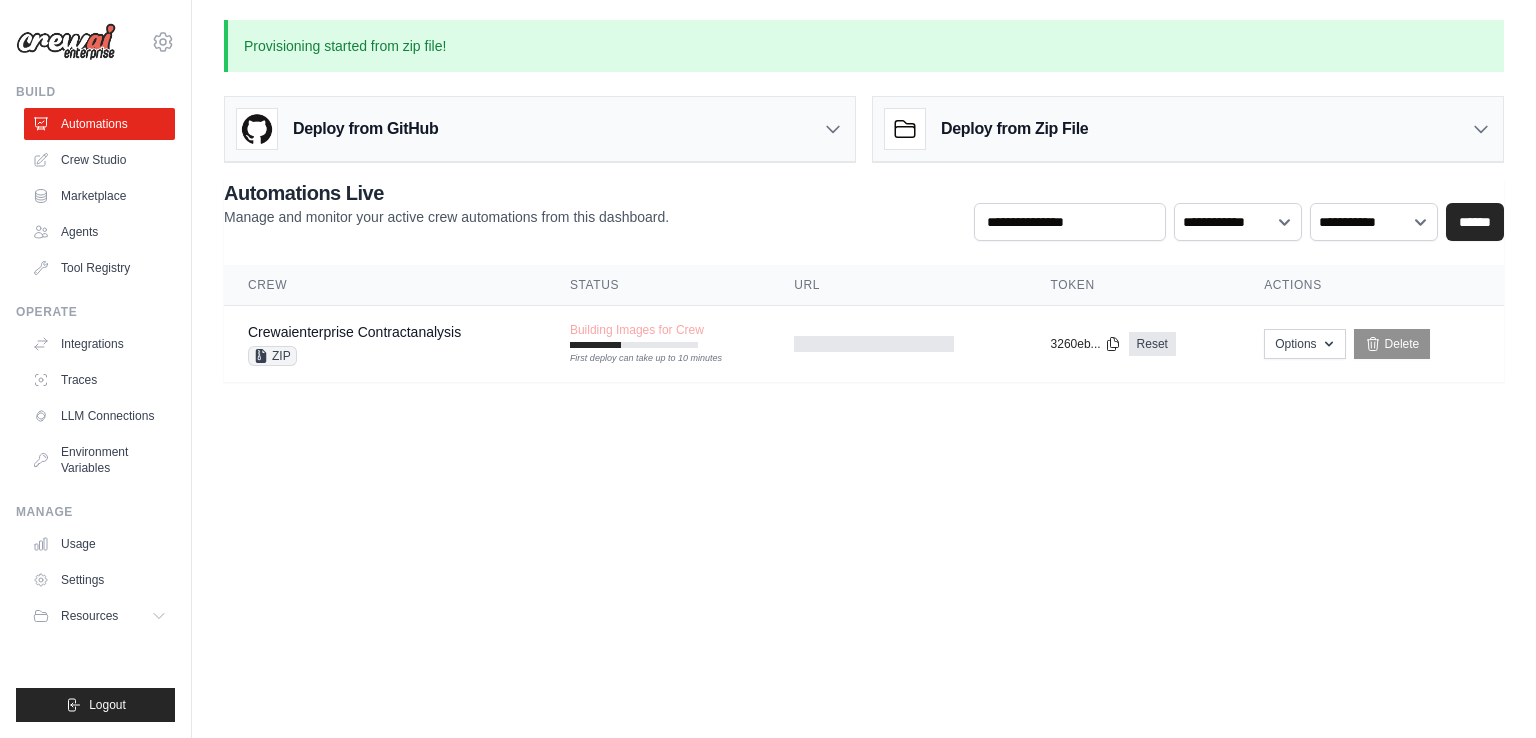 click 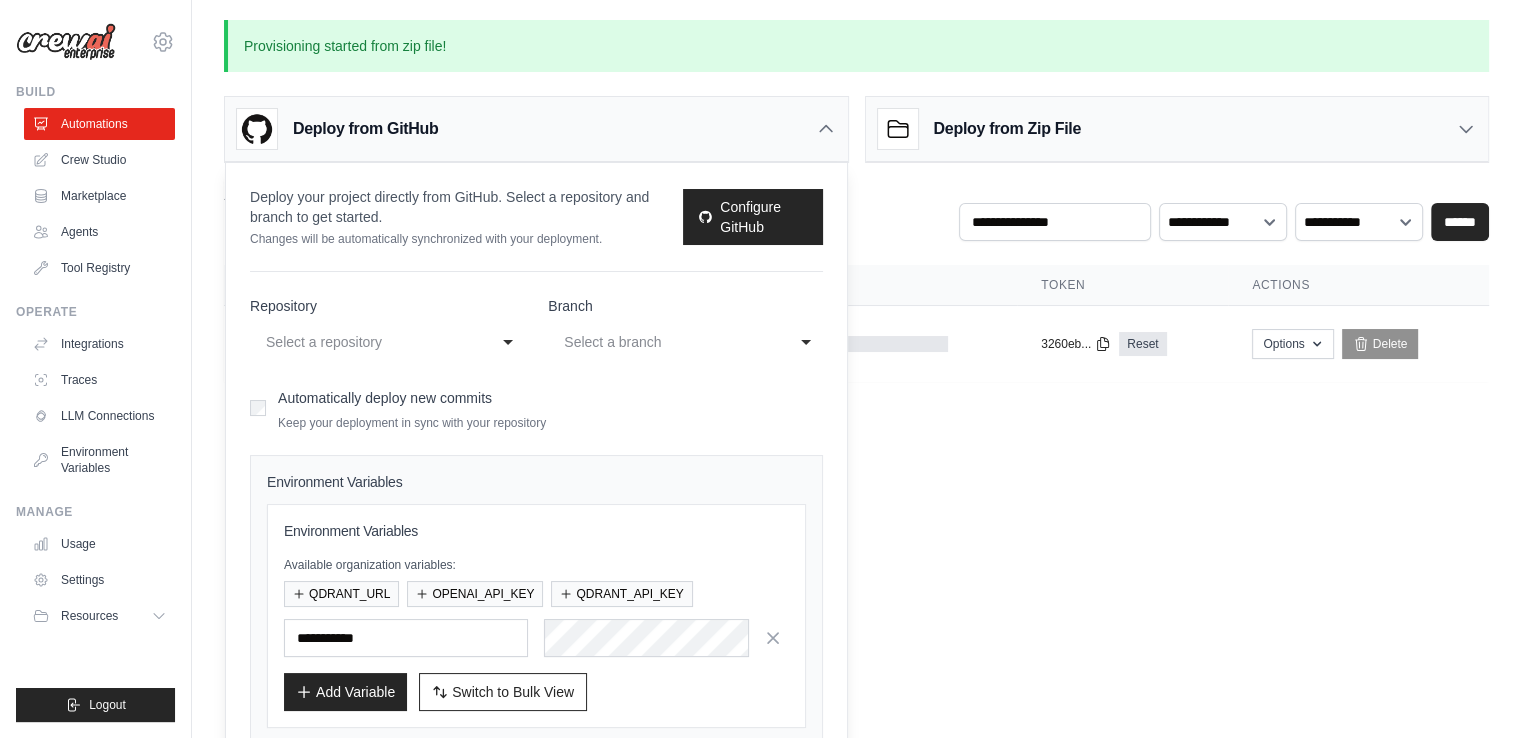 click 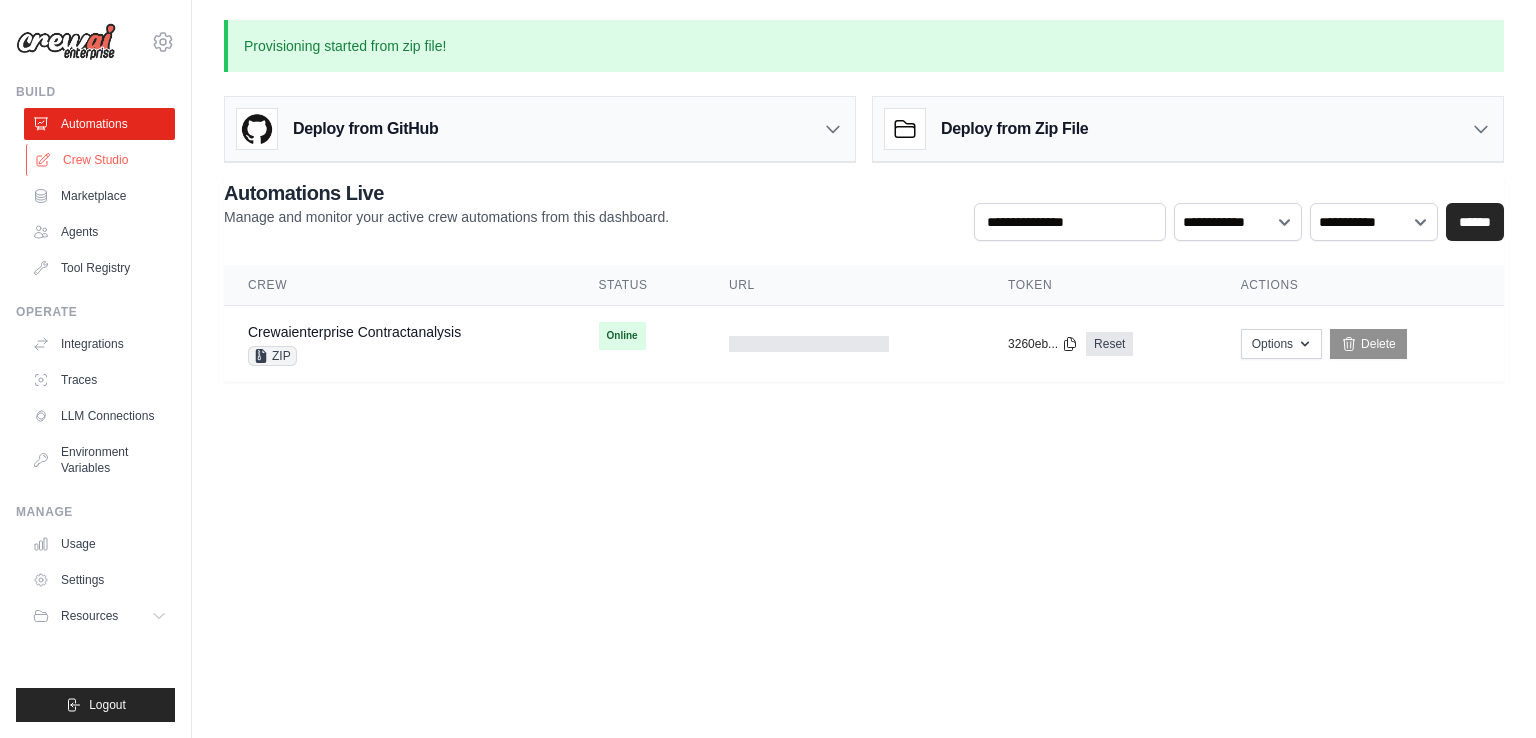 click on "Crew Studio" at bounding box center (101, 160) 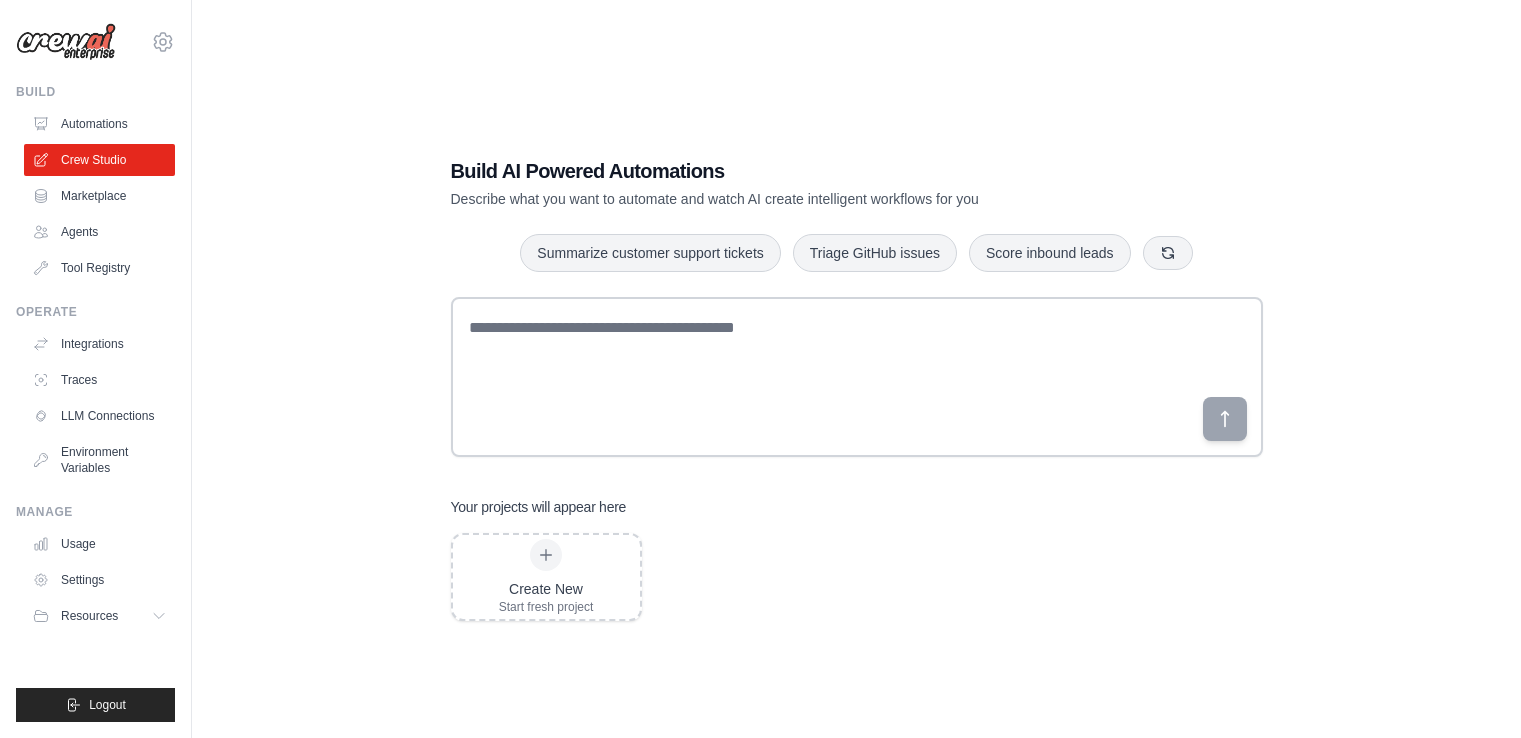 scroll, scrollTop: 0, scrollLeft: 0, axis: both 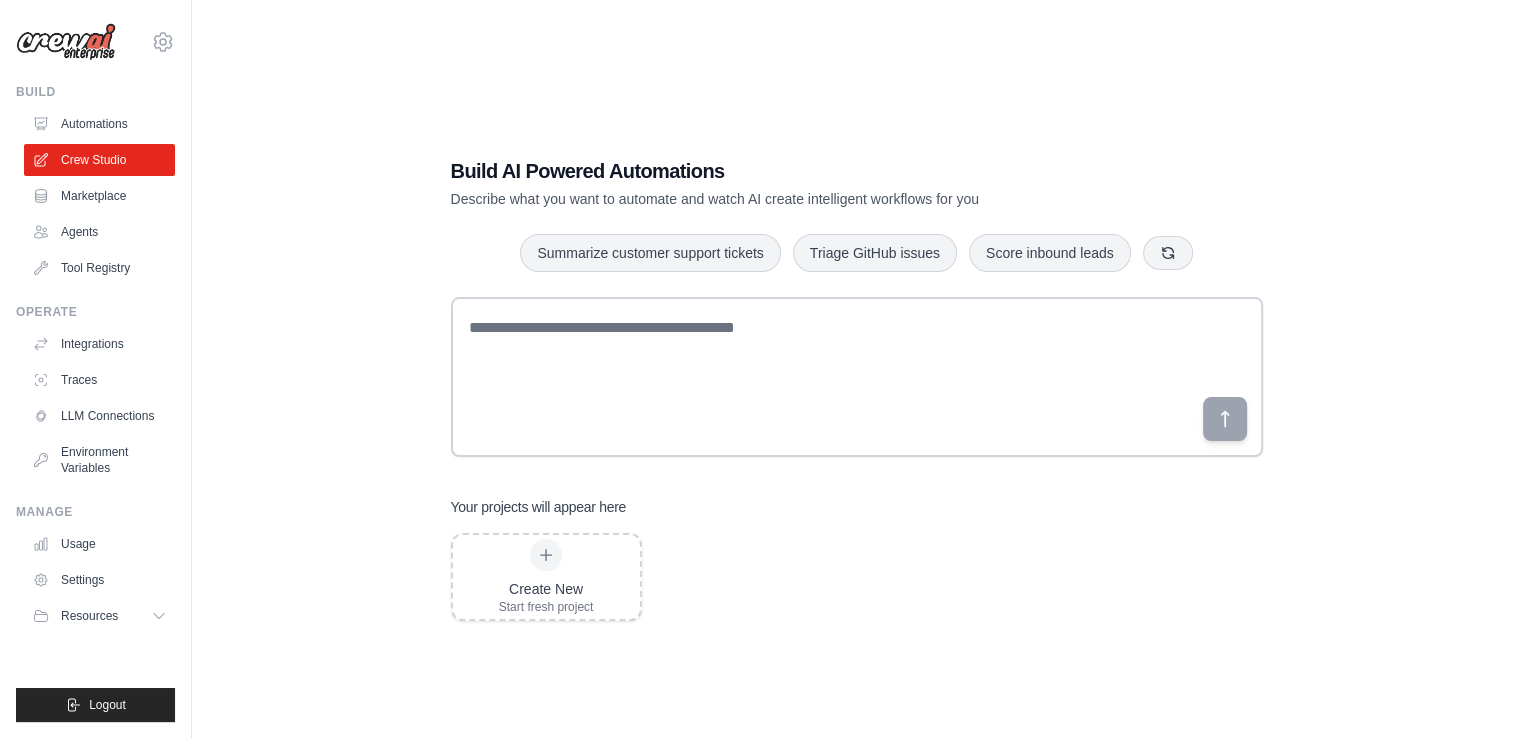 click on "Automations" at bounding box center [99, 124] 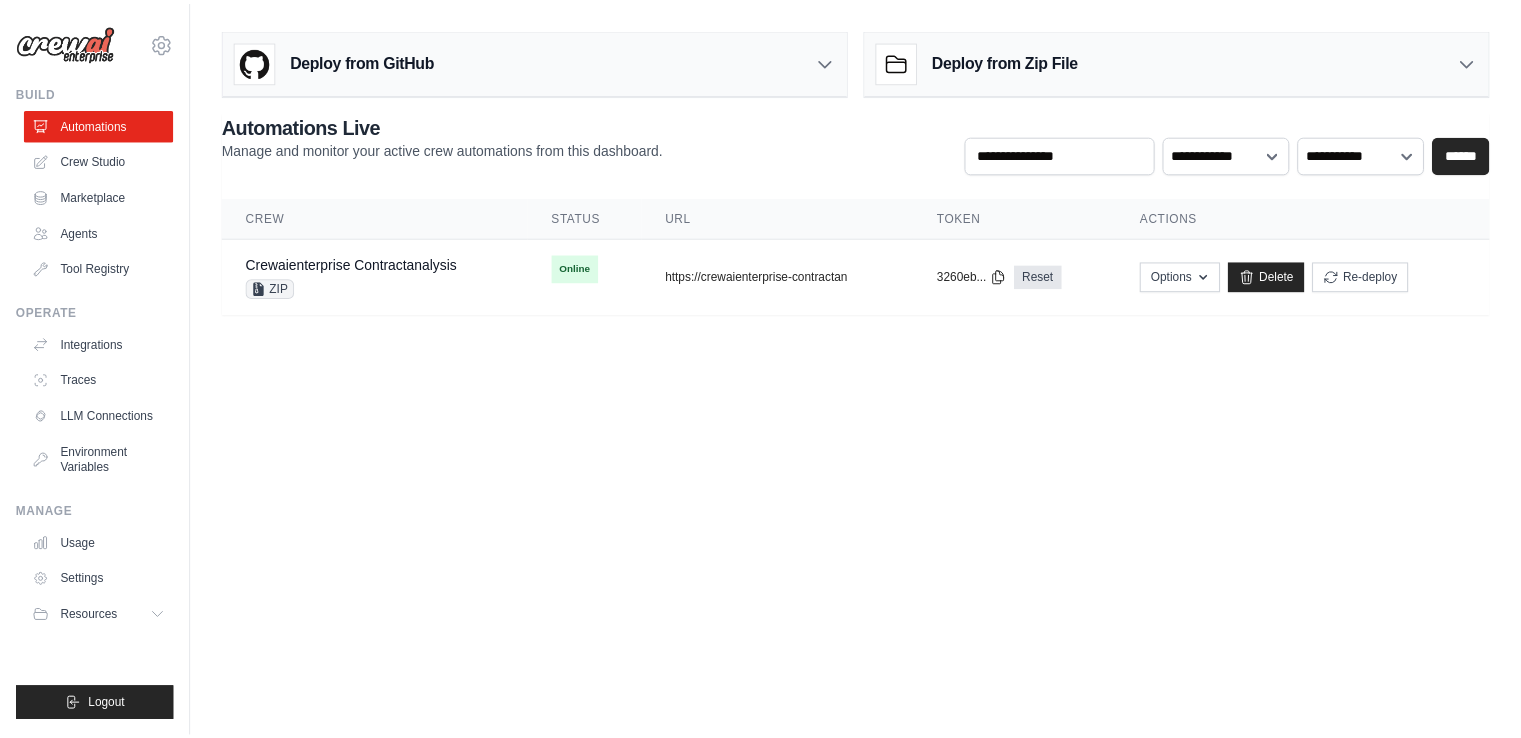 scroll, scrollTop: 0, scrollLeft: 0, axis: both 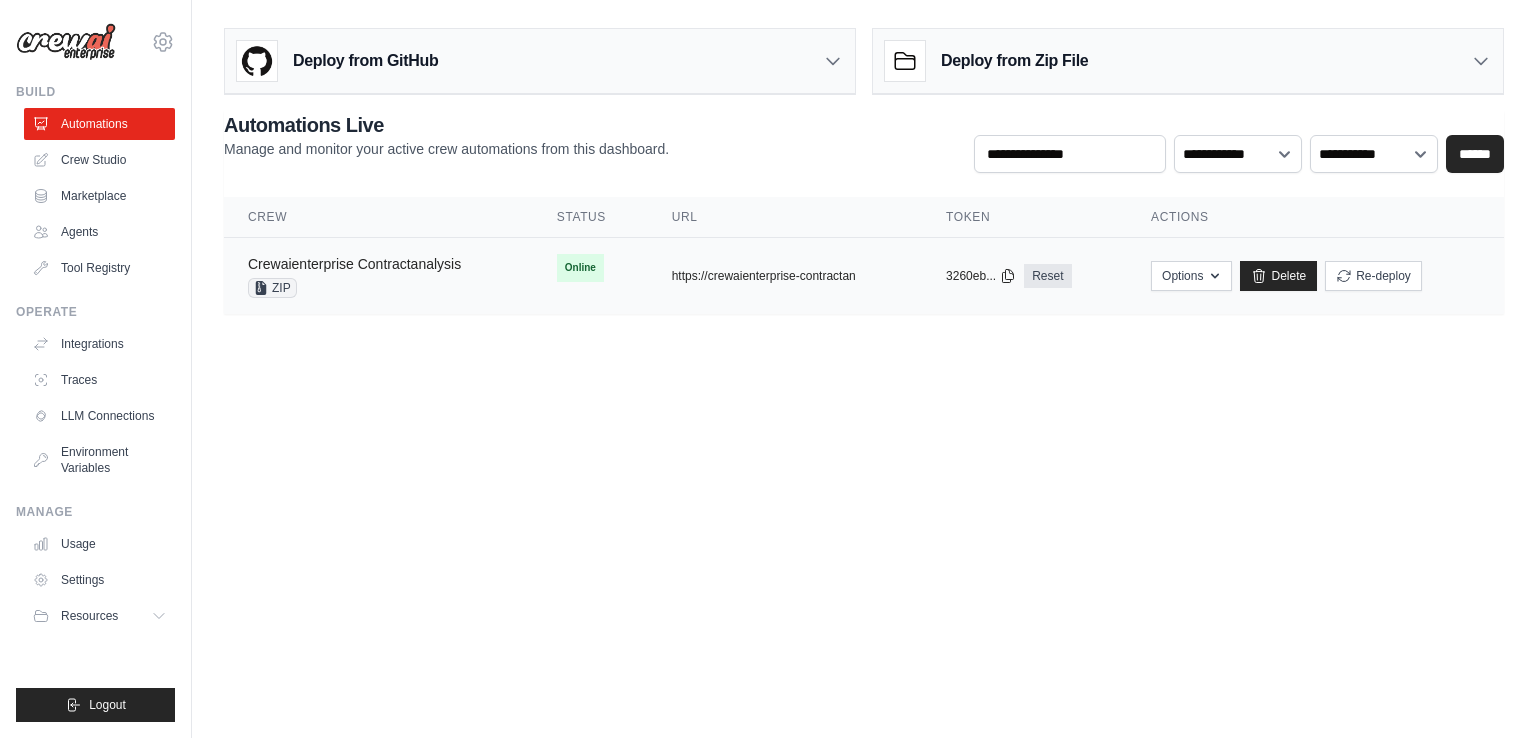 click on "Crewaienterprise Contractanalysis" at bounding box center [354, 264] 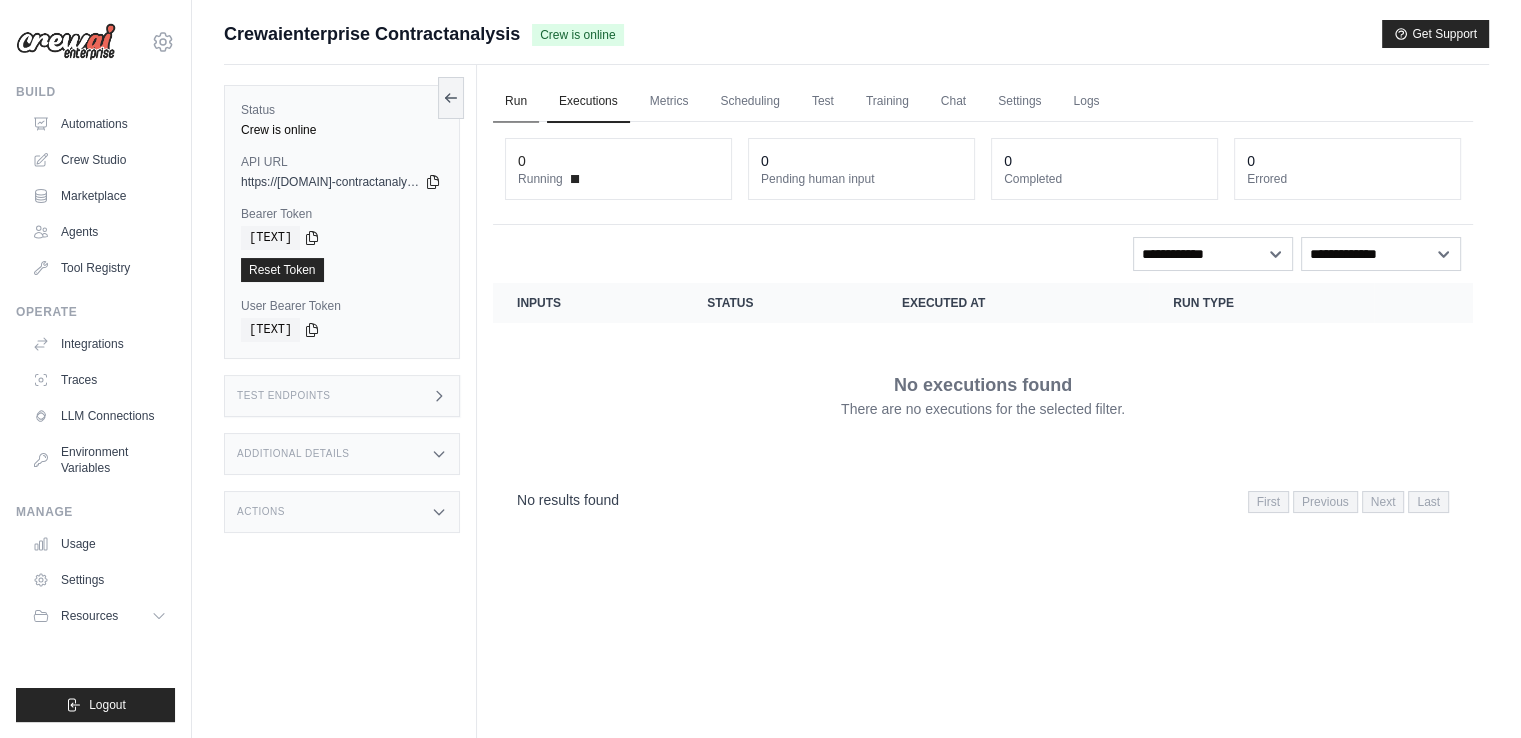 click on "Run" at bounding box center [516, 102] 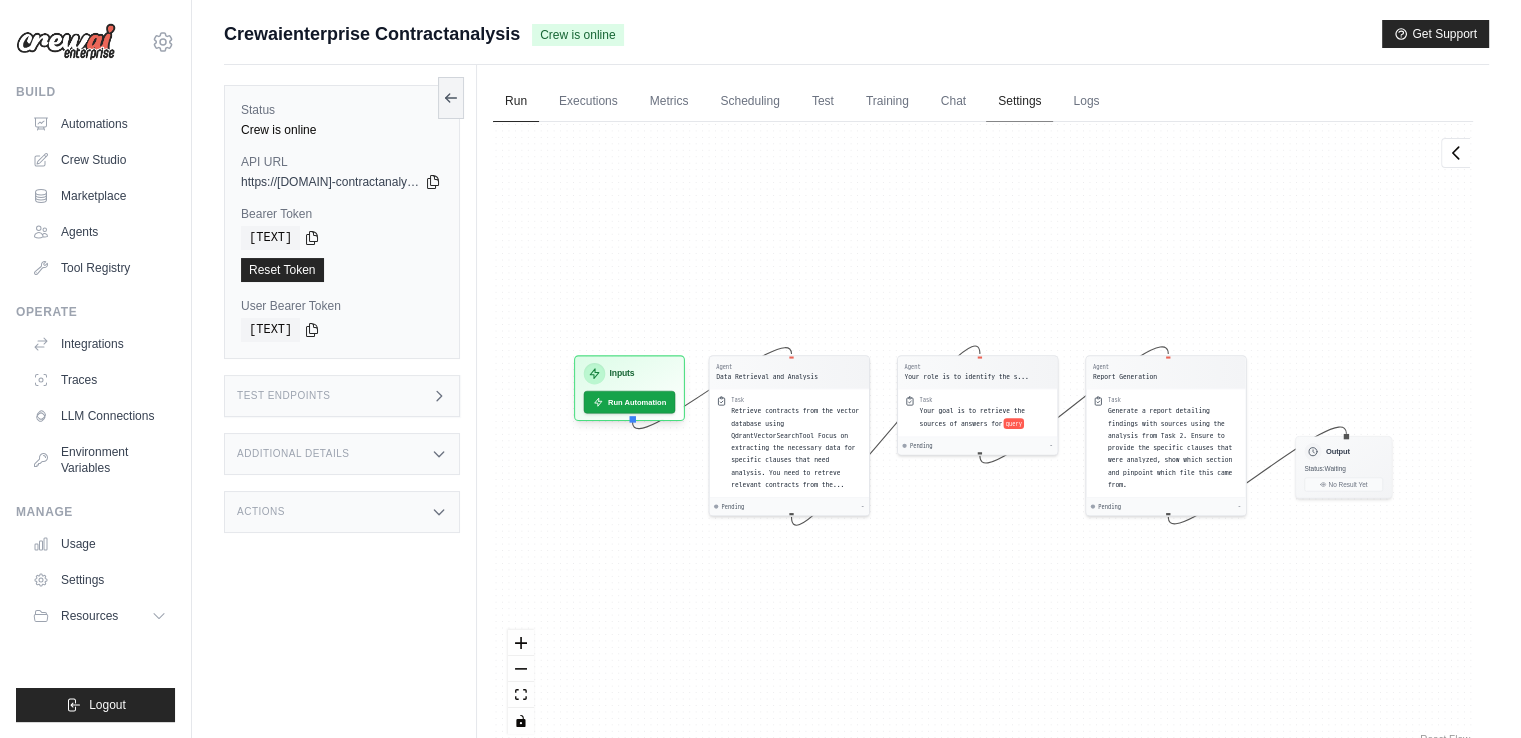 click on "Settings" at bounding box center [1019, 102] 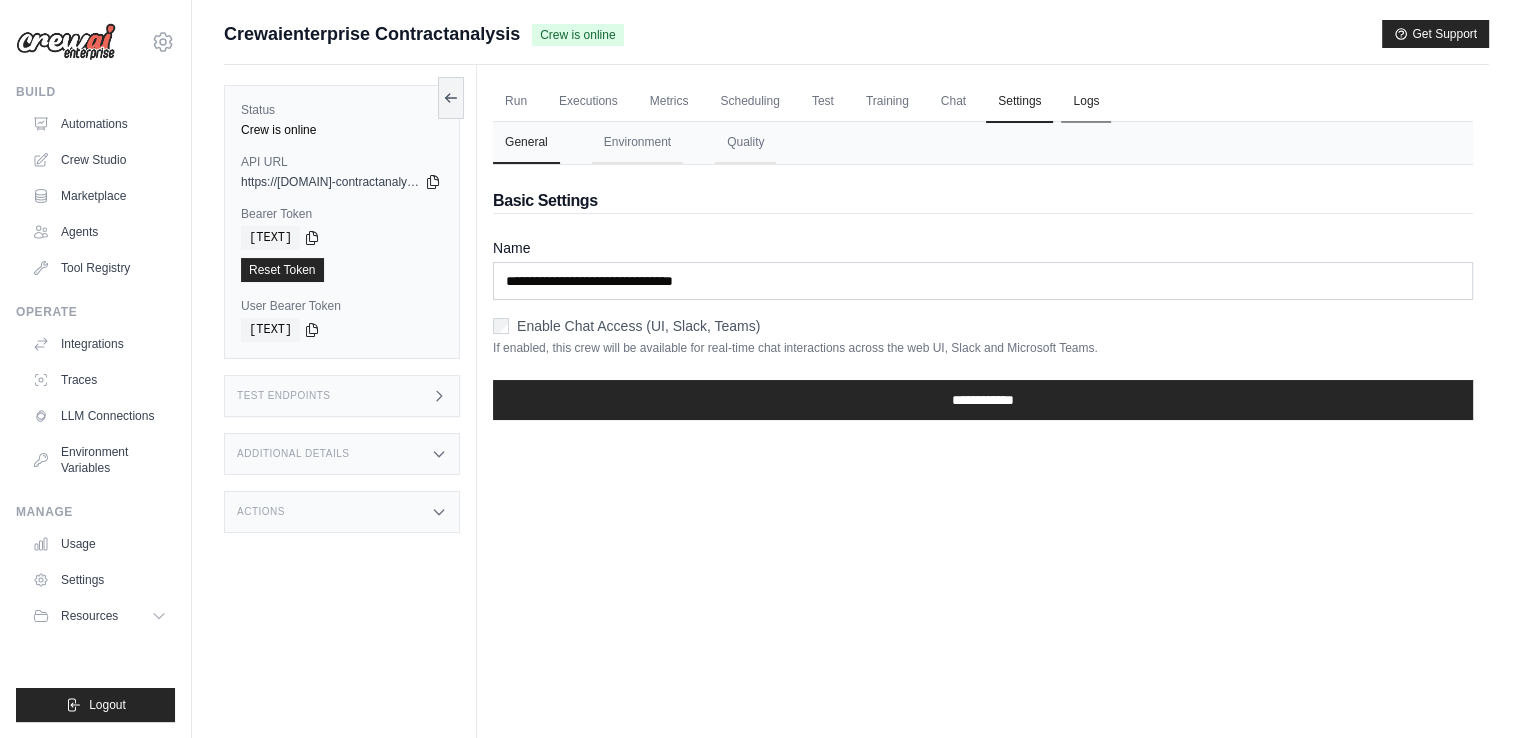 click on "Logs" at bounding box center [1086, 102] 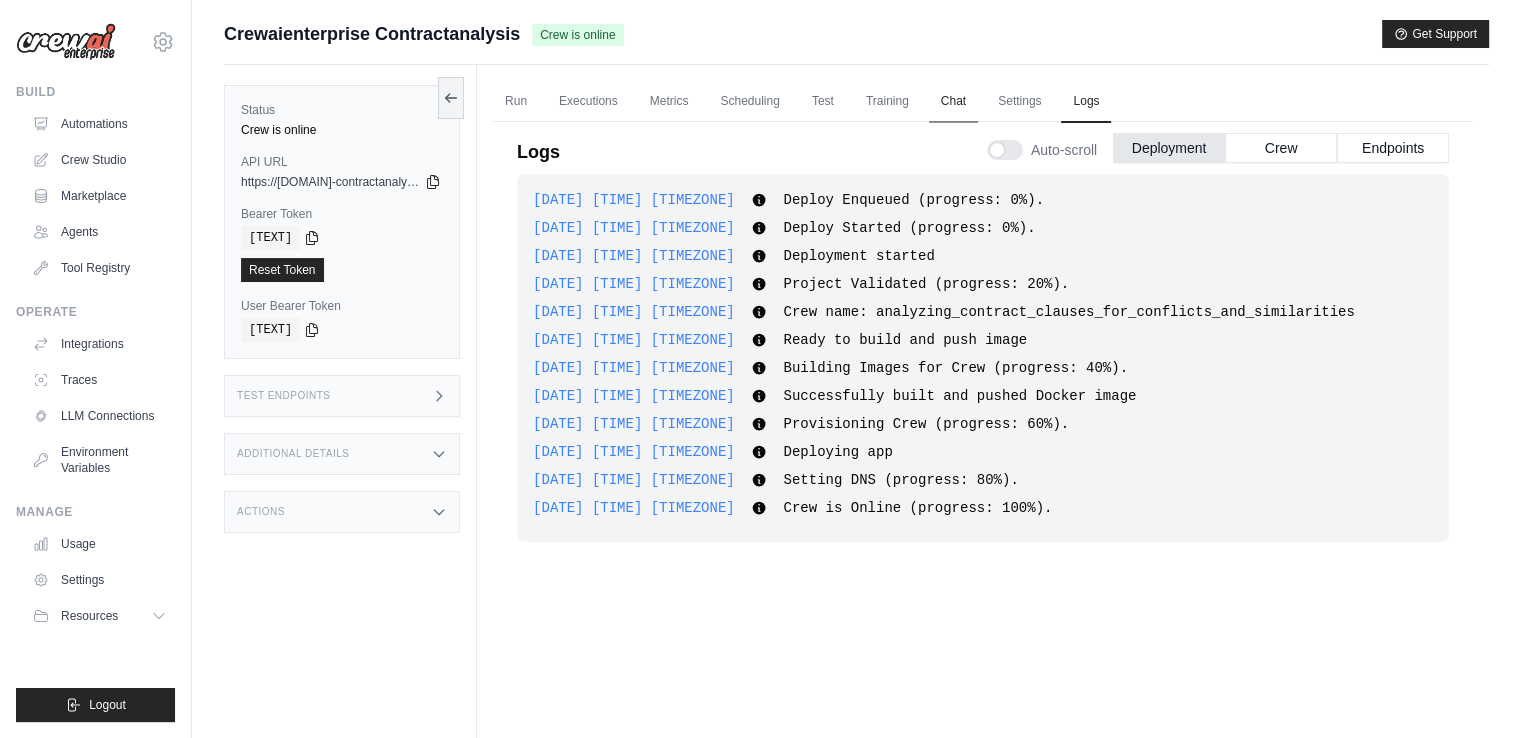 click on "Chat" at bounding box center (953, 102) 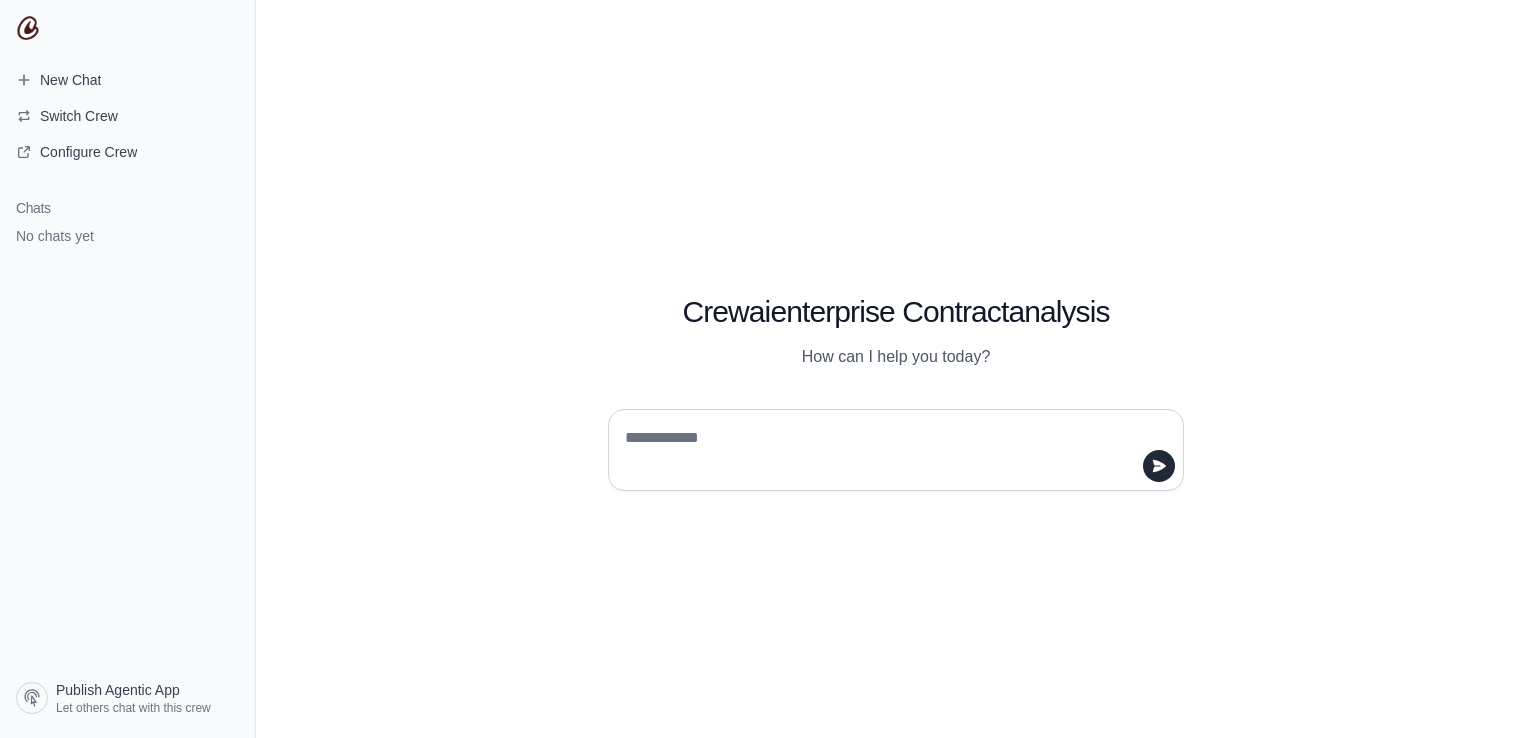 scroll, scrollTop: 0, scrollLeft: 0, axis: both 